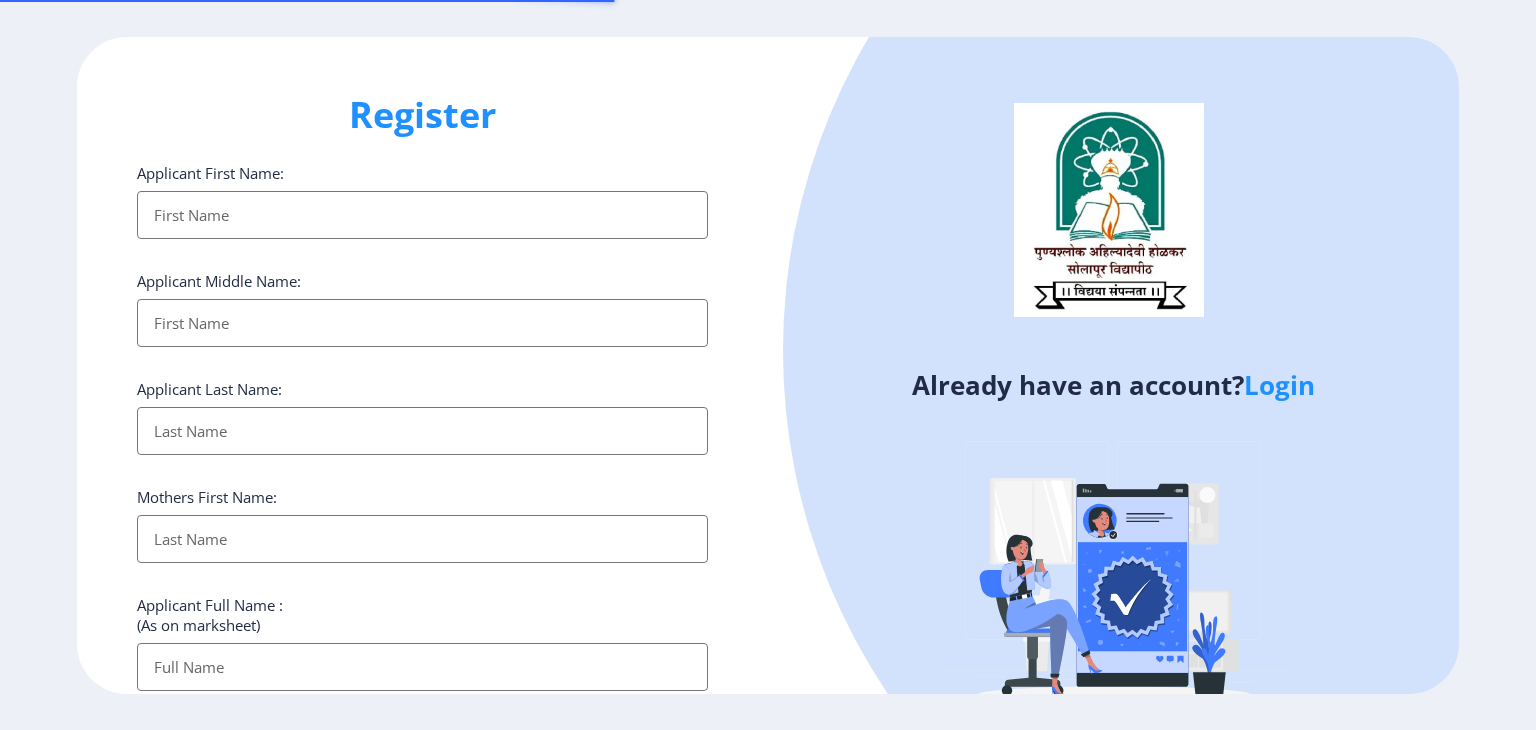 select 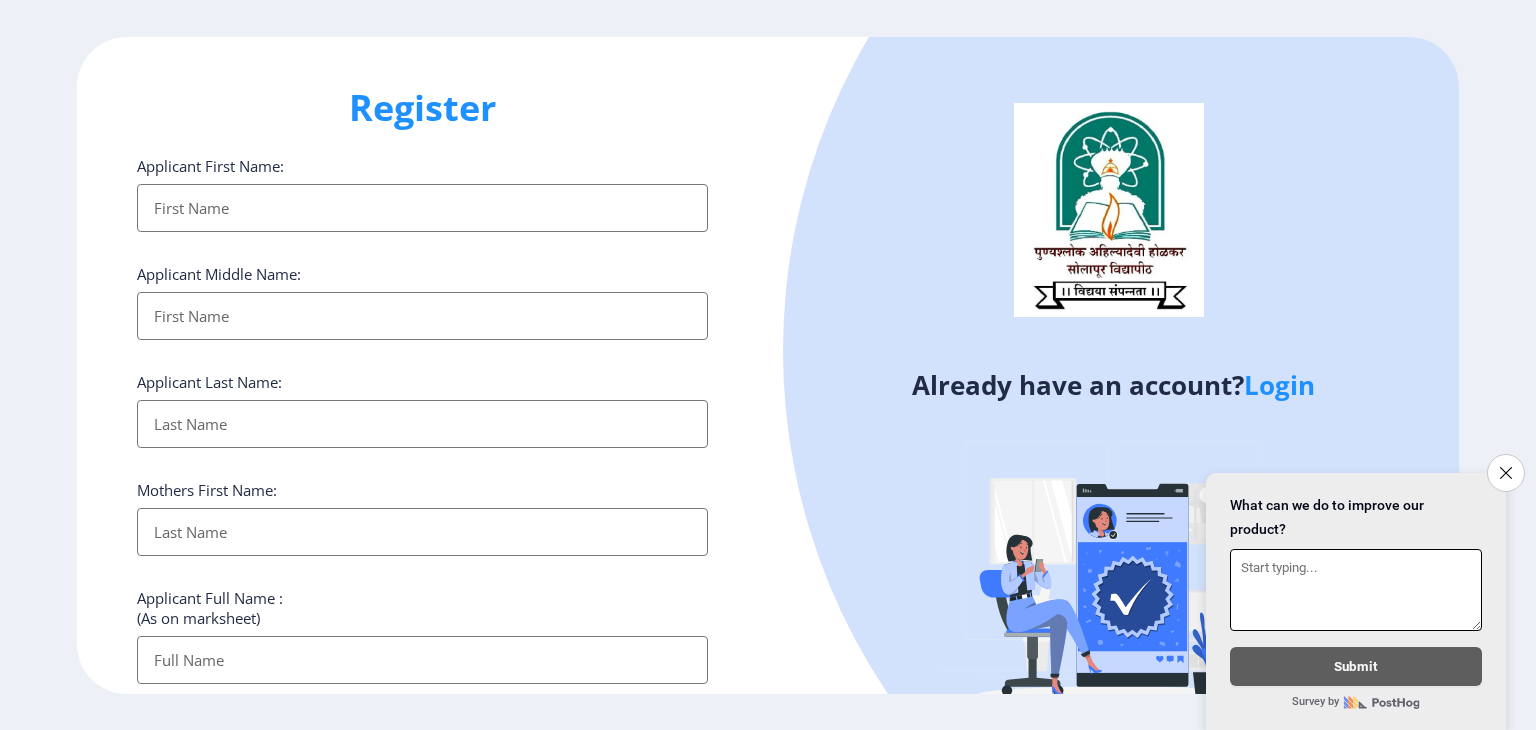 scroll, scrollTop: 0, scrollLeft: 0, axis: both 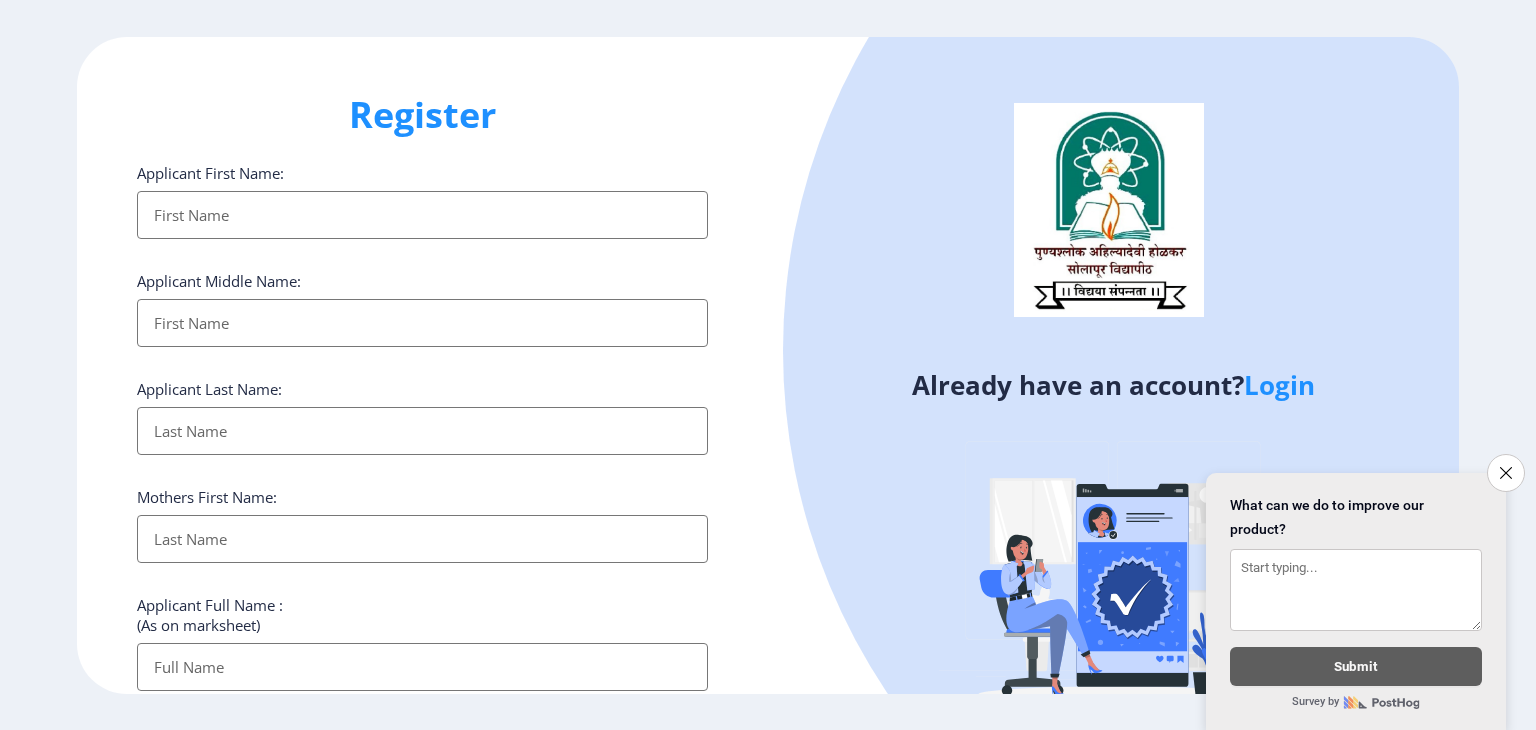 click on "Applicant First Name:" at bounding box center (422, 215) 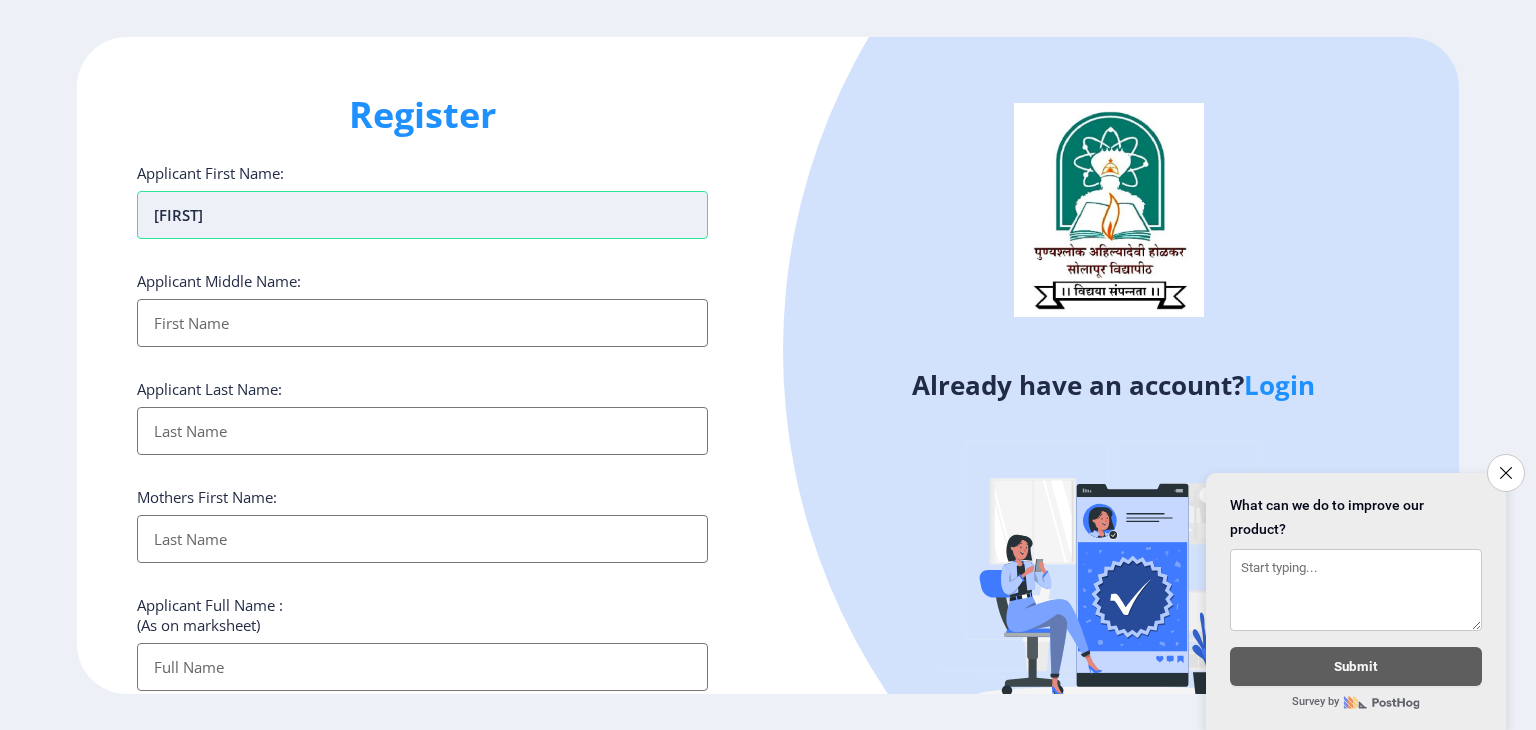type on "[FIRST]" 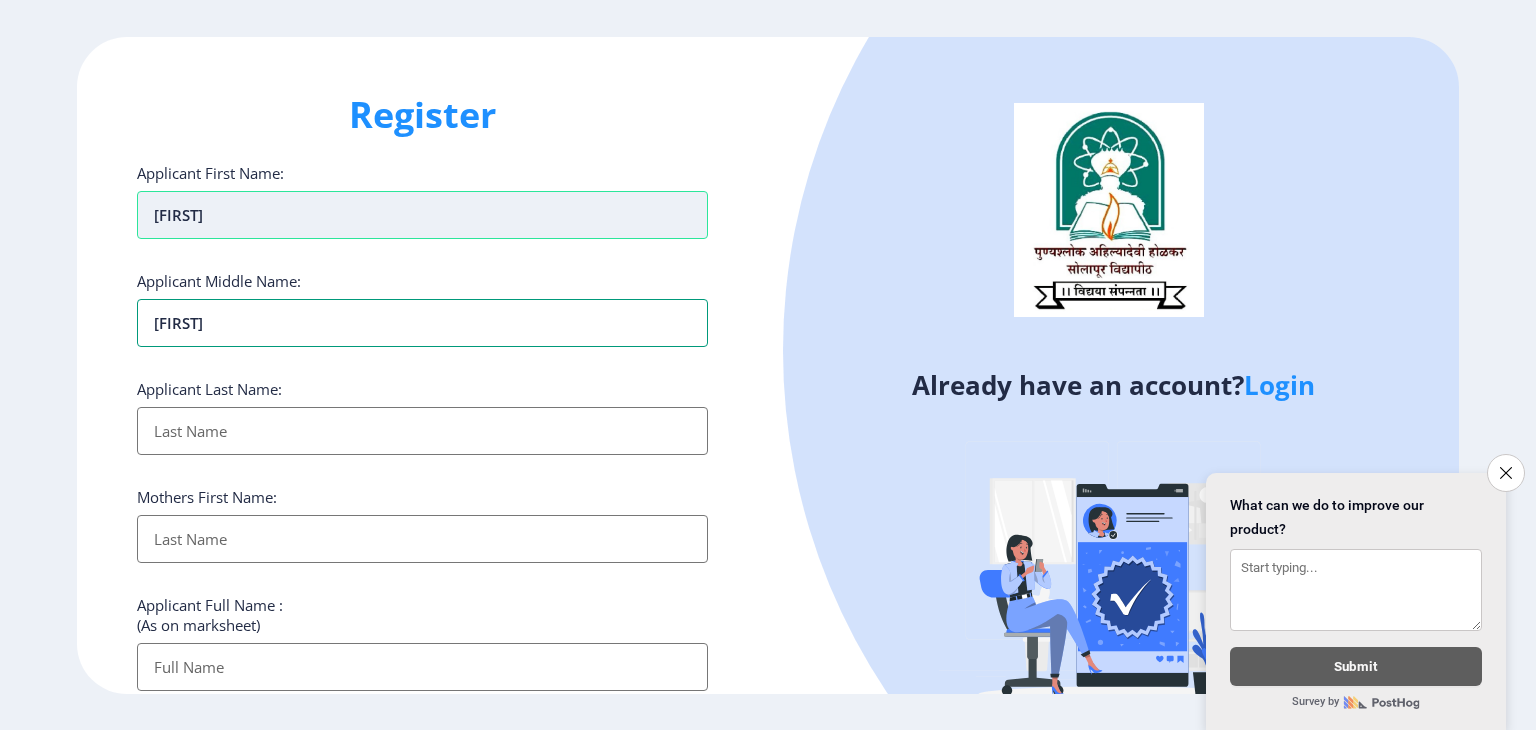 type on "[FIRST]" 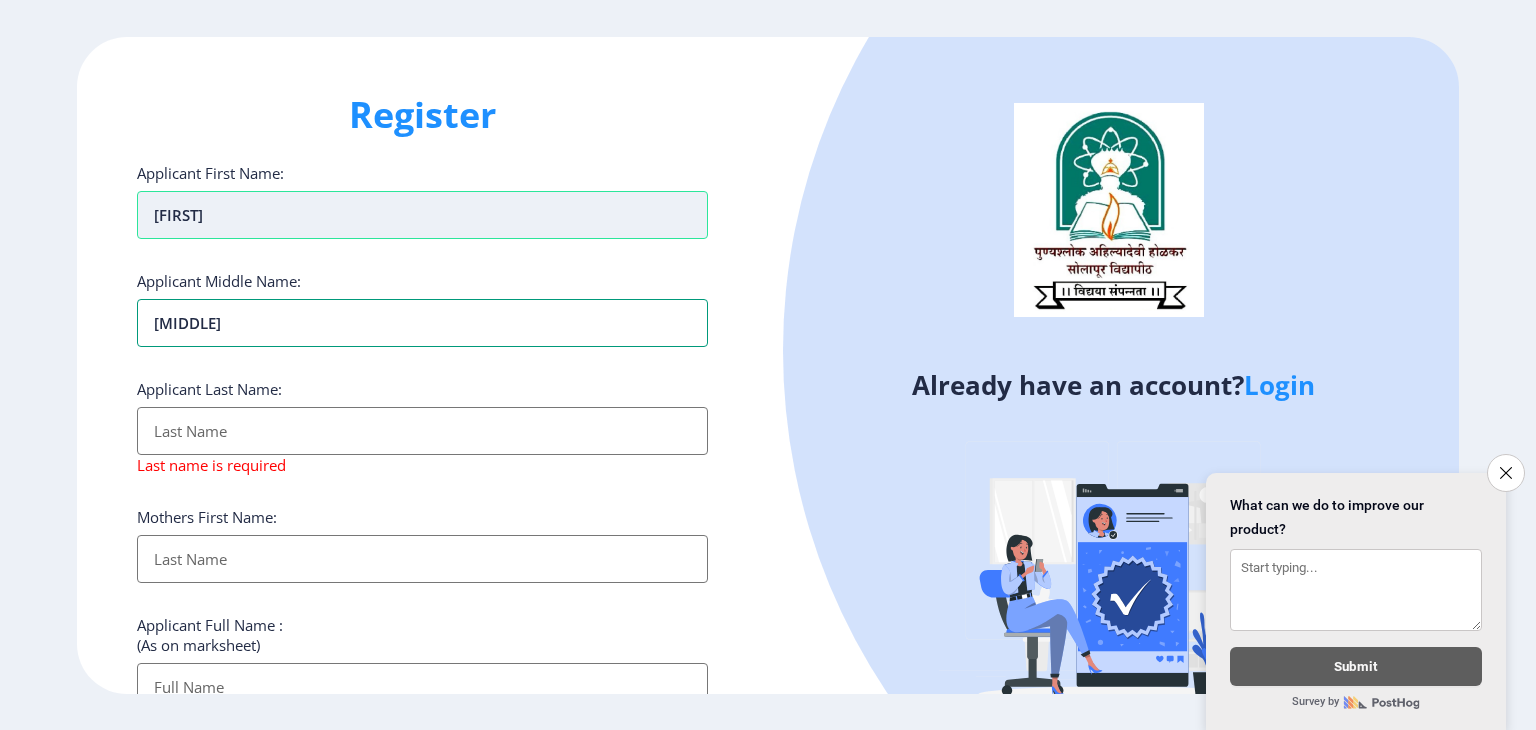 type on "[MIDDLE]" 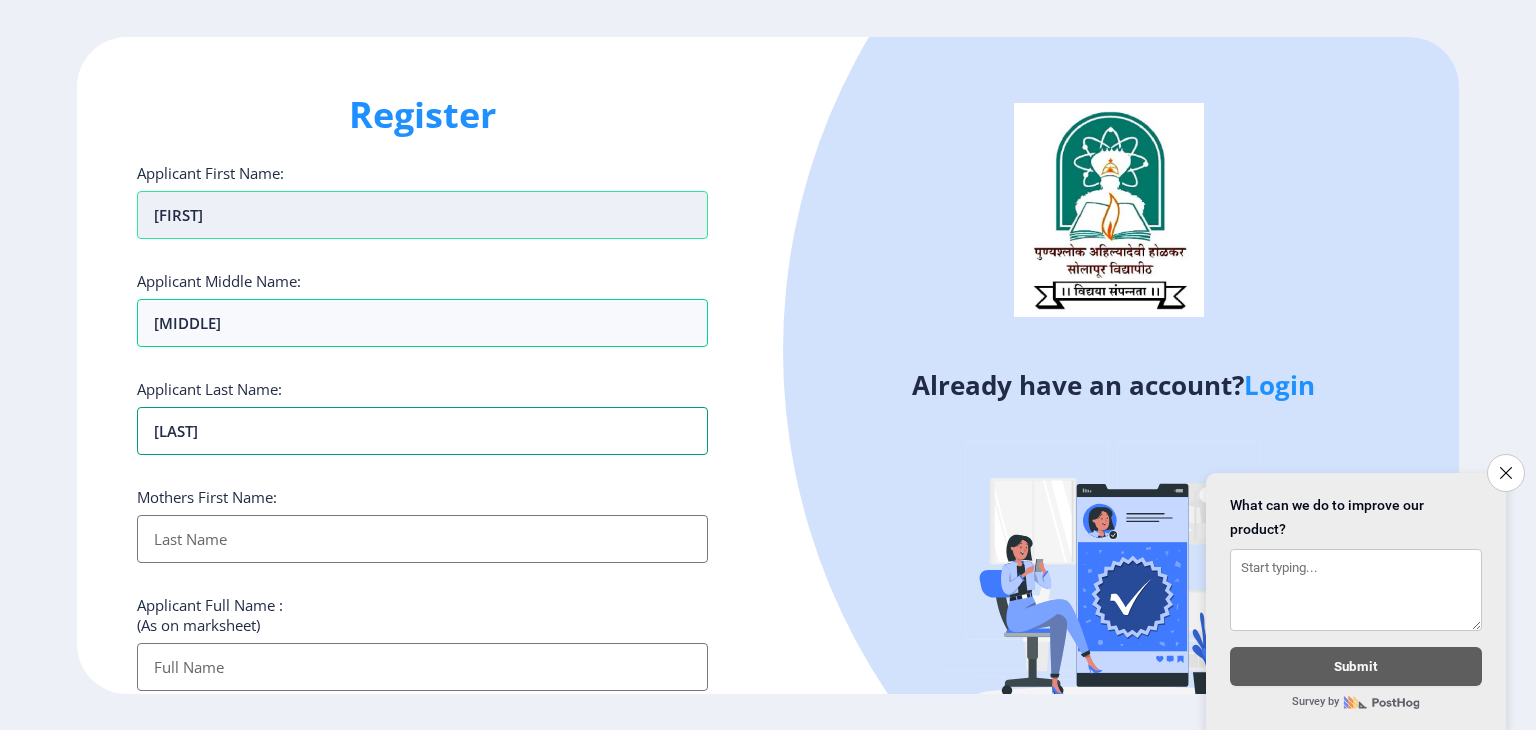 type on "[LAST]" 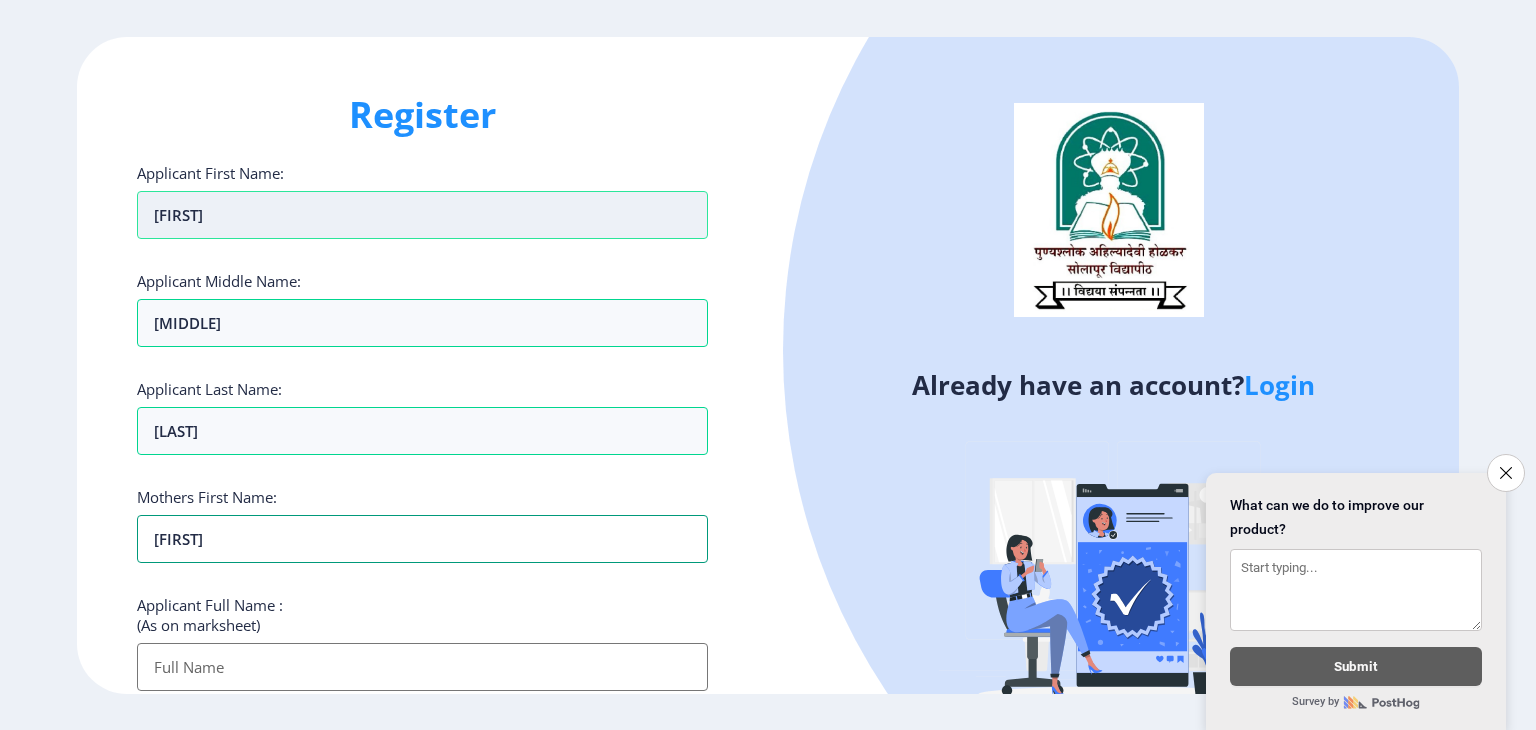 type on "[FIRST]" 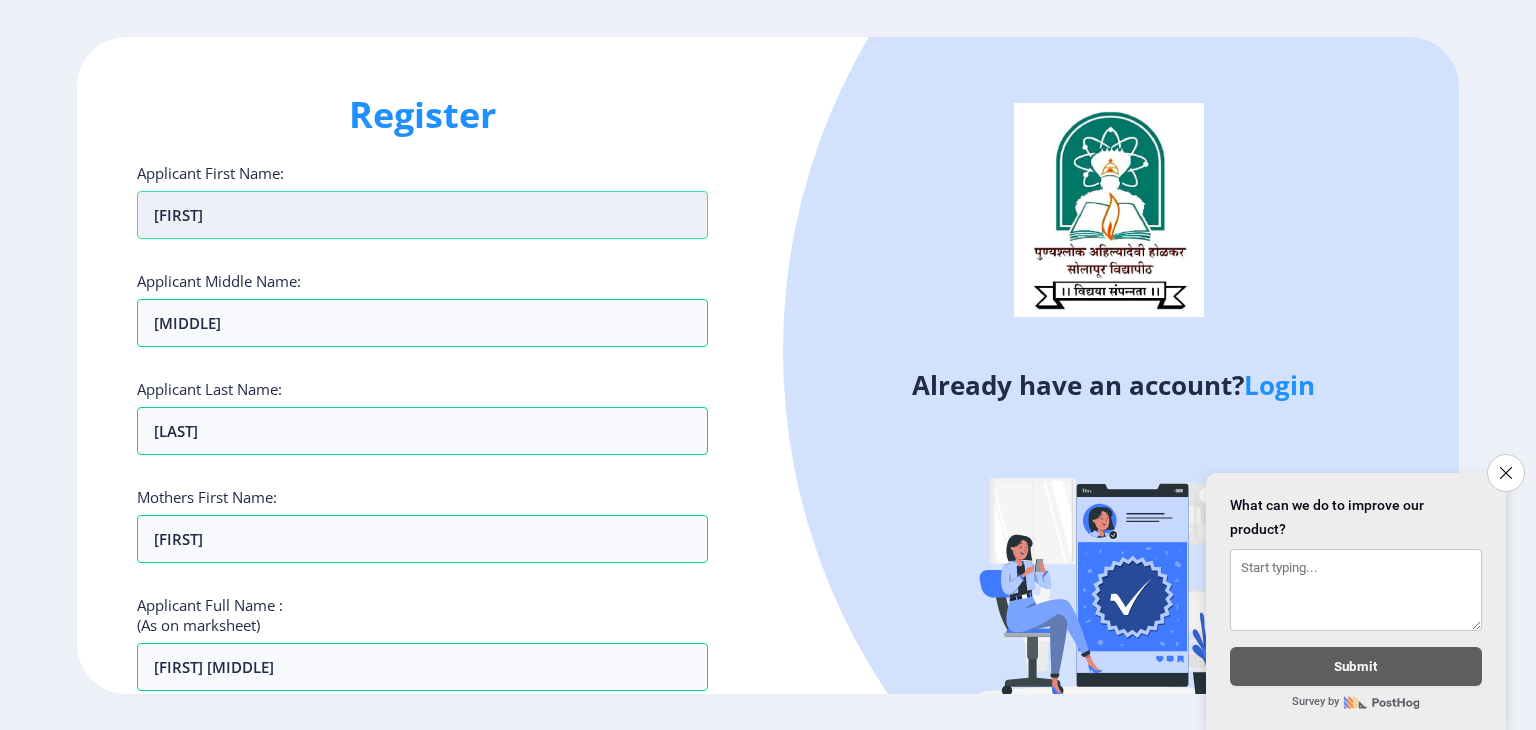 scroll, scrollTop: 408, scrollLeft: 0, axis: vertical 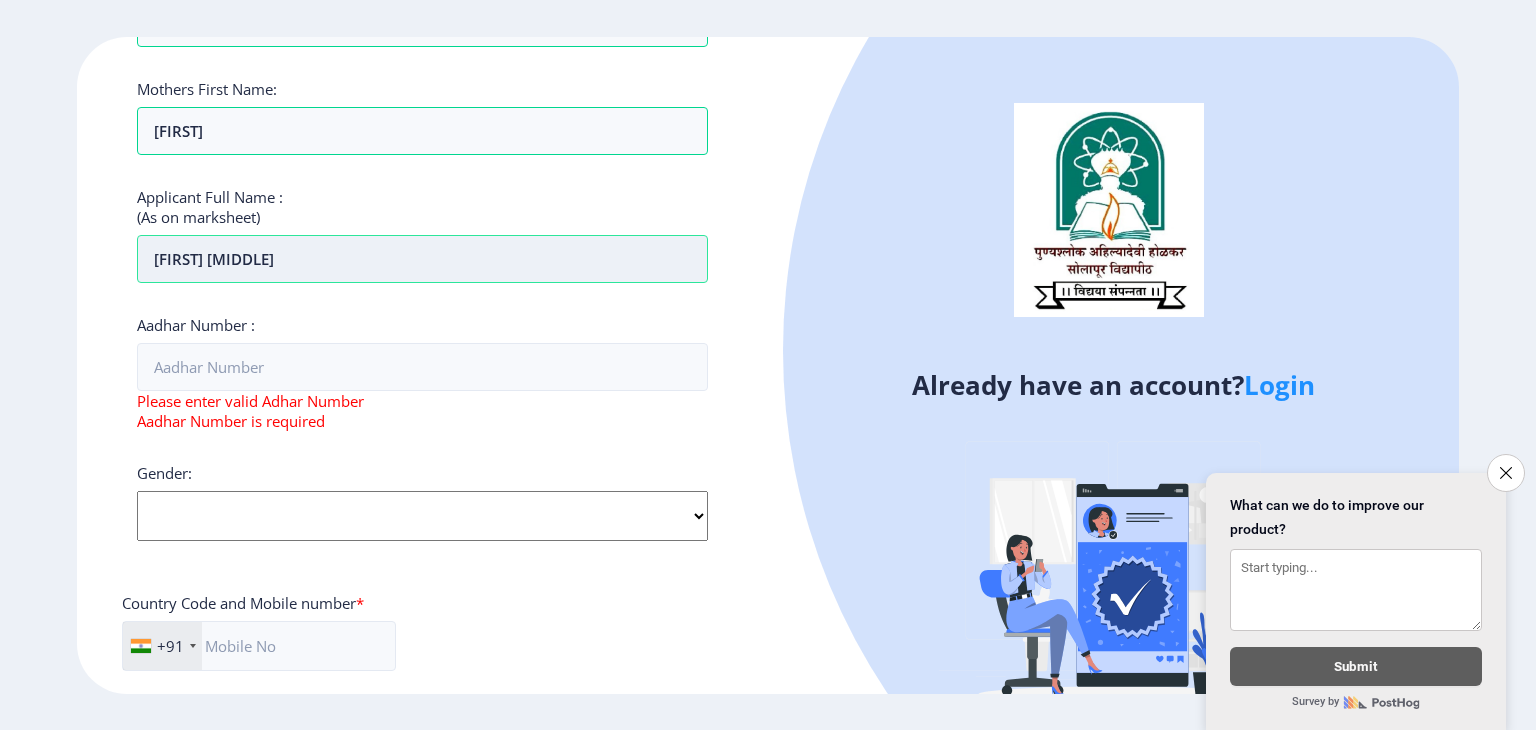 click on "[FIRST] [MIDDLE]" at bounding box center (422, 259) 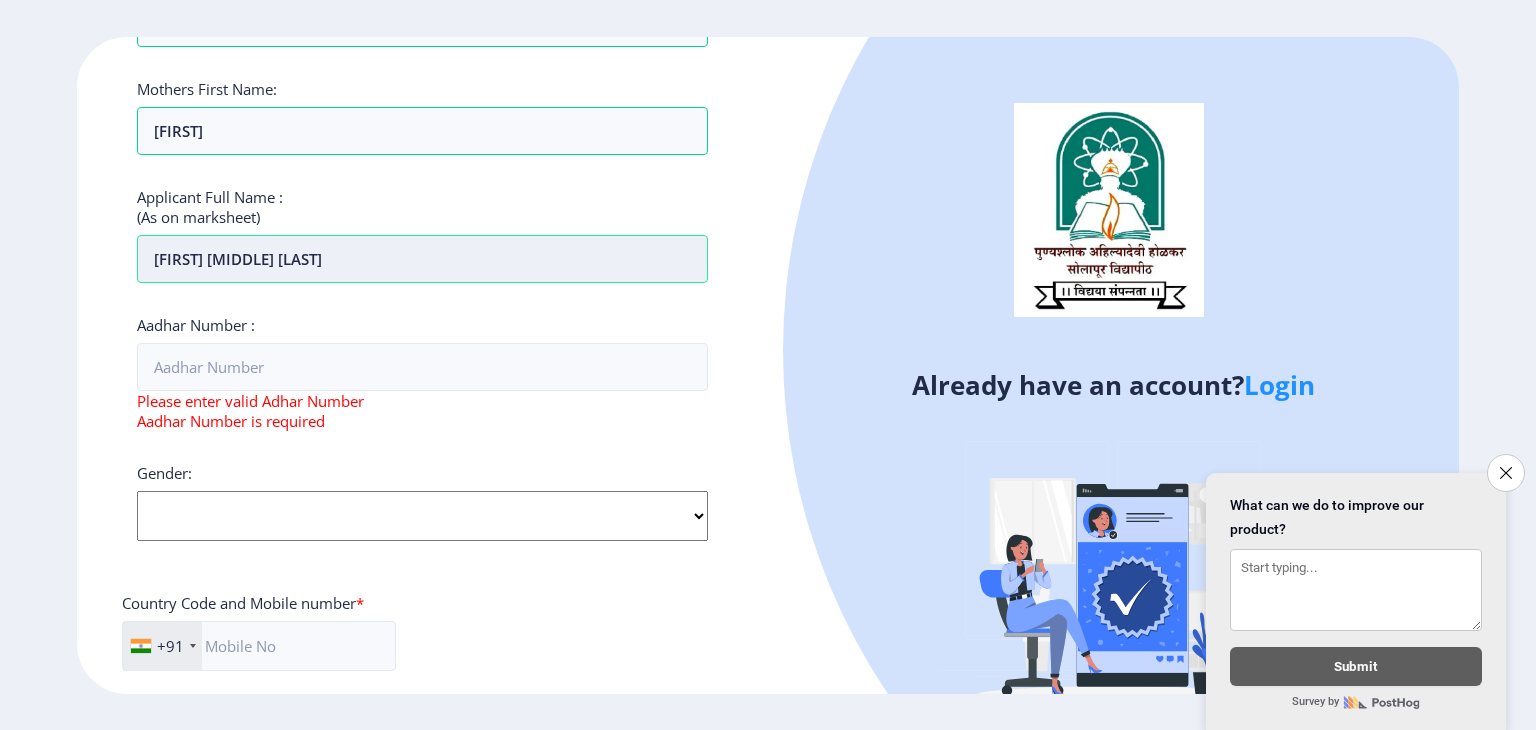 click on "[FIRST] [MIDDLE] [LAST]" at bounding box center [422, 259] 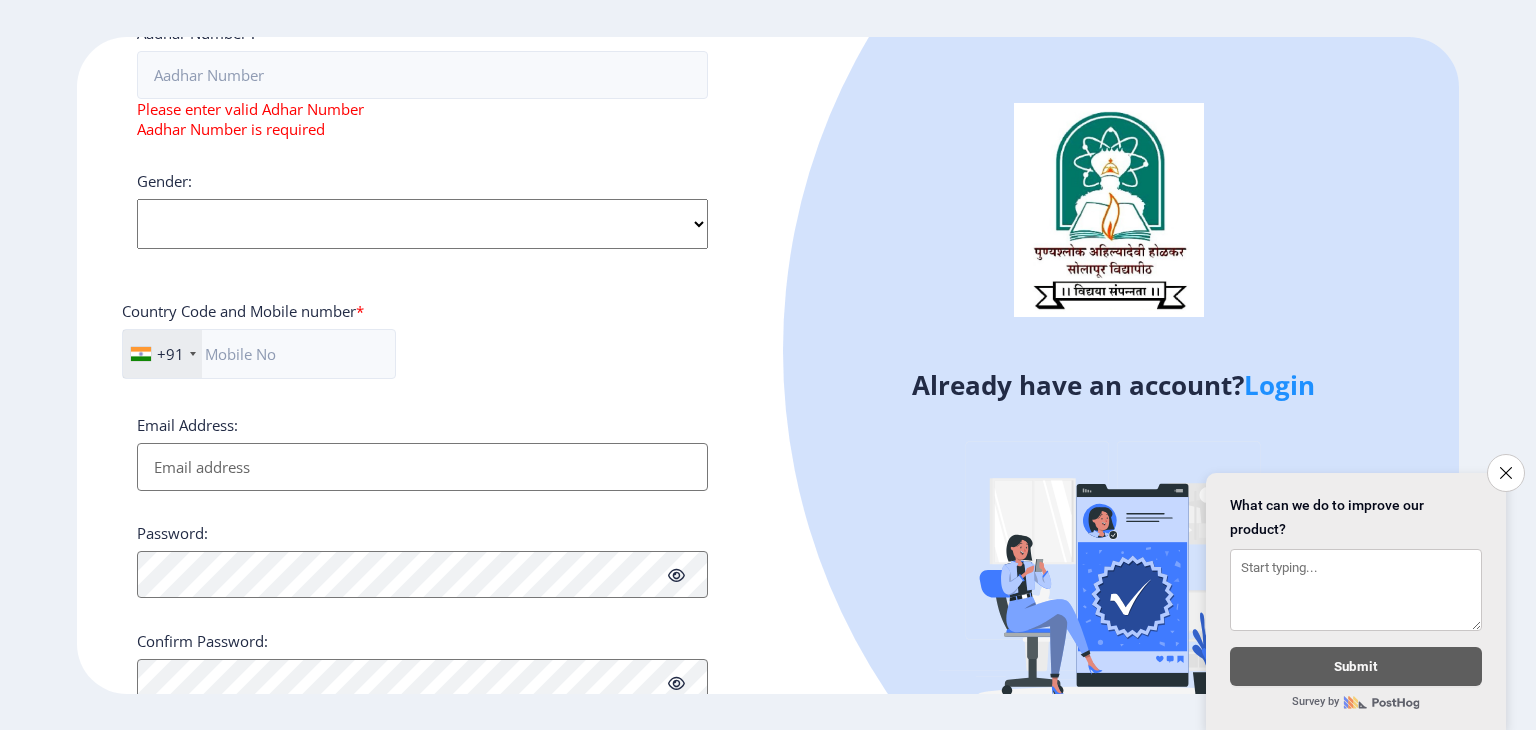 scroll, scrollTop: 466, scrollLeft: 0, axis: vertical 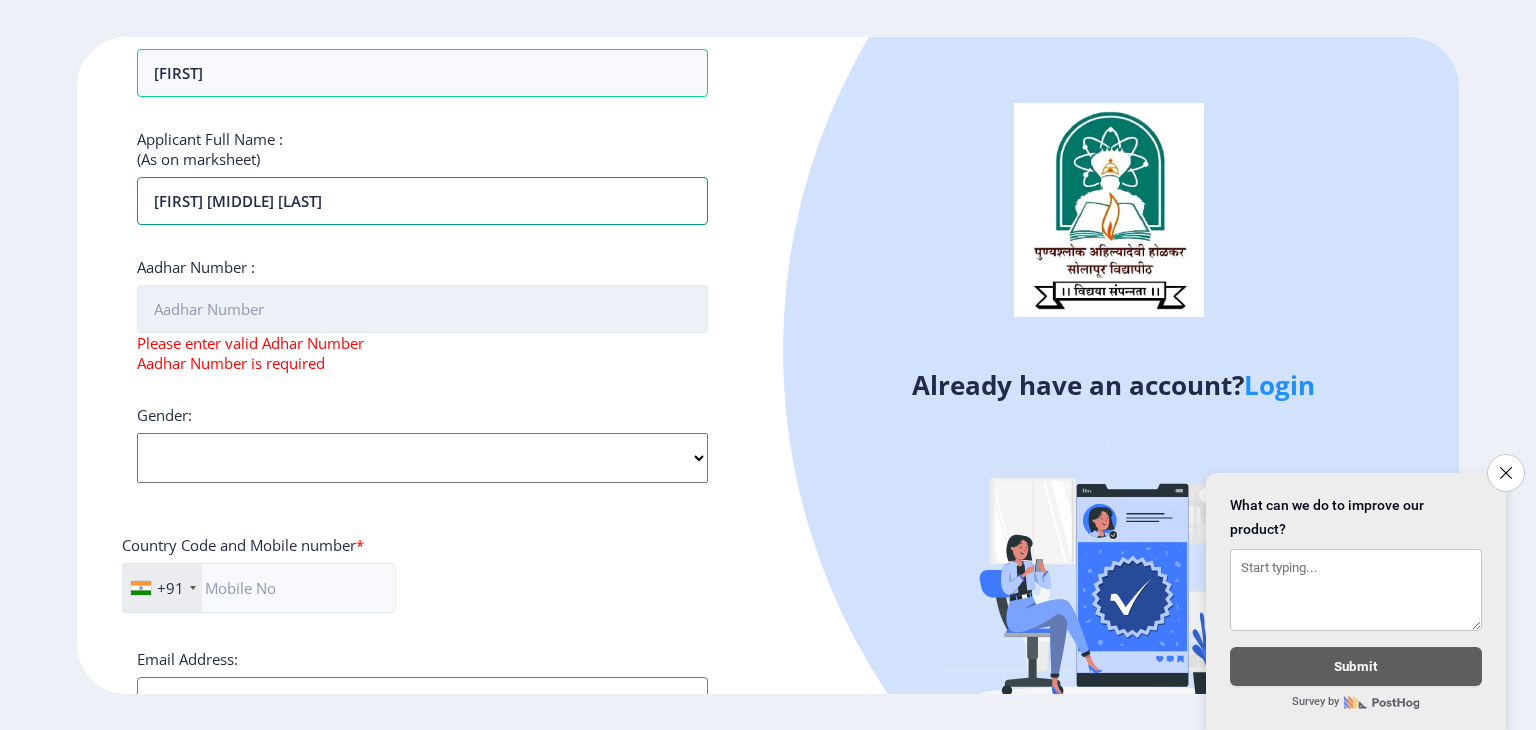 type on "[FIRST] [MIDDLE] [LAST]" 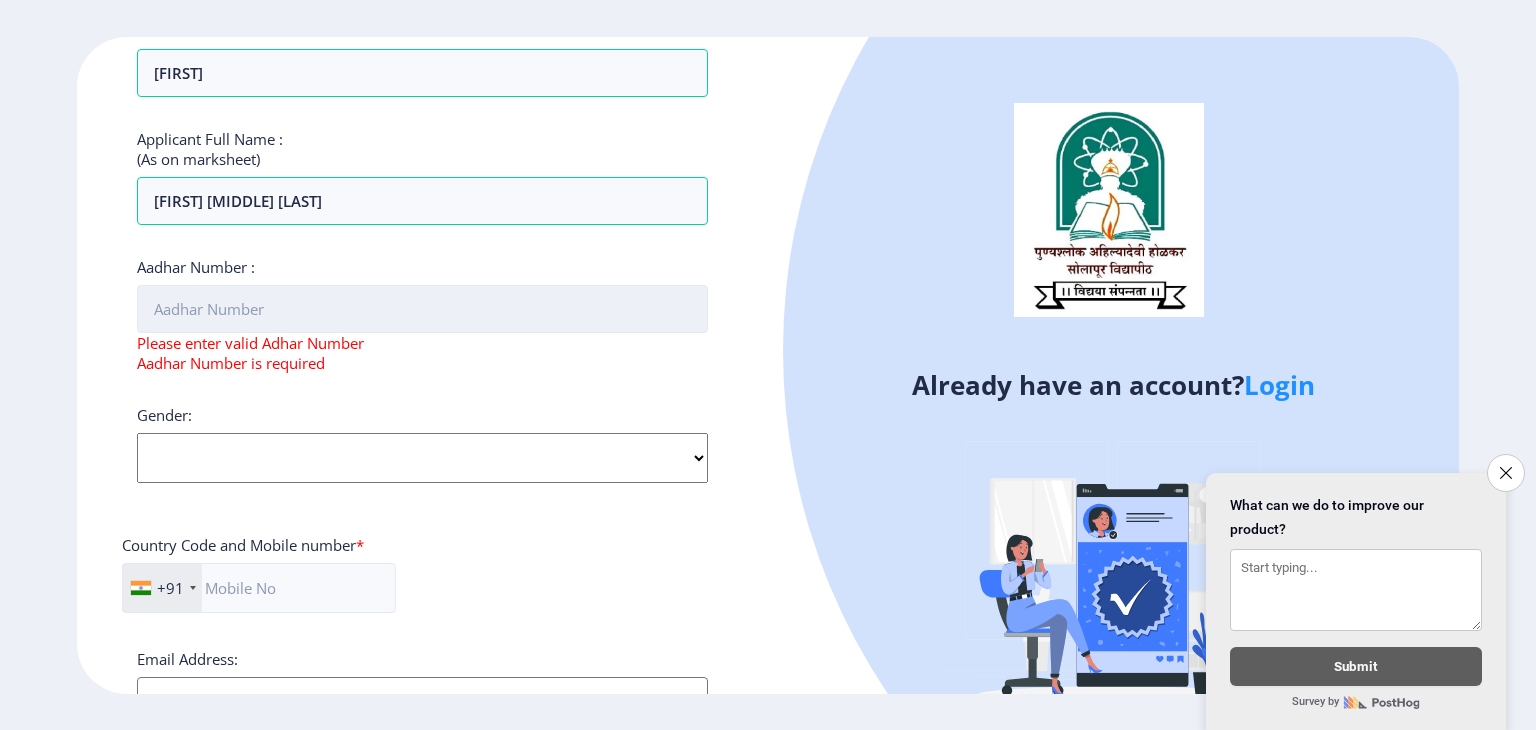 click on "Aadhar Number :" at bounding box center (422, 309) 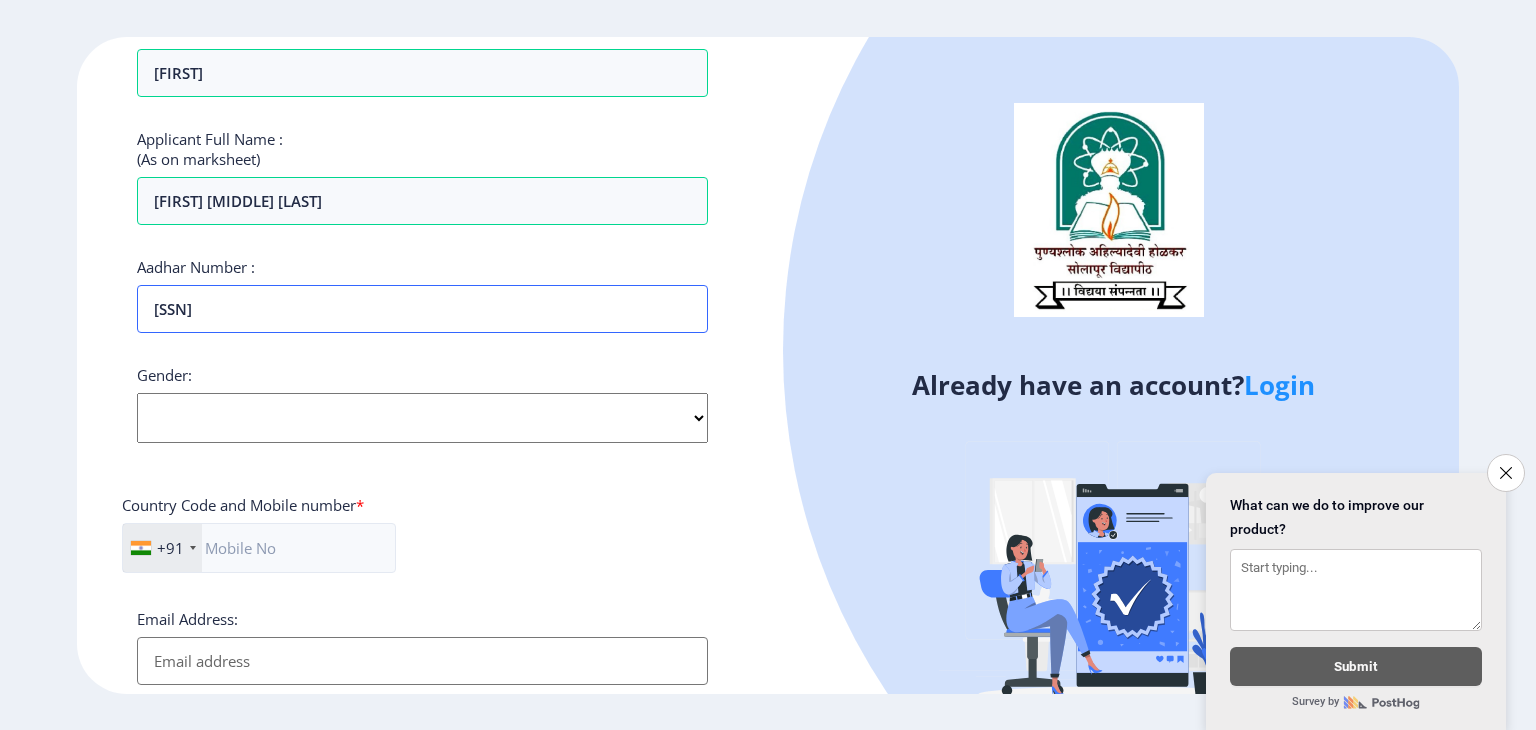 type on "[SSN]" 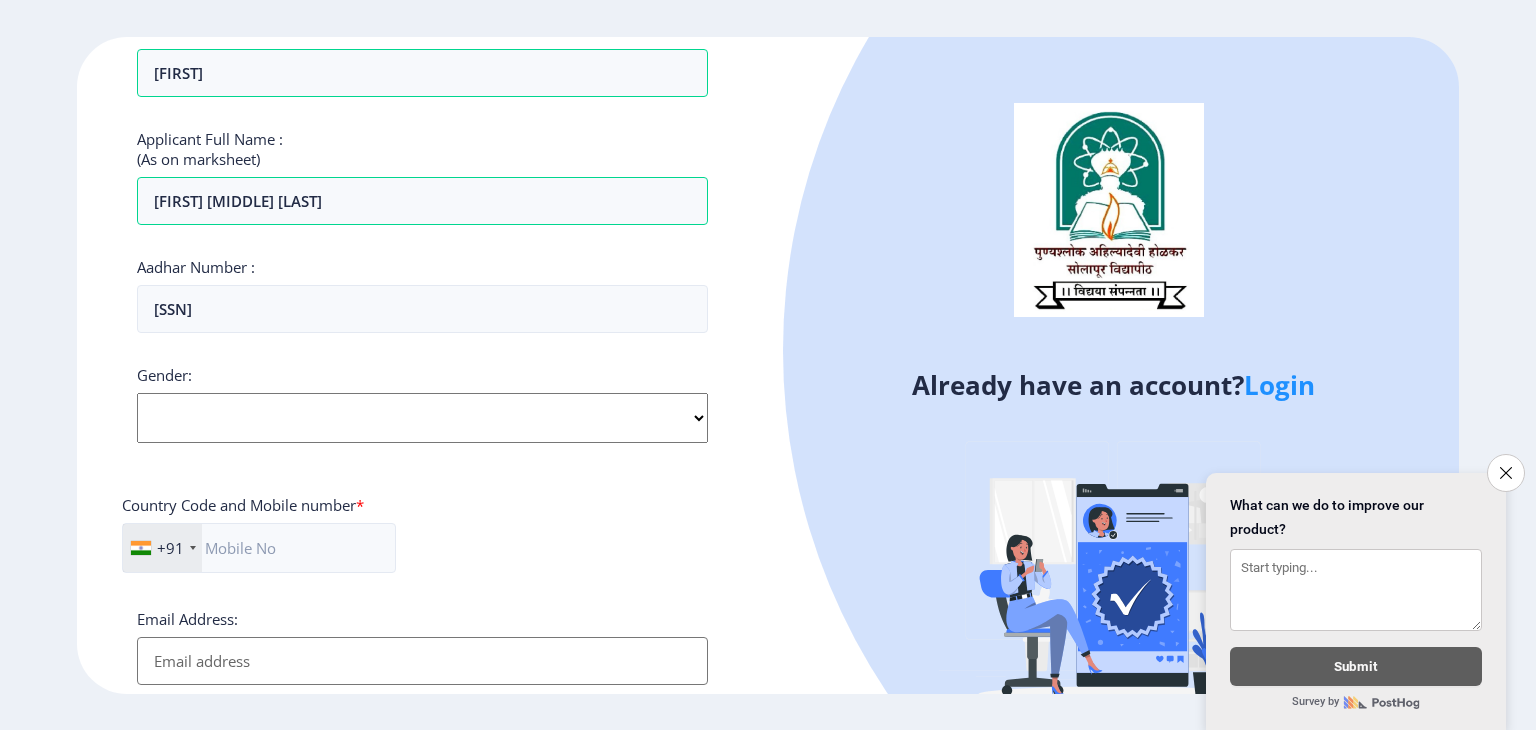 drag, startPoint x: 699, startPoint y: 419, endPoint x: 681, endPoint y: 417, distance: 18.110771 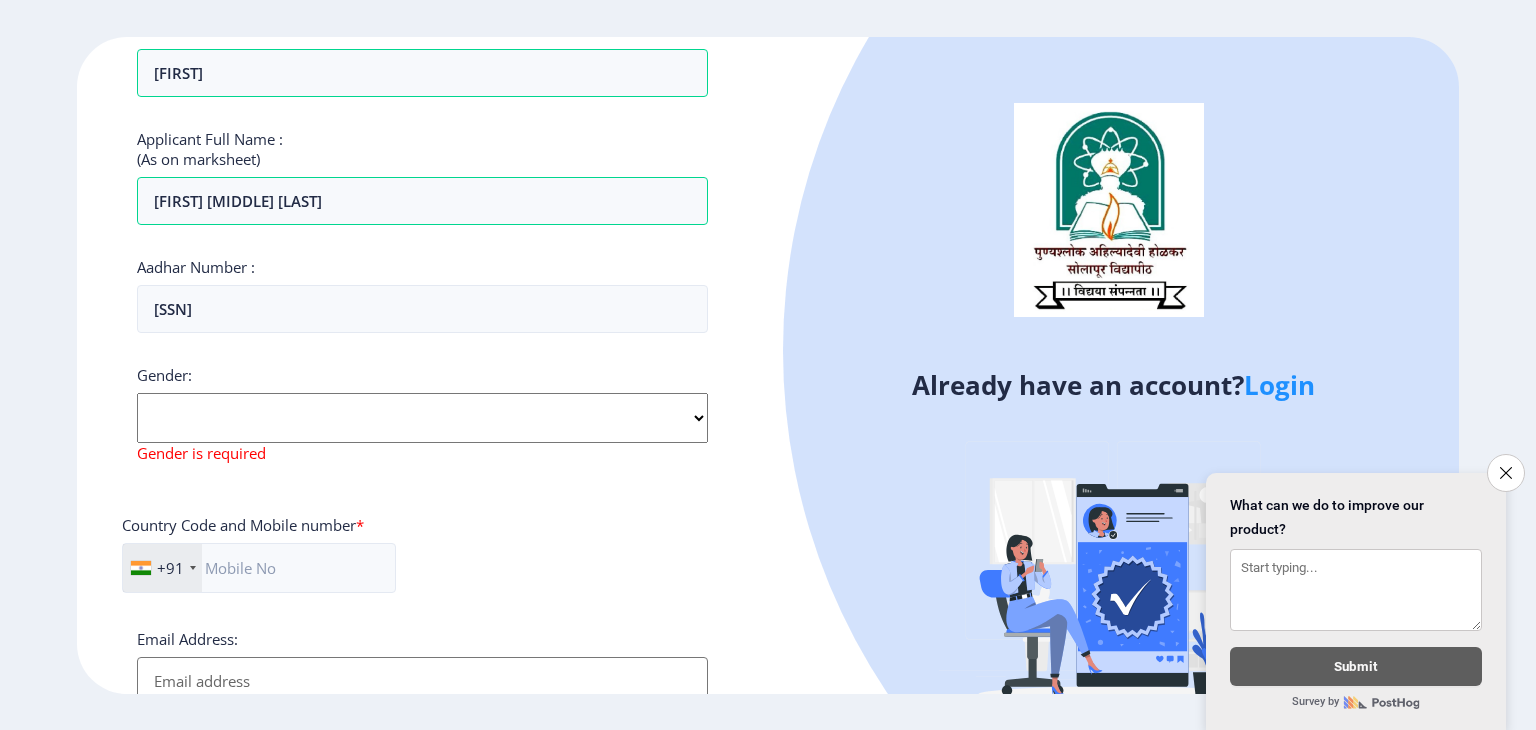 click on "Select Gender Male Female Other" 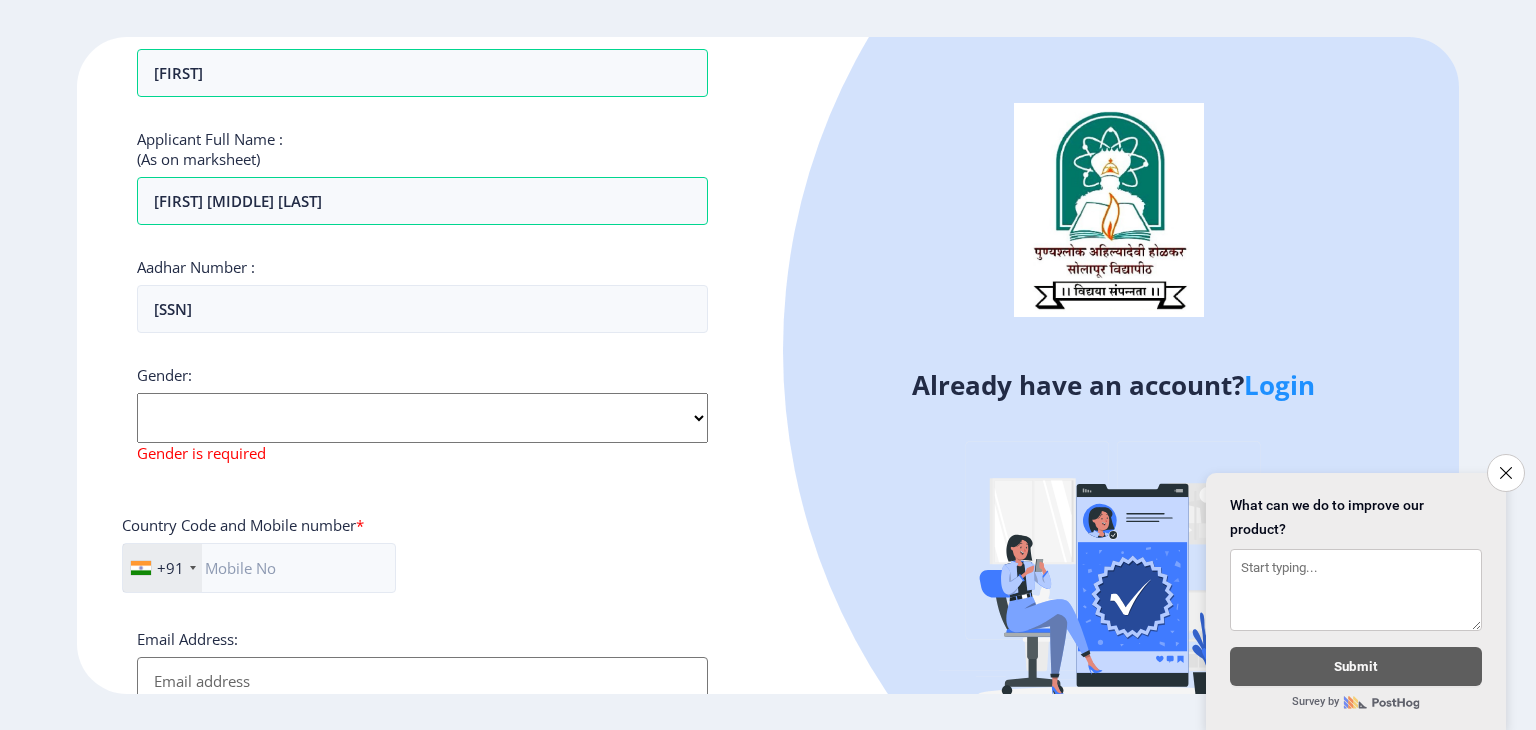 select on "Female" 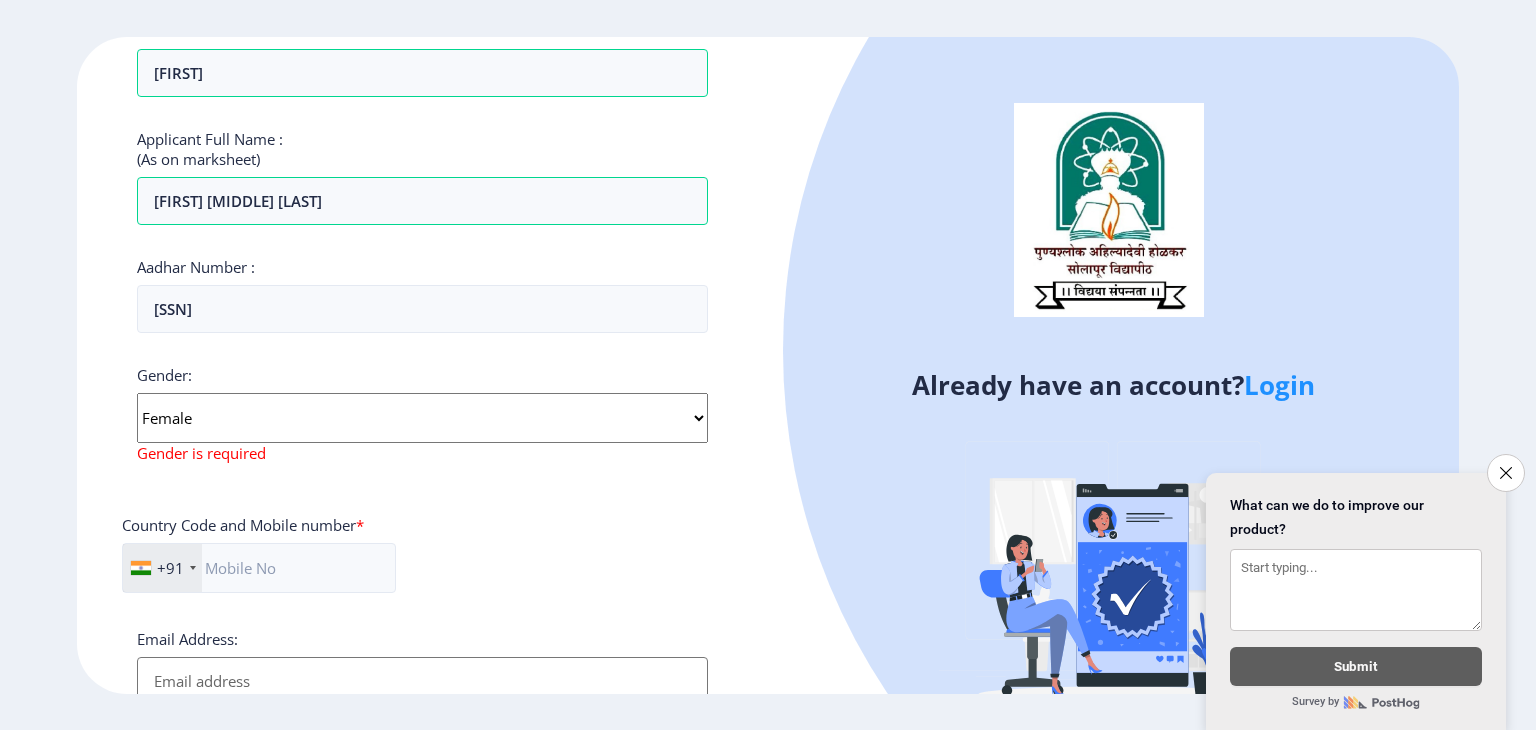 click on "Select Gender Male Female Other" 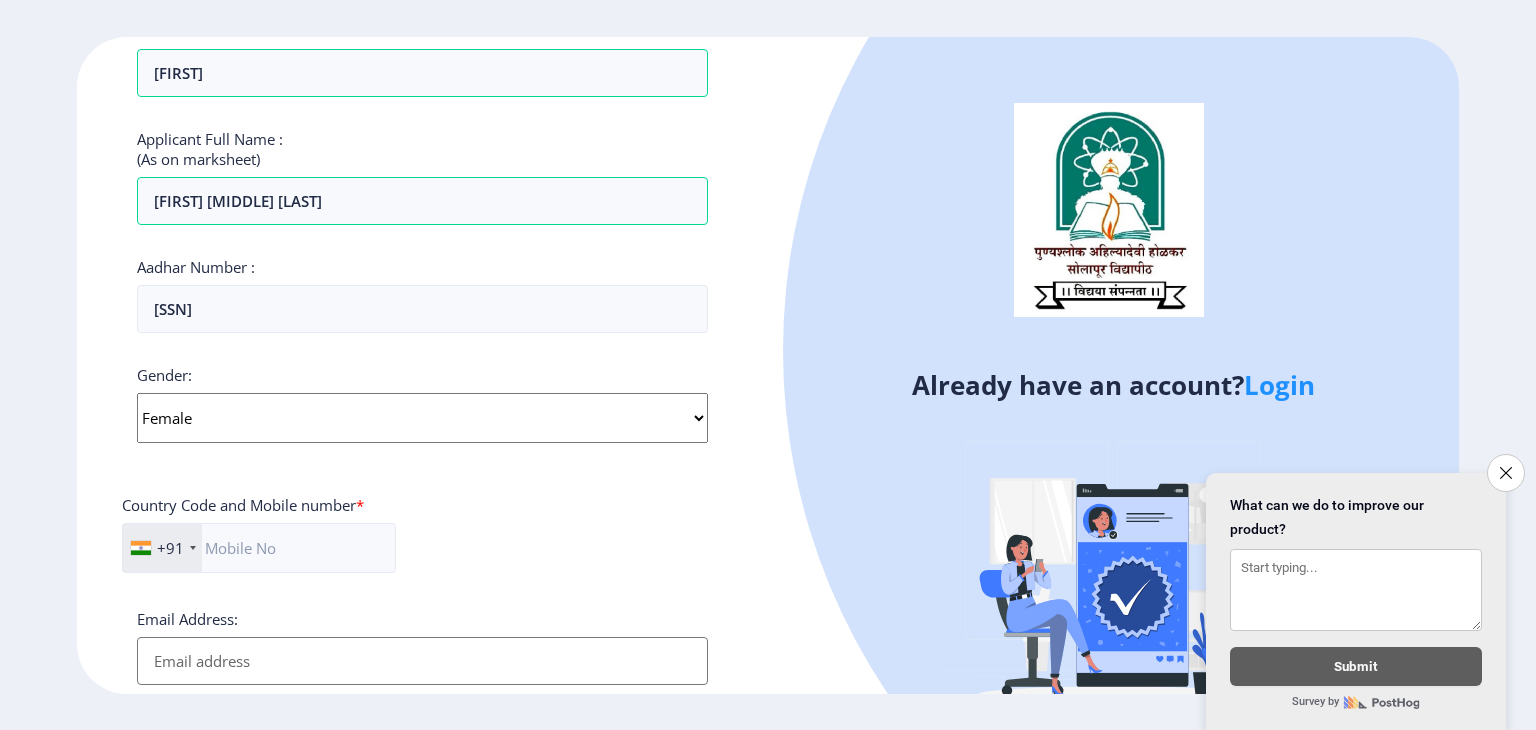 scroll, scrollTop: 700, scrollLeft: 0, axis: vertical 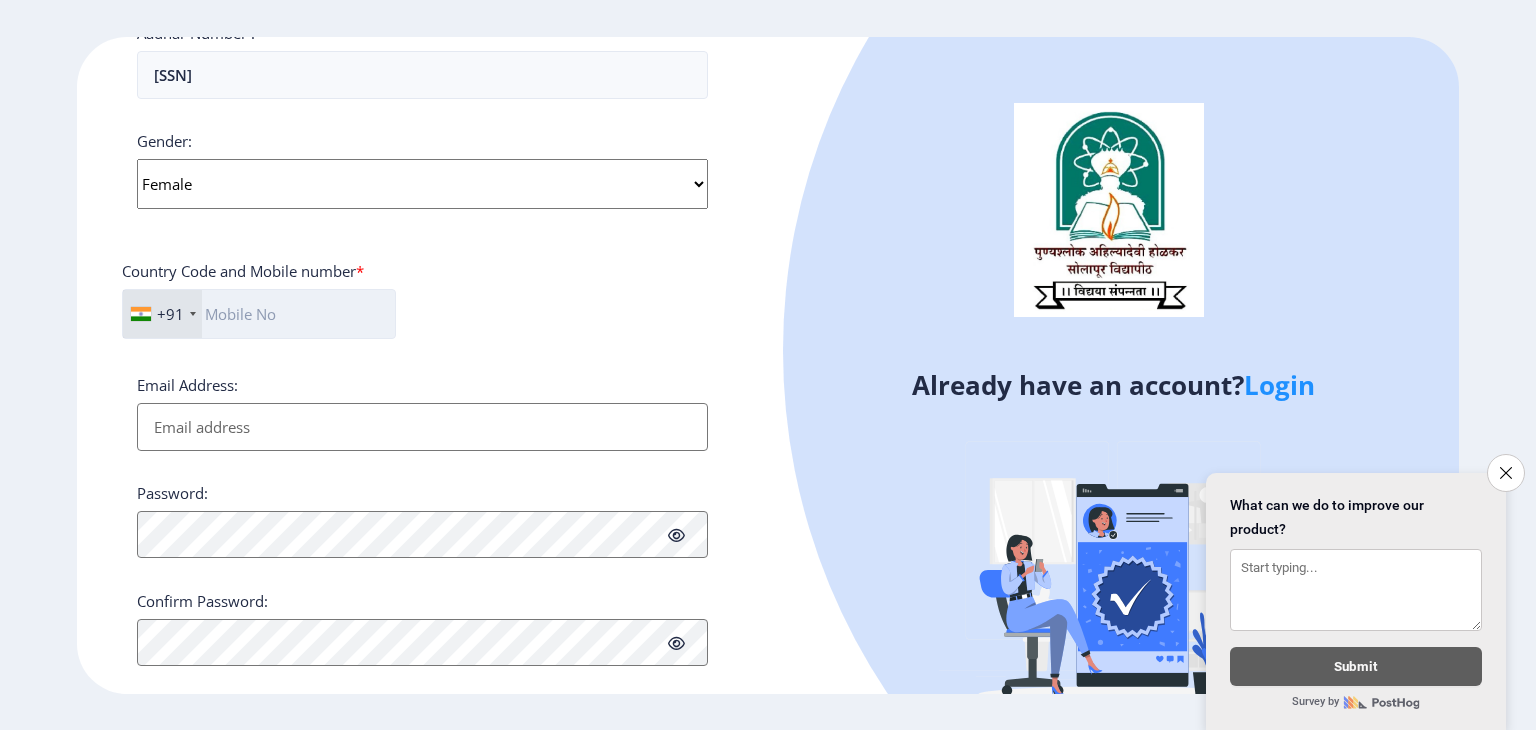 click 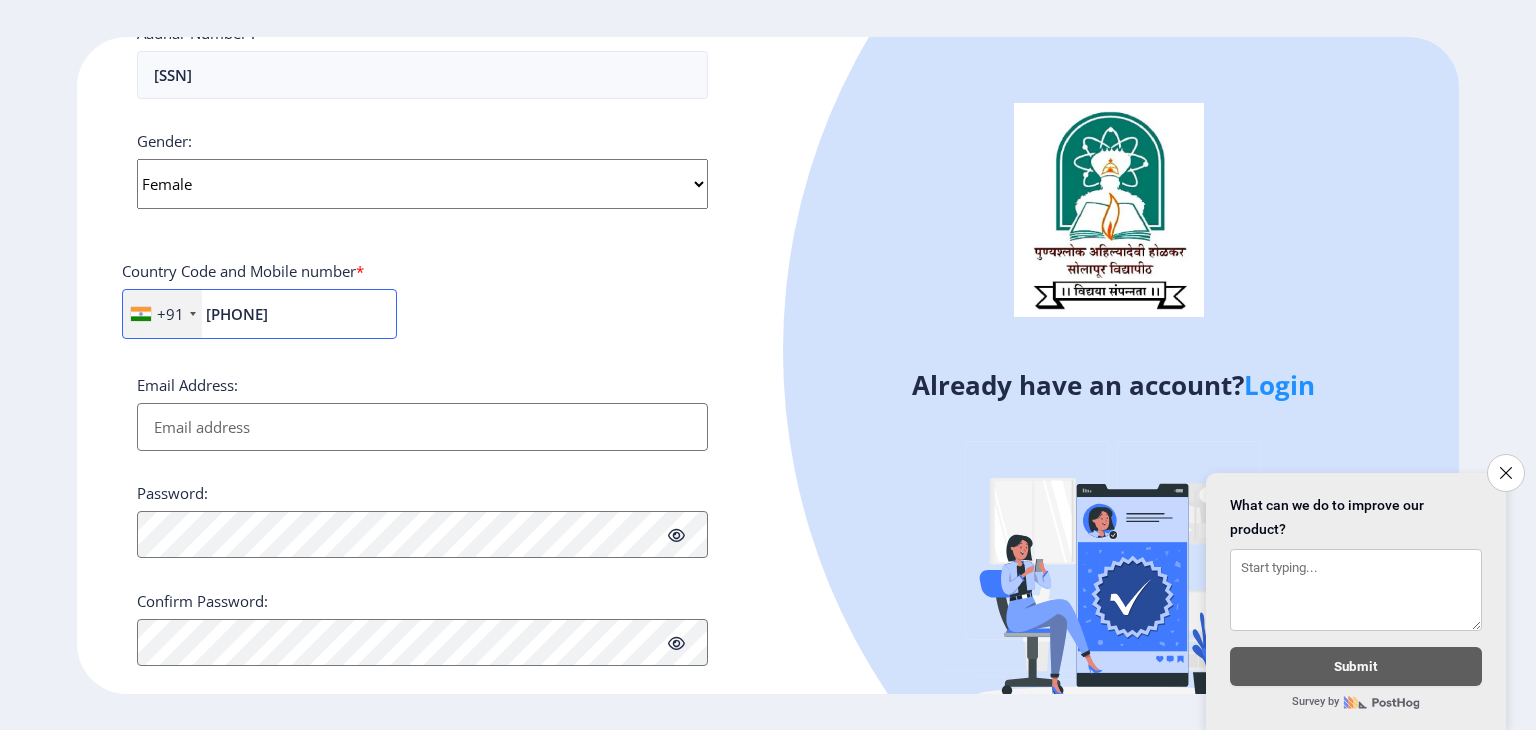 type on "[PHONE]" 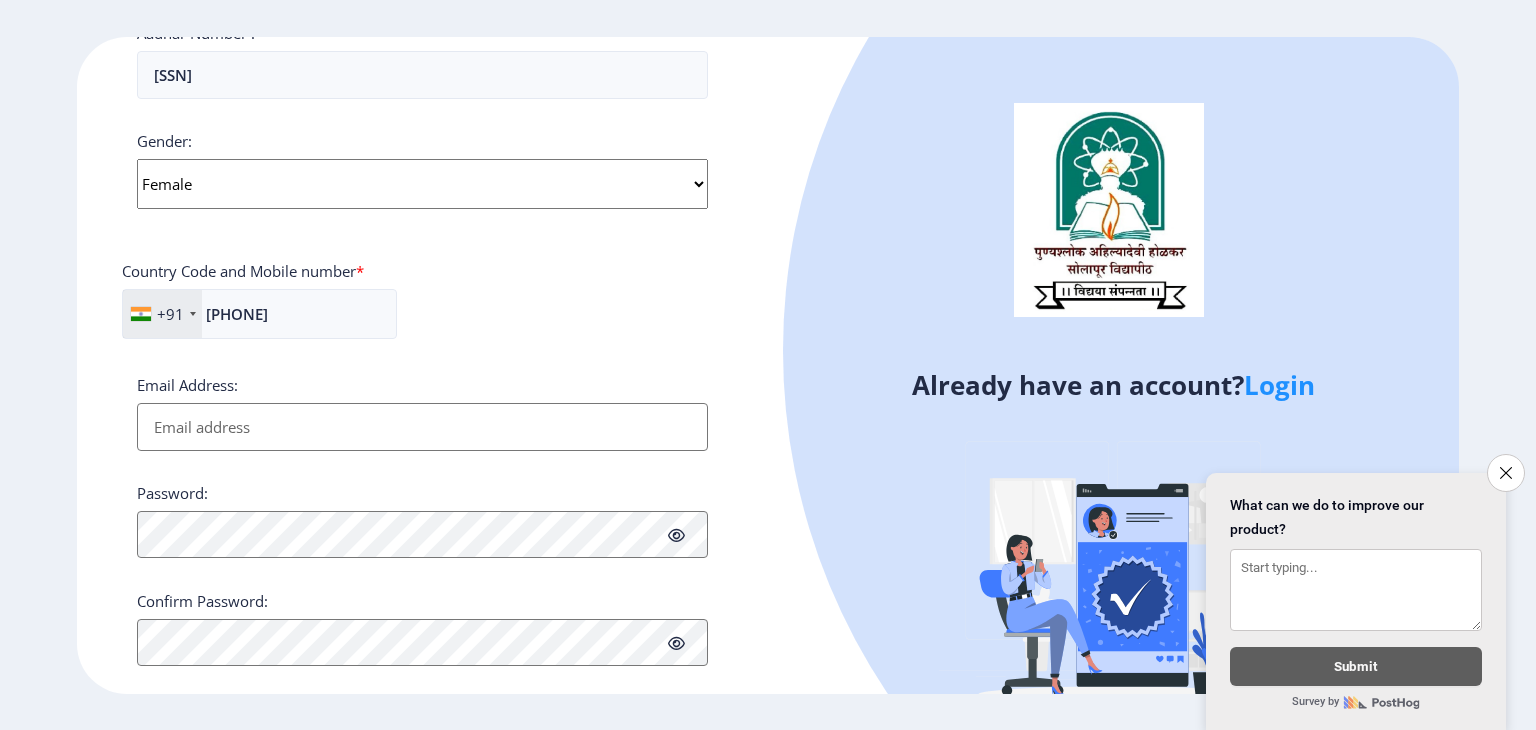 click on "Email Address:" at bounding box center (422, 427) 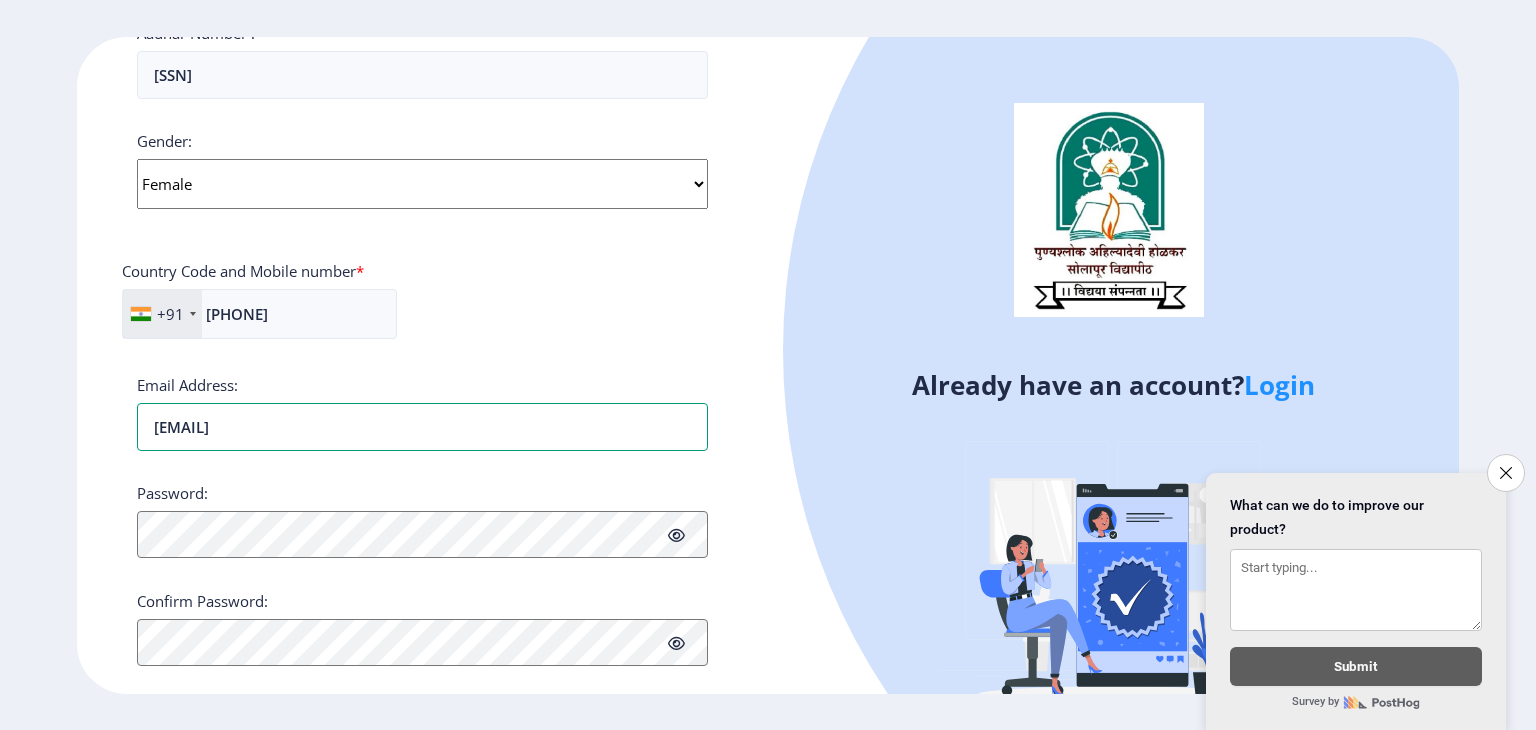 type on "[EMAIL]" 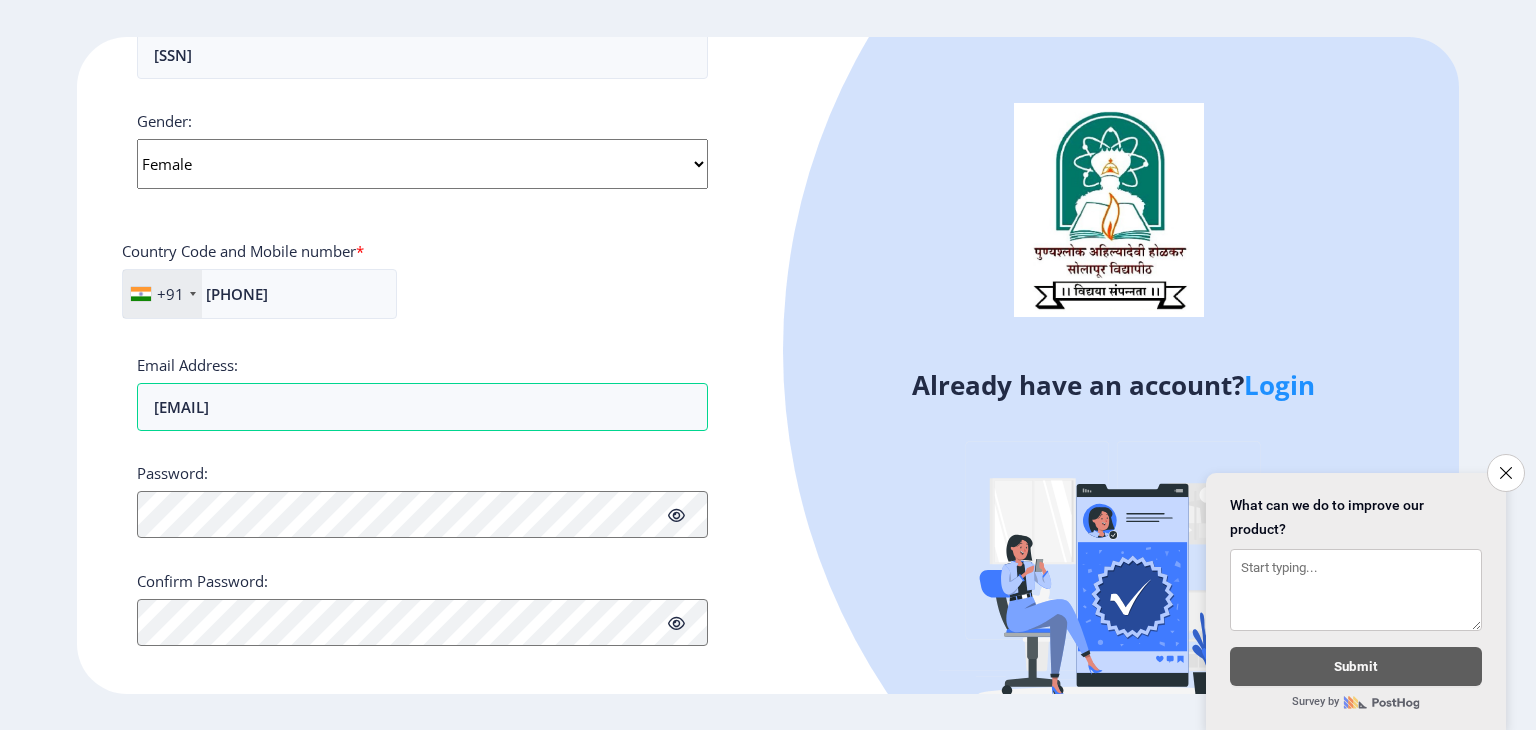 scroll, scrollTop: 732, scrollLeft: 0, axis: vertical 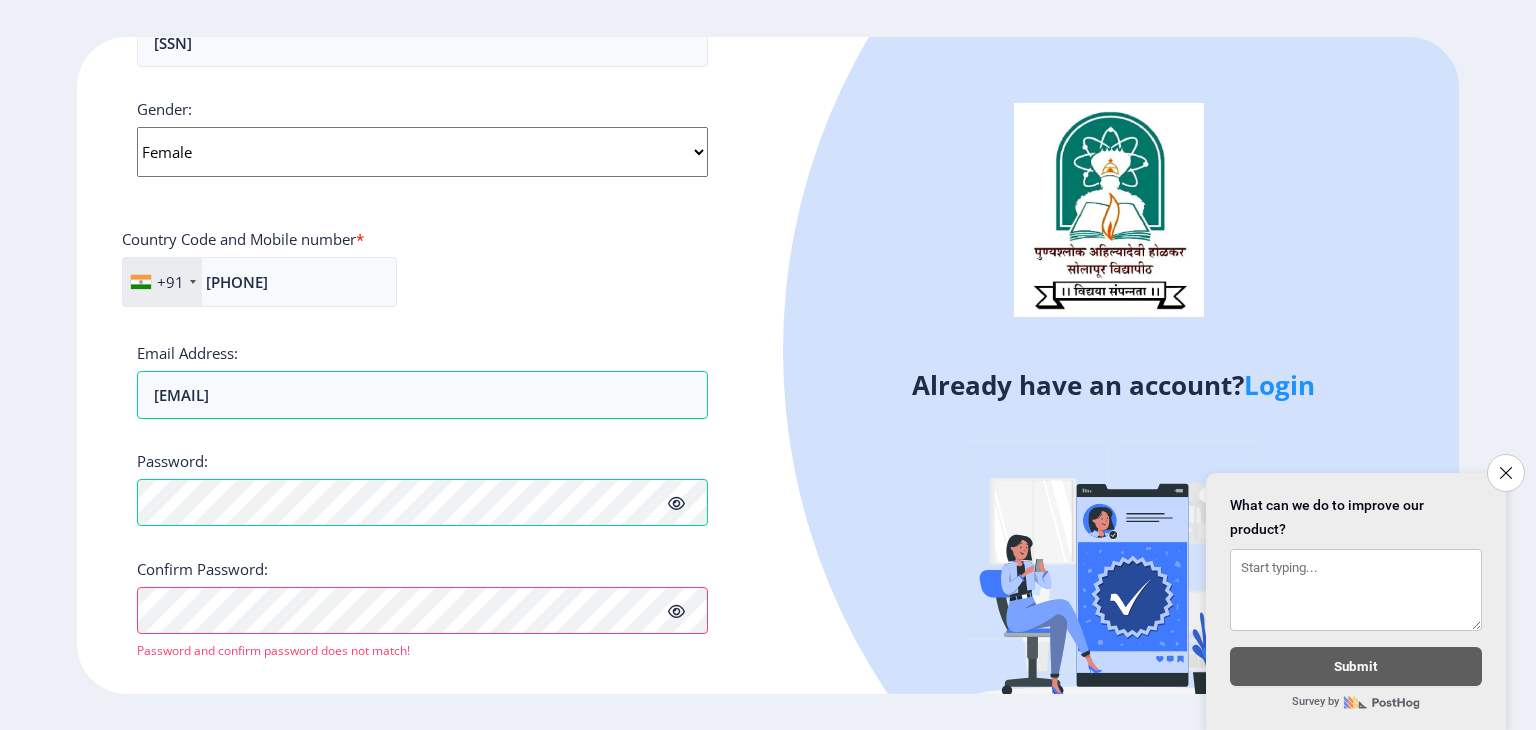 click 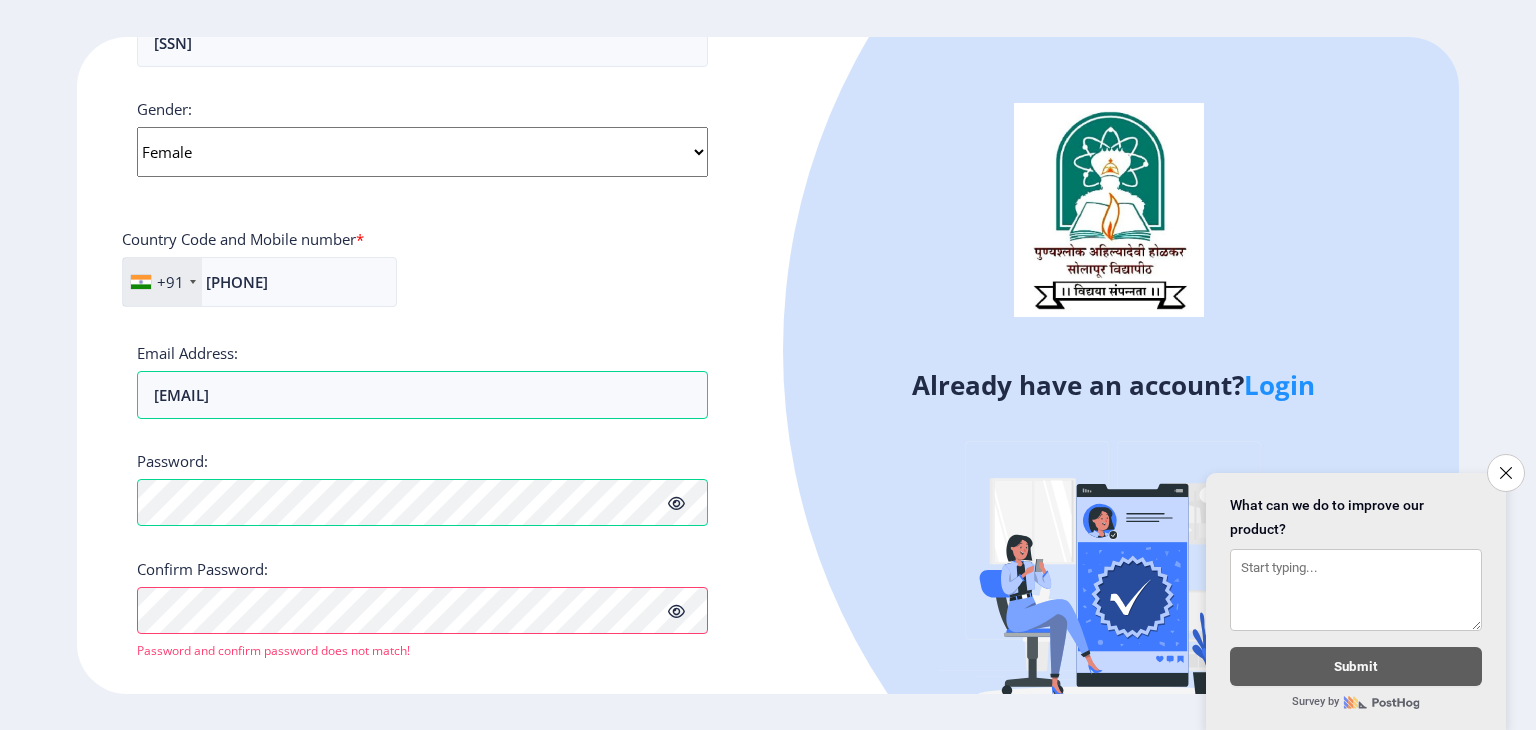 scroll, scrollTop: 756, scrollLeft: 0, axis: vertical 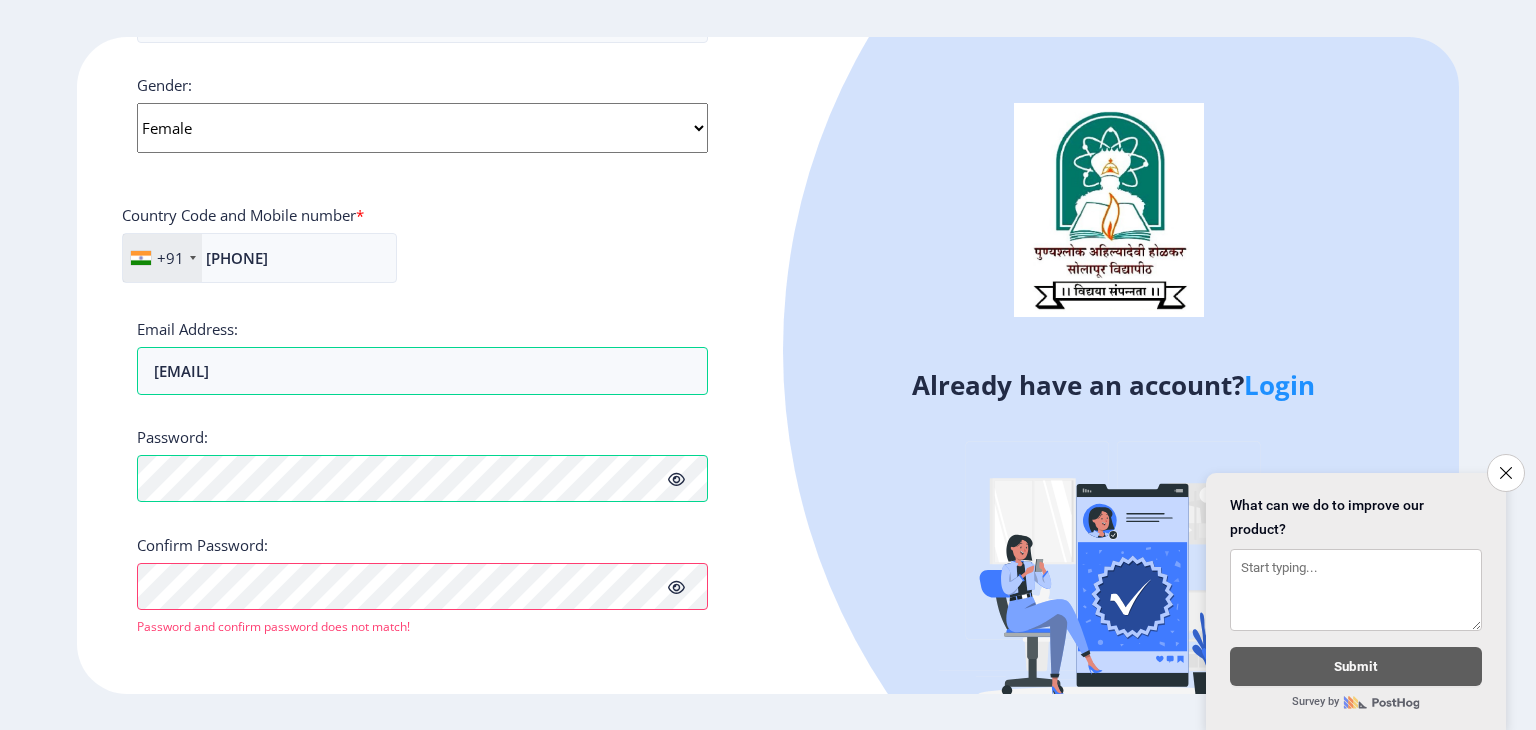 click 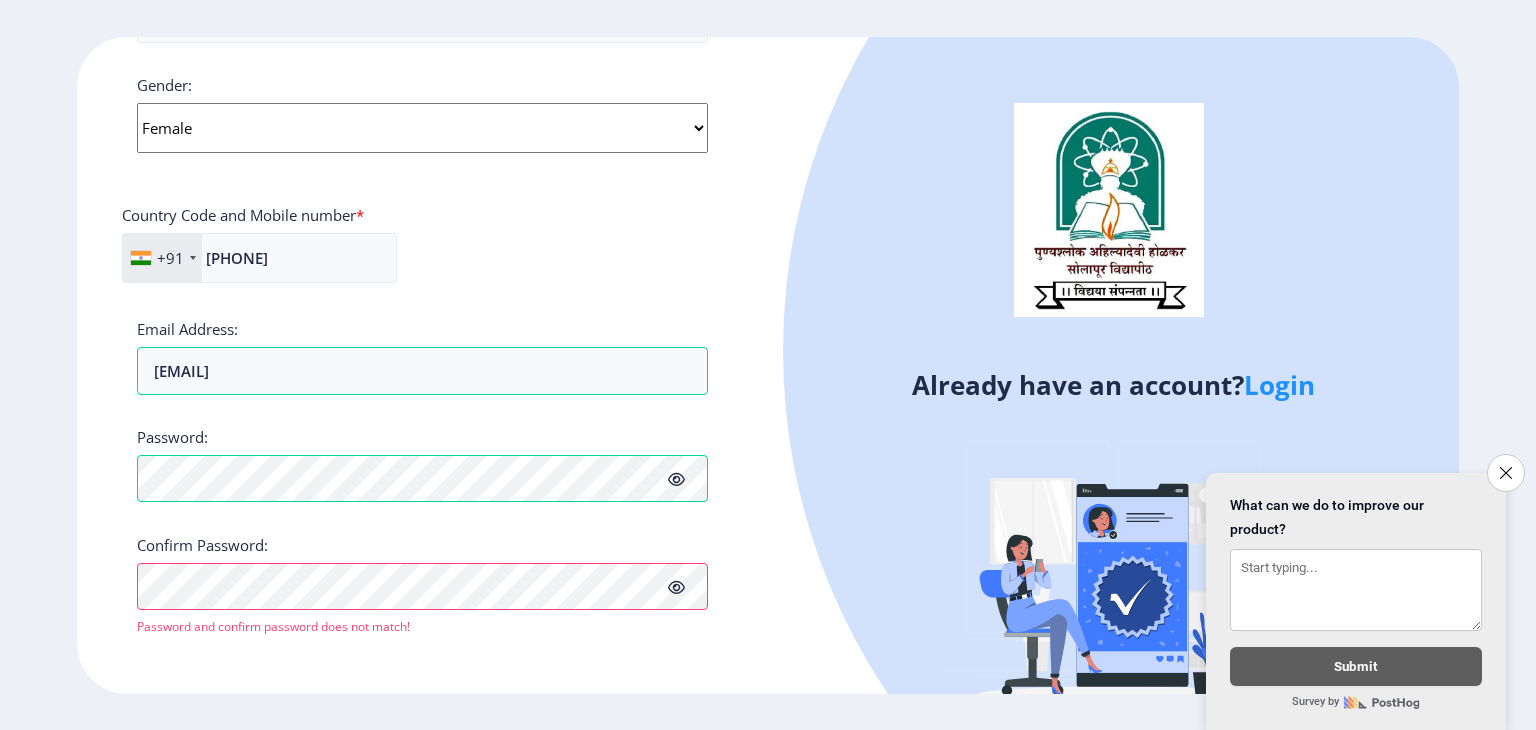 click 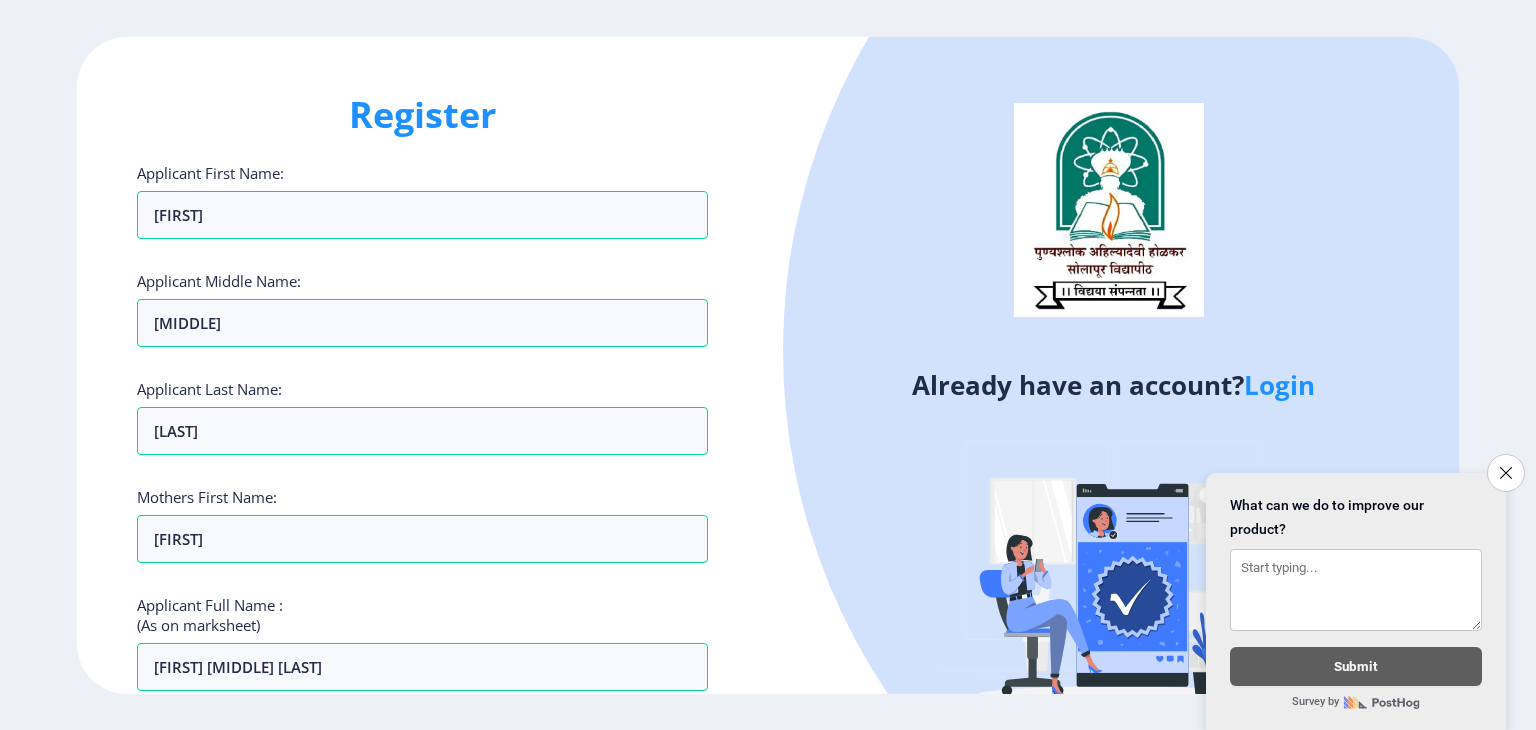 scroll, scrollTop: 756, scrollLeft: 0, axis: vertical 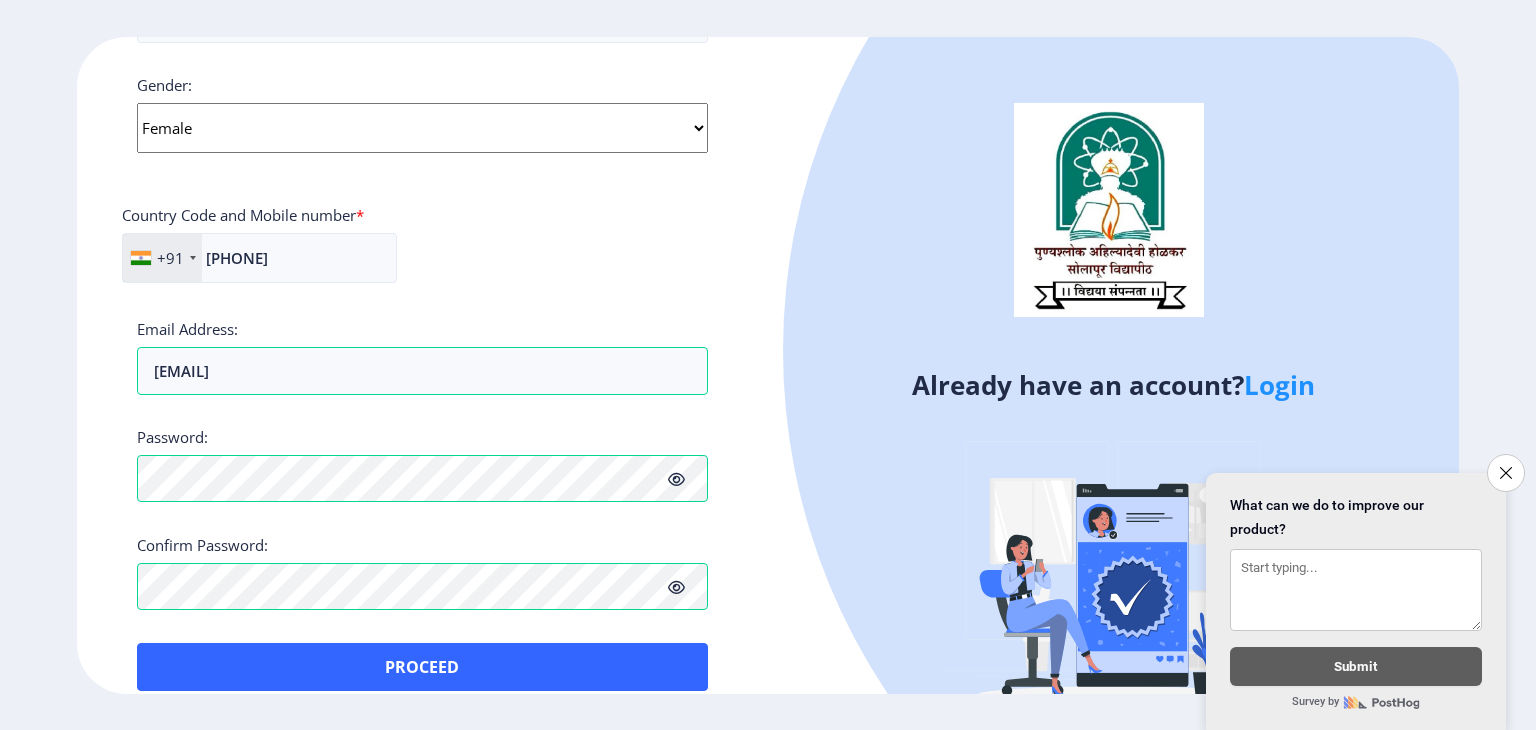 click on "Applicant First Name: [FIRST] Applicant Middle Name: [MIDDLE] Applicant Last Name: [LAST] Mothers First Name: [FIRST] Applicant Full Name : (As on marksheet) [FIRST] [MIDDLE] [LAST] Aadhar Number :  [SSN] Gender: Select Gender Male Female Other  Country Code and Mobile number  *  +91 India (‫الهند‬‎) +91 Afghanistan (‫افغانستان‬‎) +93 Albania (Shqipëri) +355 Algeria (‫الجزائر‬‎) +213 American Samoa +1 Andorra +376 Angola +244 Anguilla +1 Antigua and Barbuda +1 Argentina +54 Armenia (Հայաստան) +374 Aruba +297 Australia +61 Austria (Österreich) +43 Azerbaijan (Azərbaycan) +994 Bahamas +1 Bahrain (‫البحرين‬‎) +973 Bangladesh (বাংলাদেশ) +880 Barbados +1 Belarus (Беларусь) +375 Belgium (België) +32 Belize +501 Benin (Bénin) +229 Bermuda +1 Bhutan (འབྲུག) +975 Bolivia +591 Bosnia and Herzegovina (Босна и Херцеговина) +387 Botswana +267 Brazil (Brasil) +55 British Indian Ocean Territory +246 +1 Brunei +673 +1" 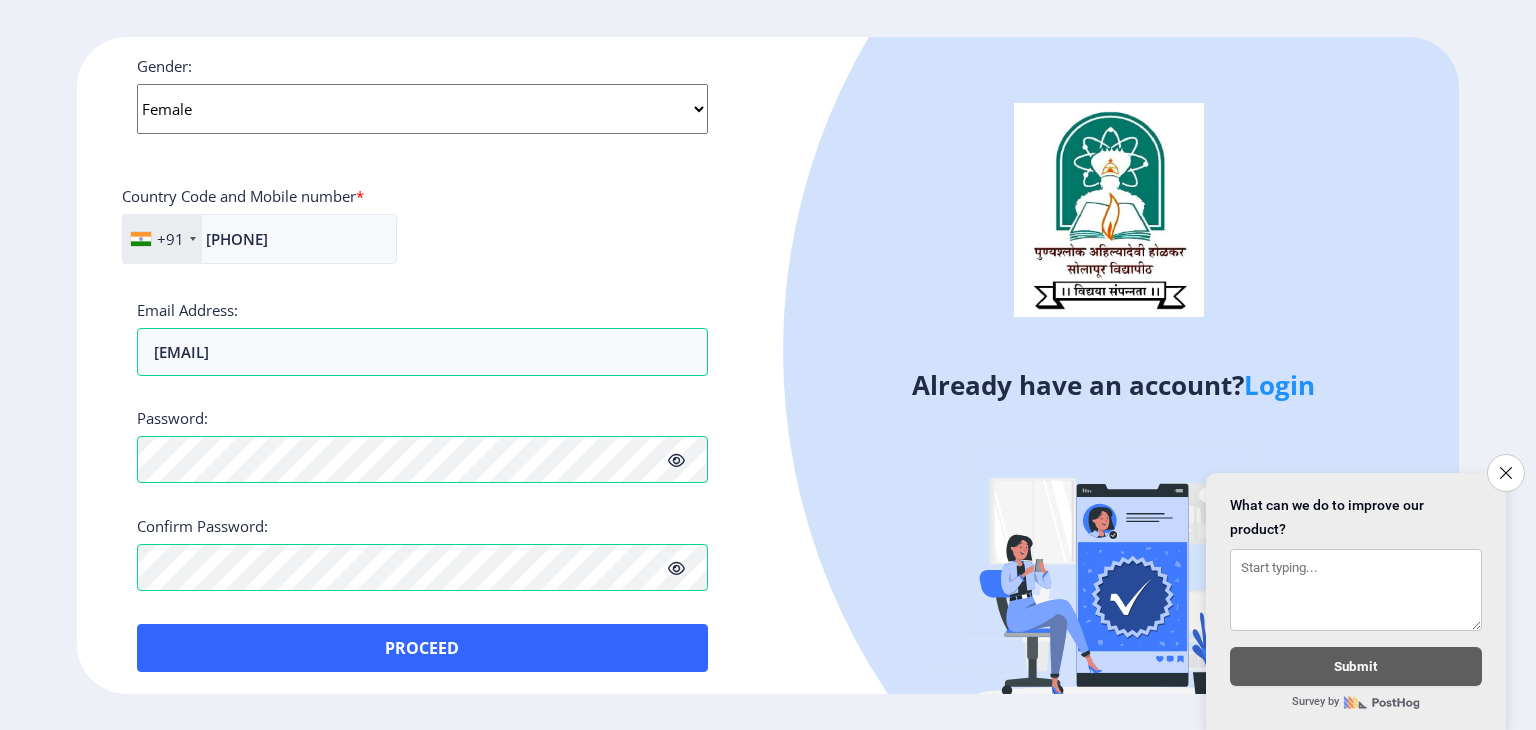 scroll, scrollTop: 780, scrollLeft: 0, axis: vertical 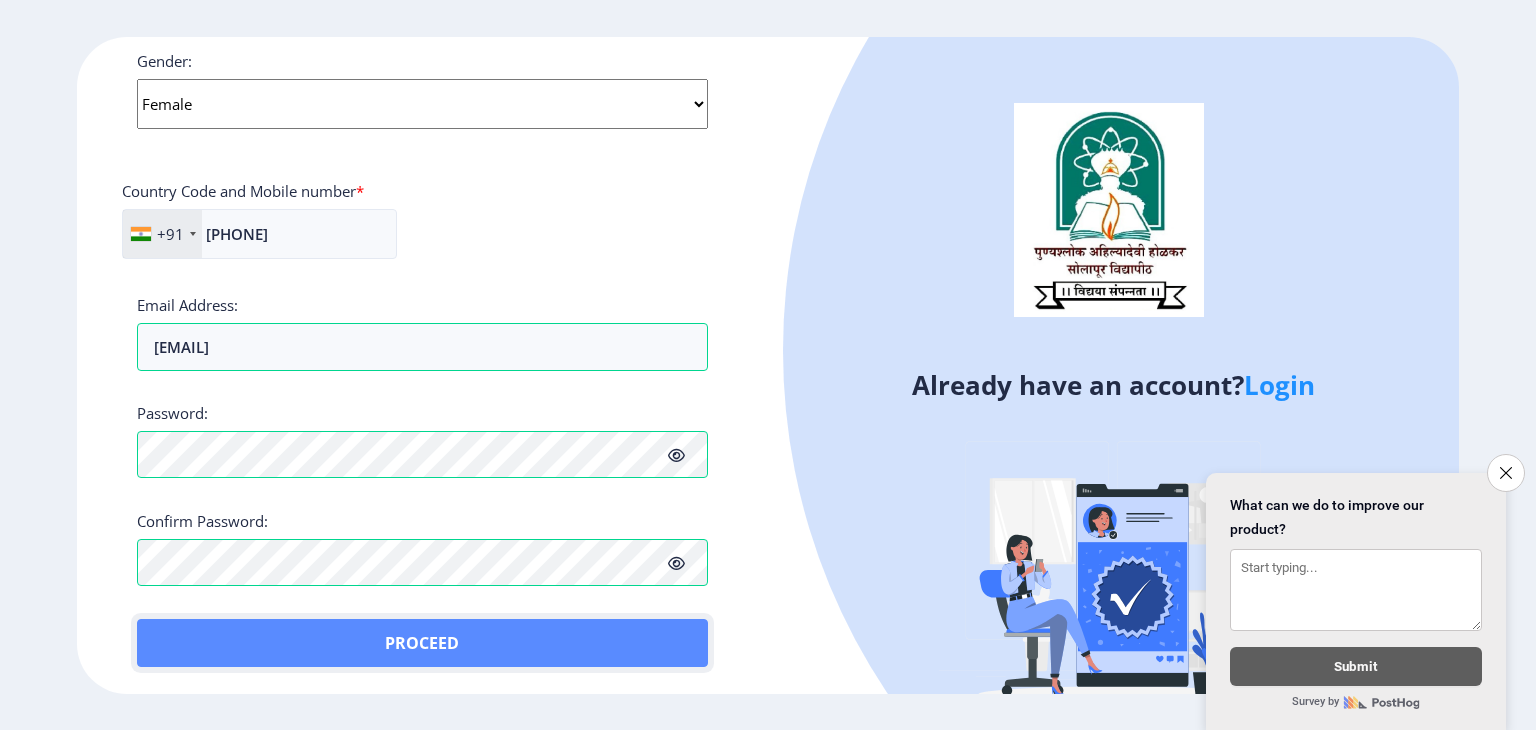 click on "Proceed" 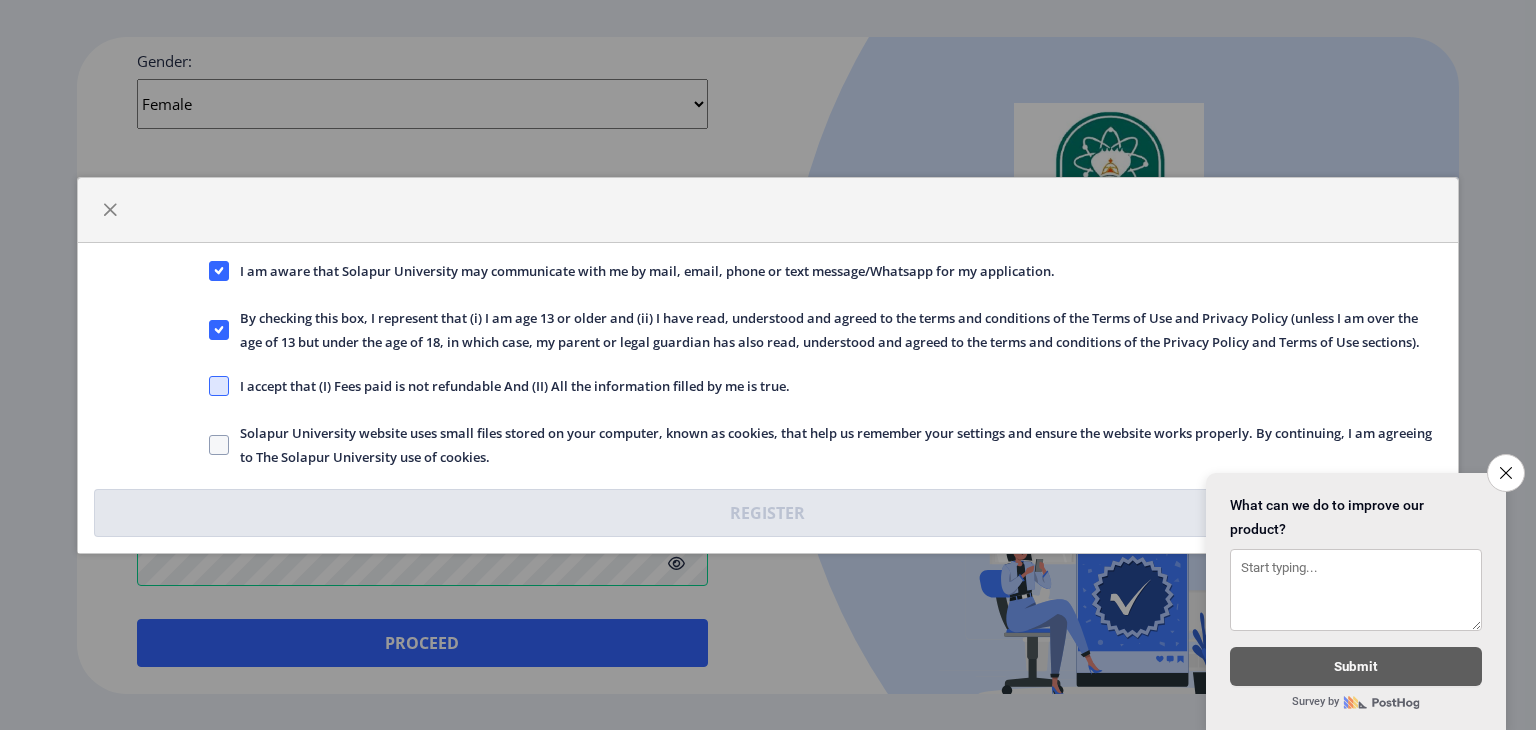 click 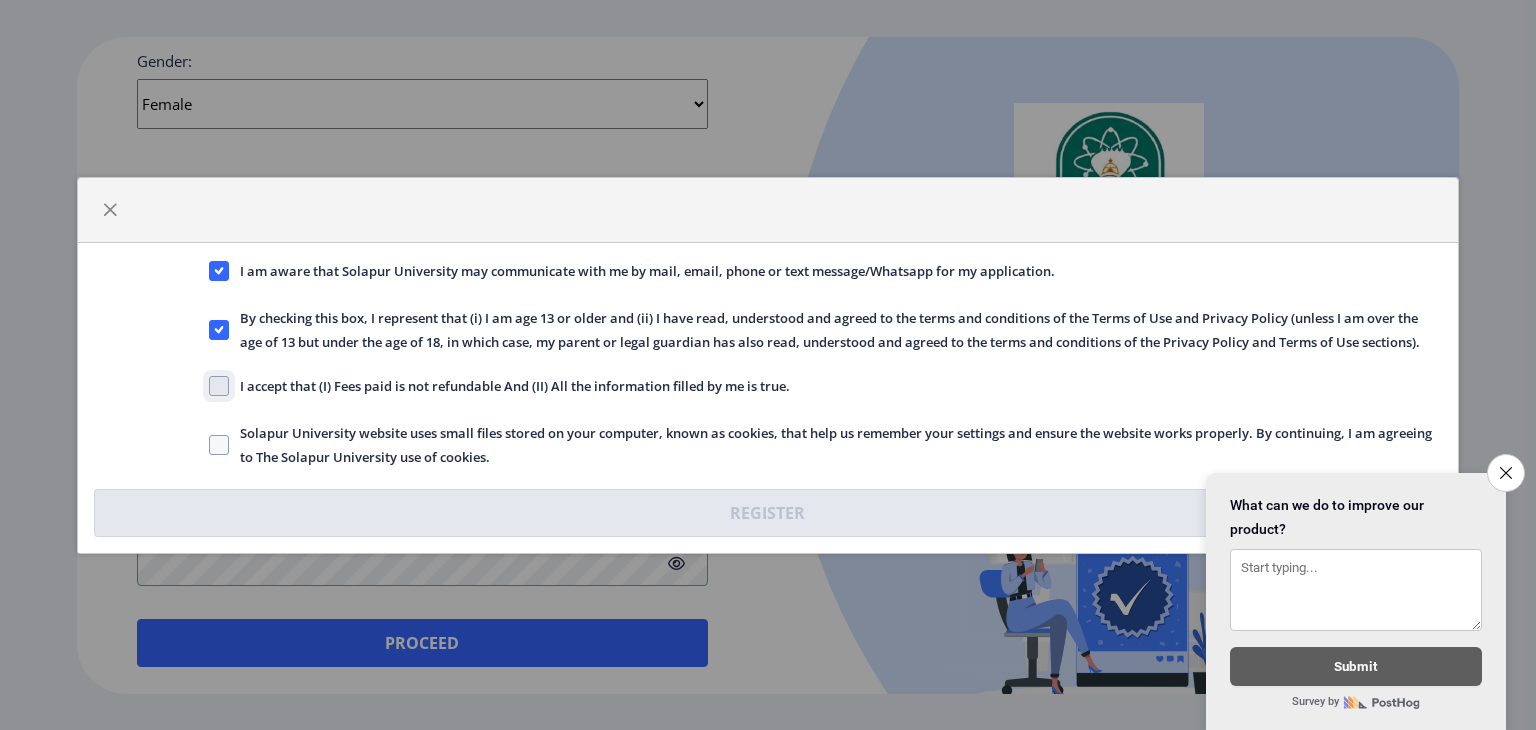 click on "I accept that (I) Fees paid is not refundable And (II) All the information filled by me is true." 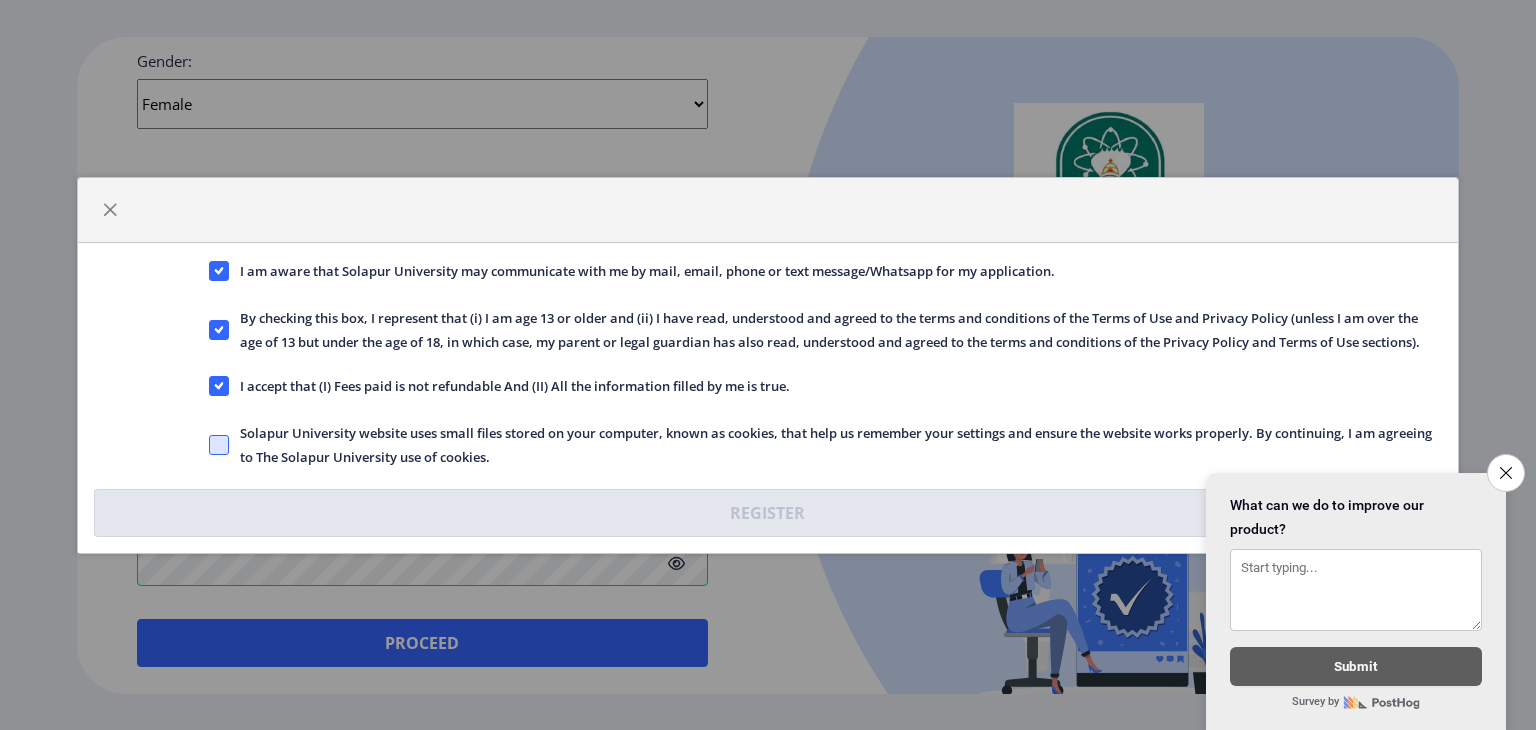 click 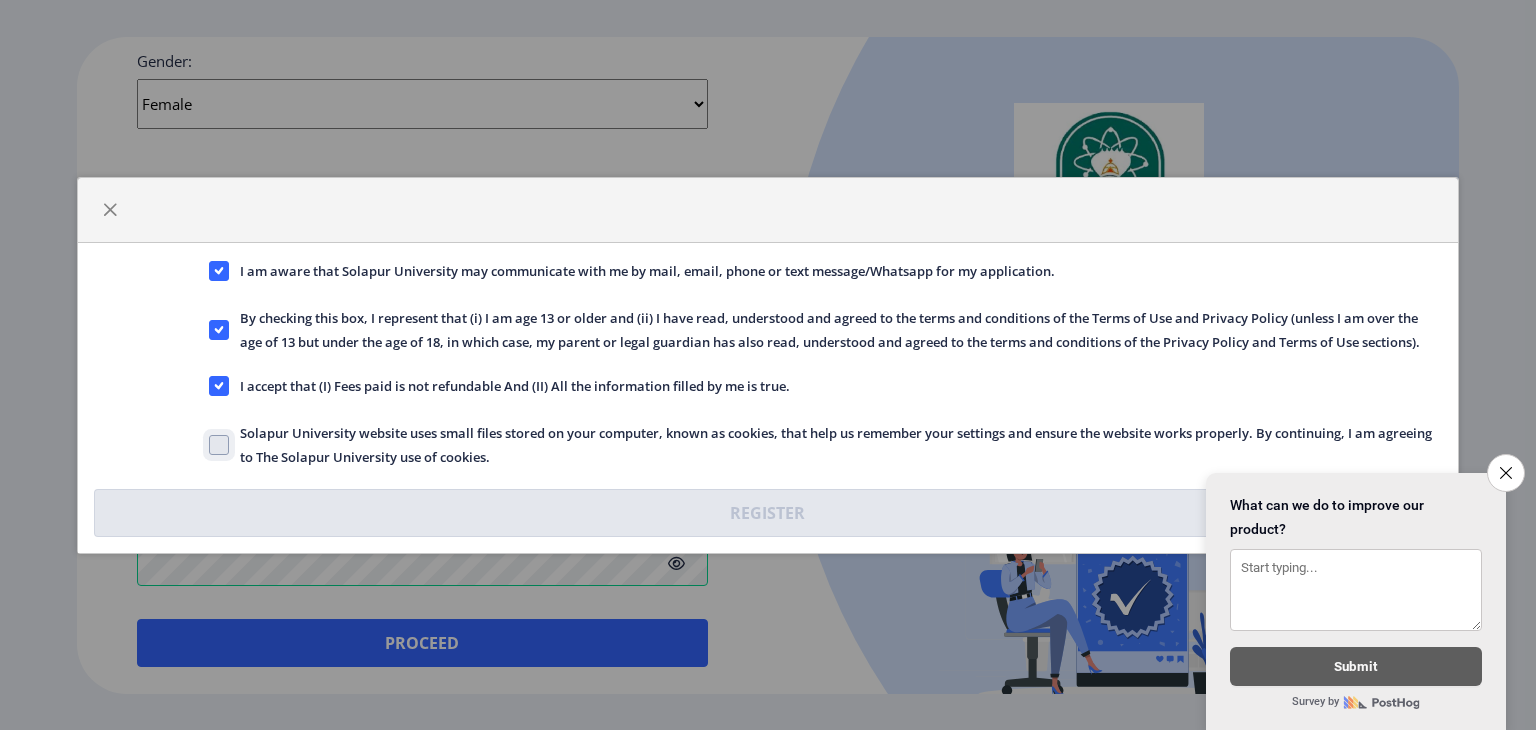 click on "Solapur University website uses small files stored on your computer, known as cookies, that help us remember your settings and ensure the website works properly. By continuing, I am agreeing to The Solapur University use of cookies." 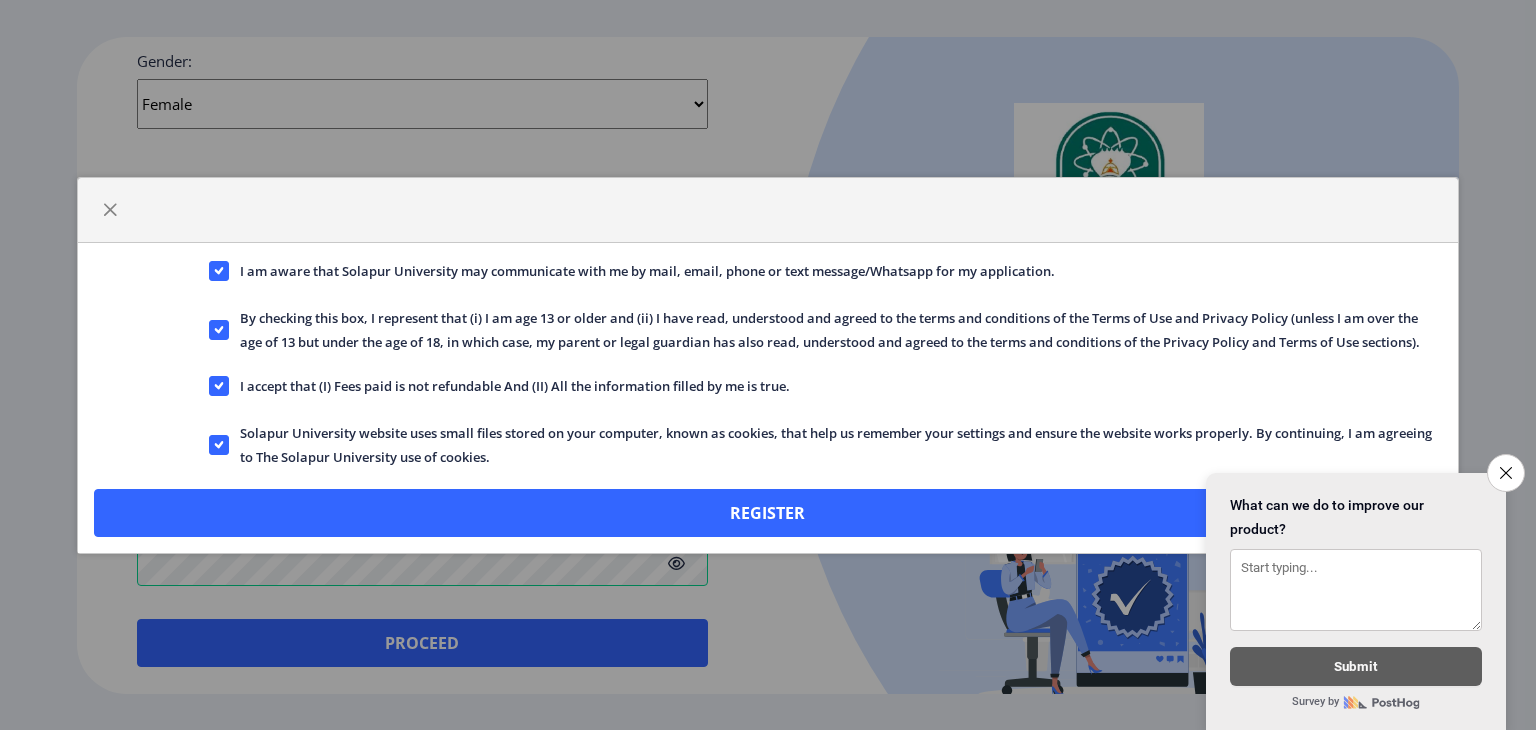 drag, startPoint x: 1516, startPoint y: 453, endPoint x: 1504, endPoint y: 459, distance: 13.416408 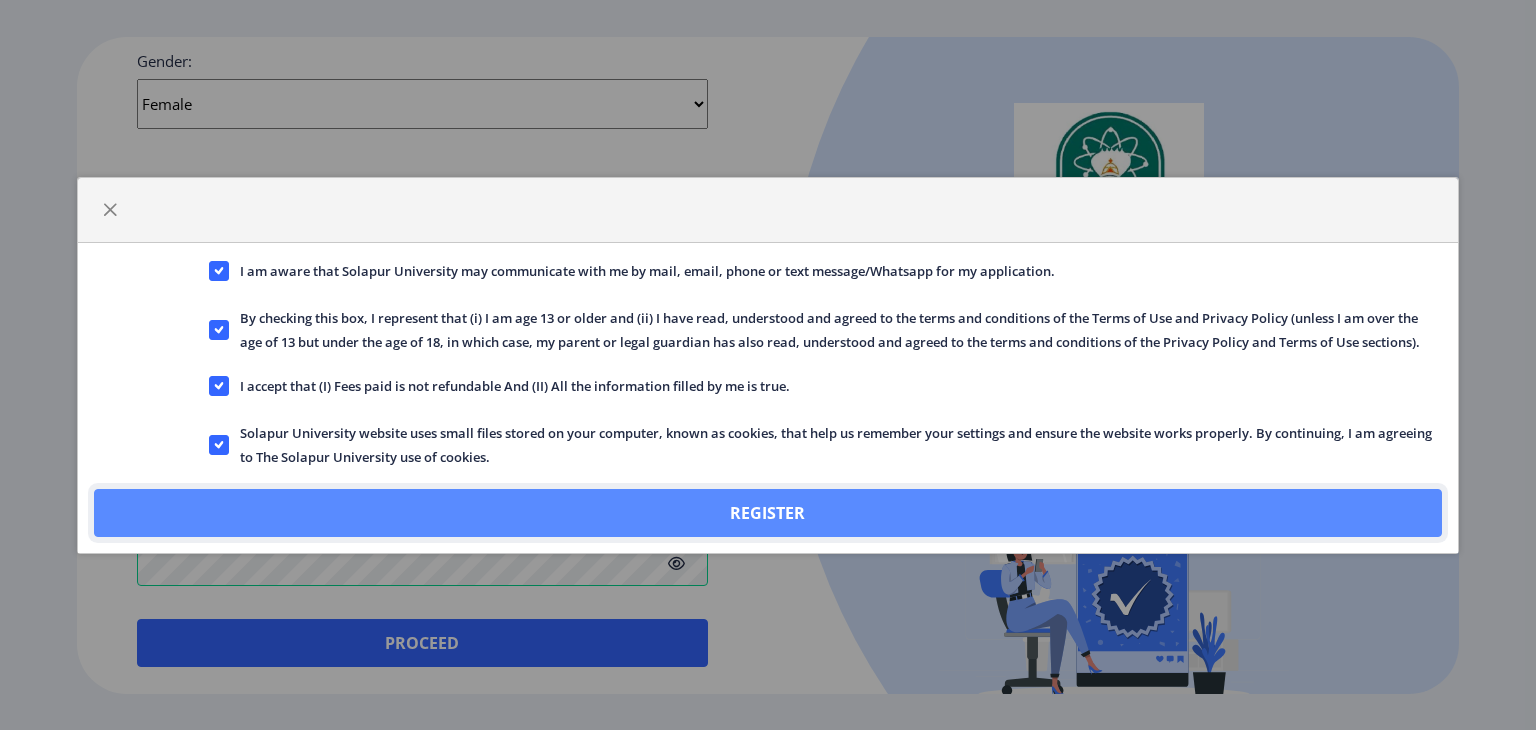 click on "Register" 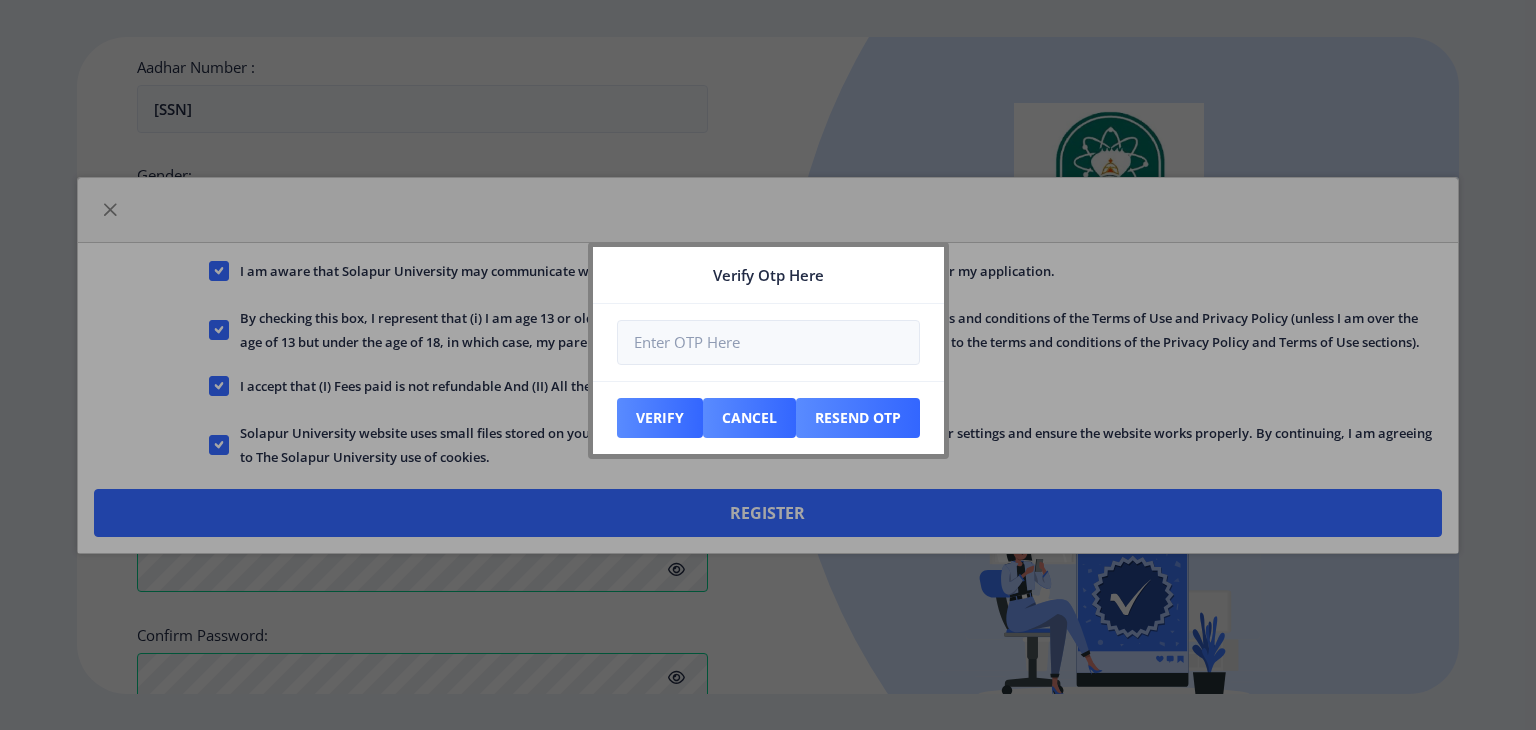 scroll, scrollTop: 893, scrollLeft: 0, axis: vertical 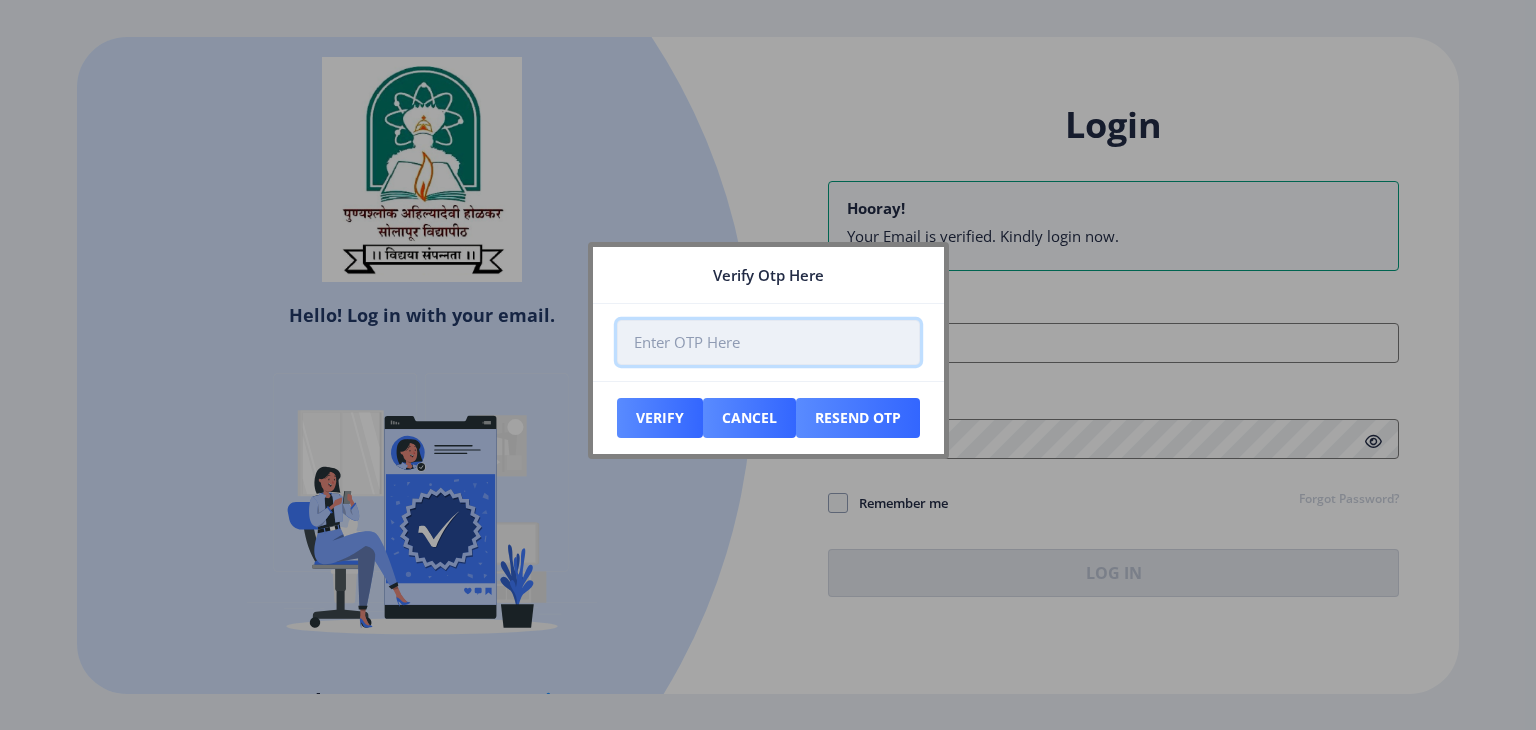 click at bounding box center [768, 342] 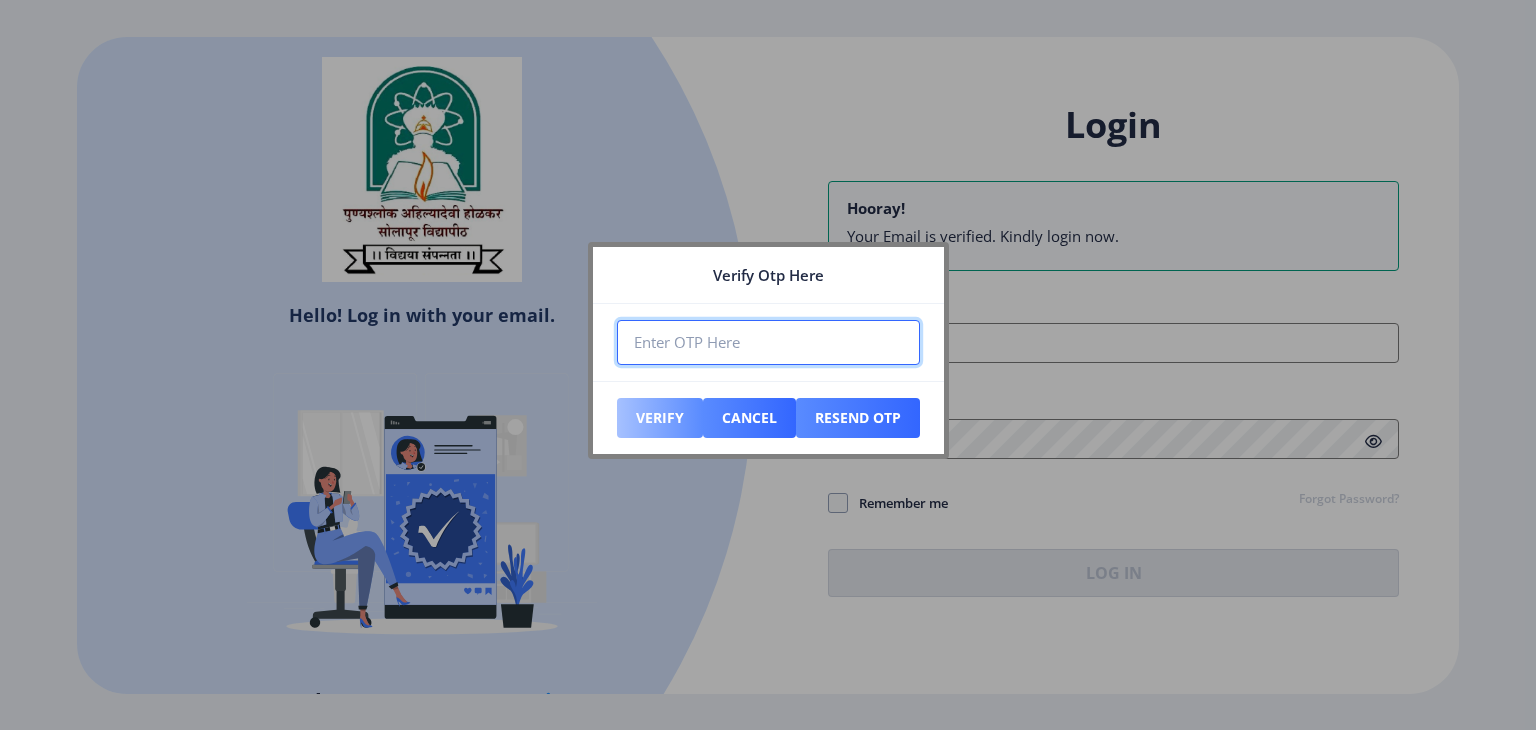 type on "[PHONE]" 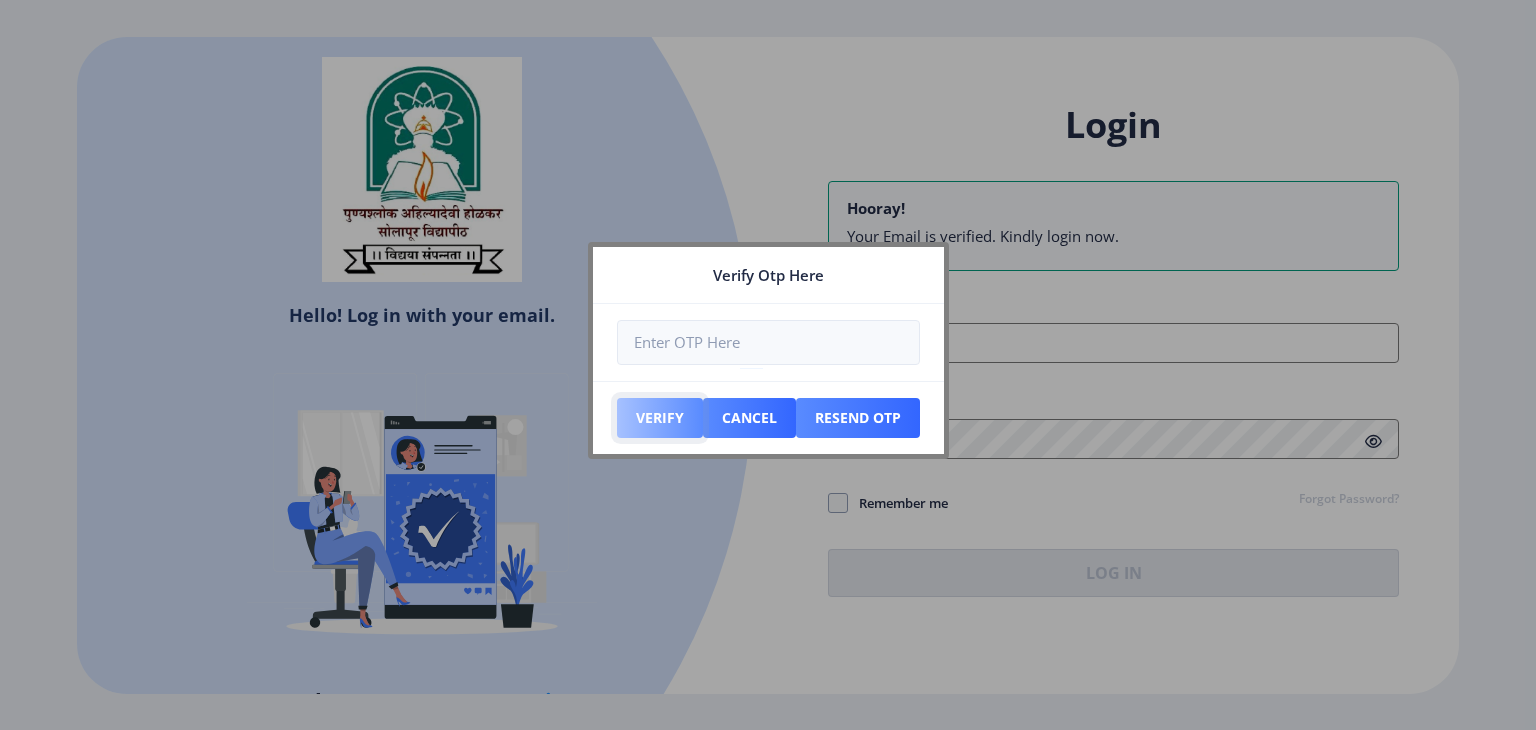 click on "Verify" at bounding box center [660, 418] 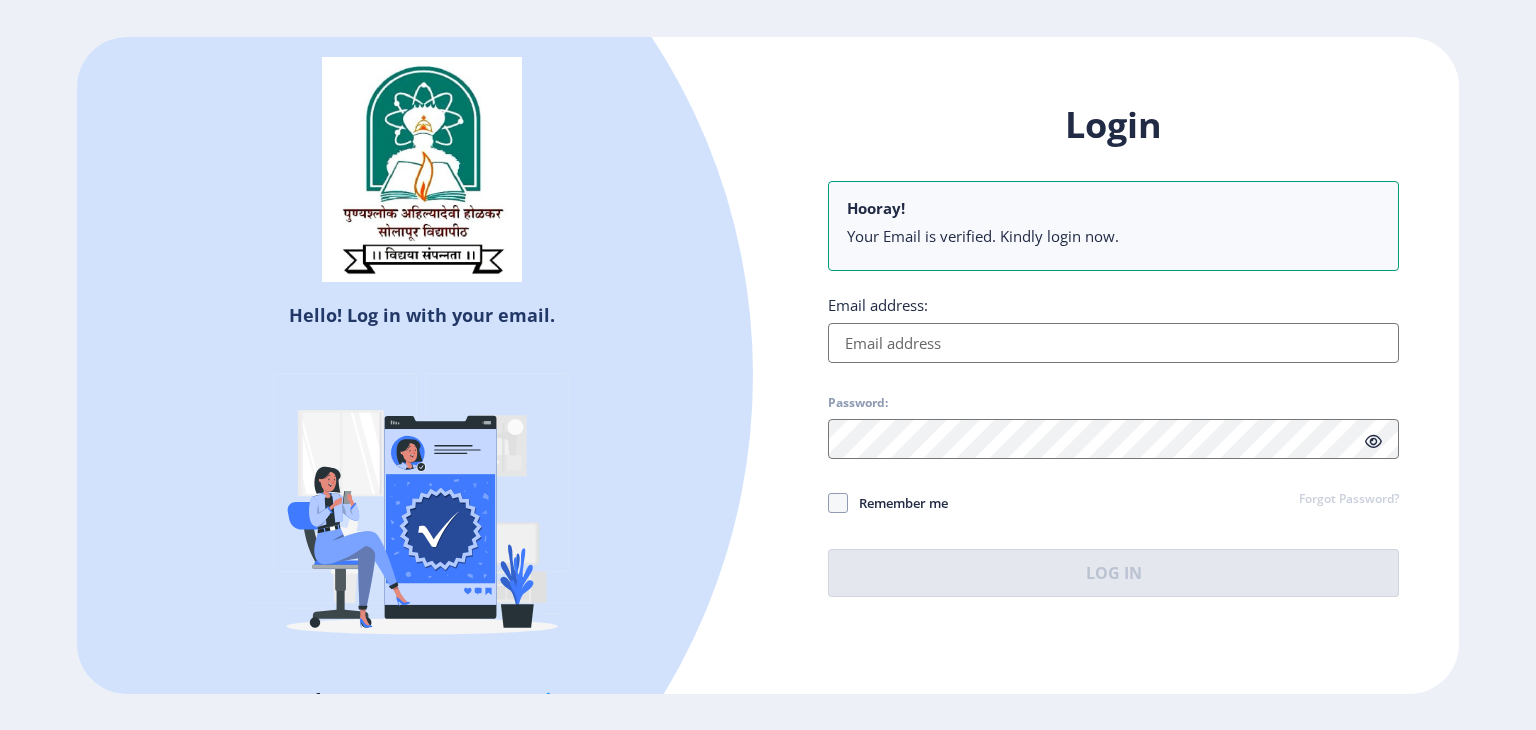click on "Email address:" at bounding box center [1113, 343] 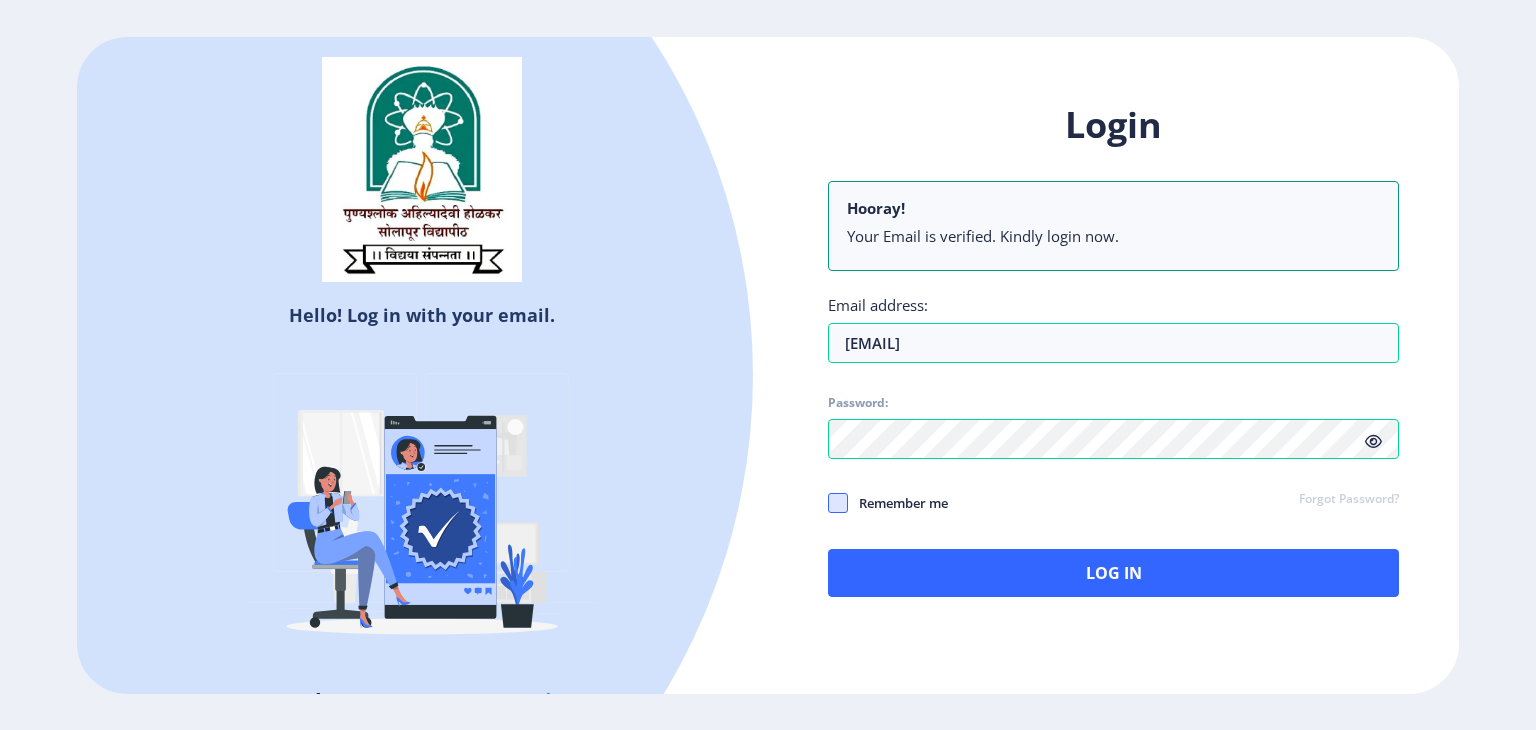 click 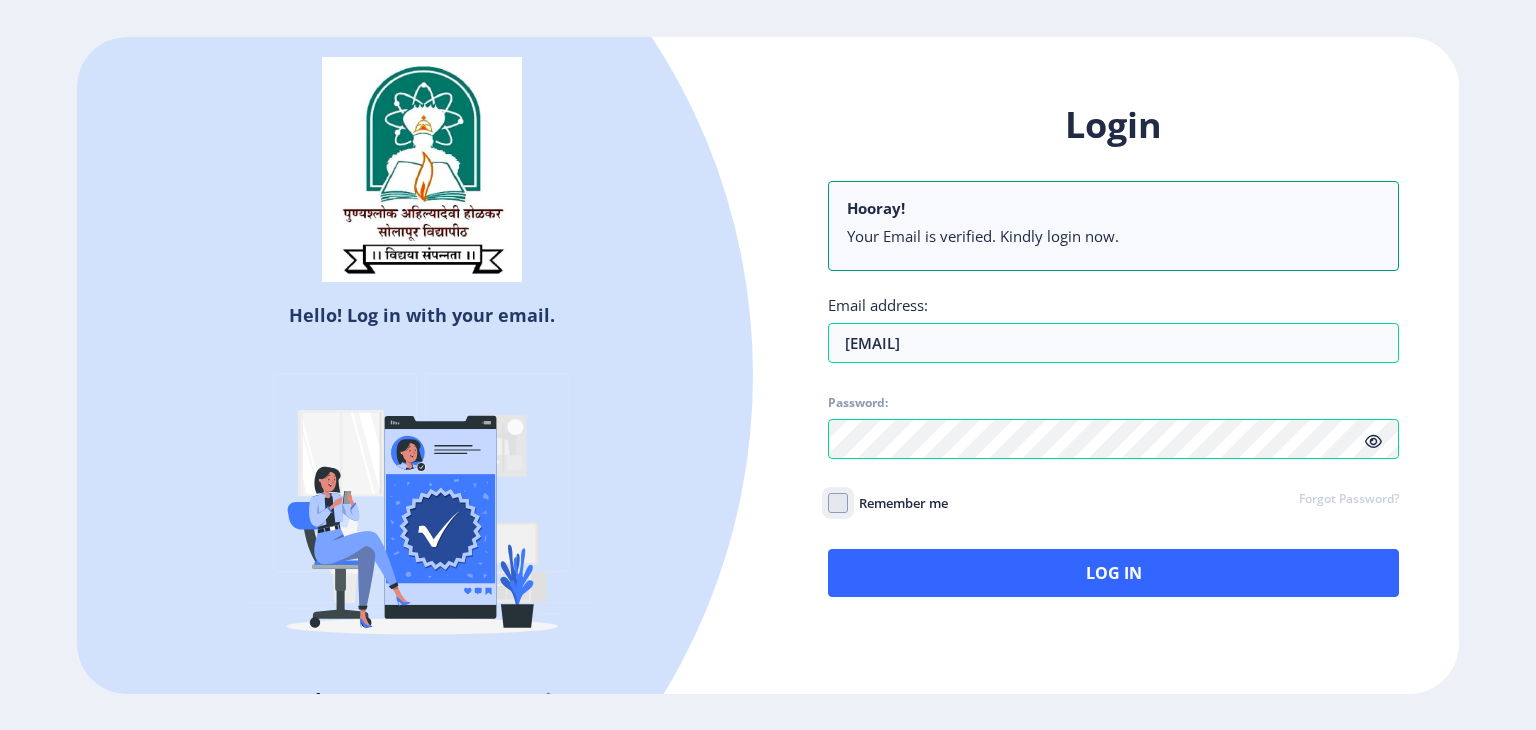 click on "Remember me" 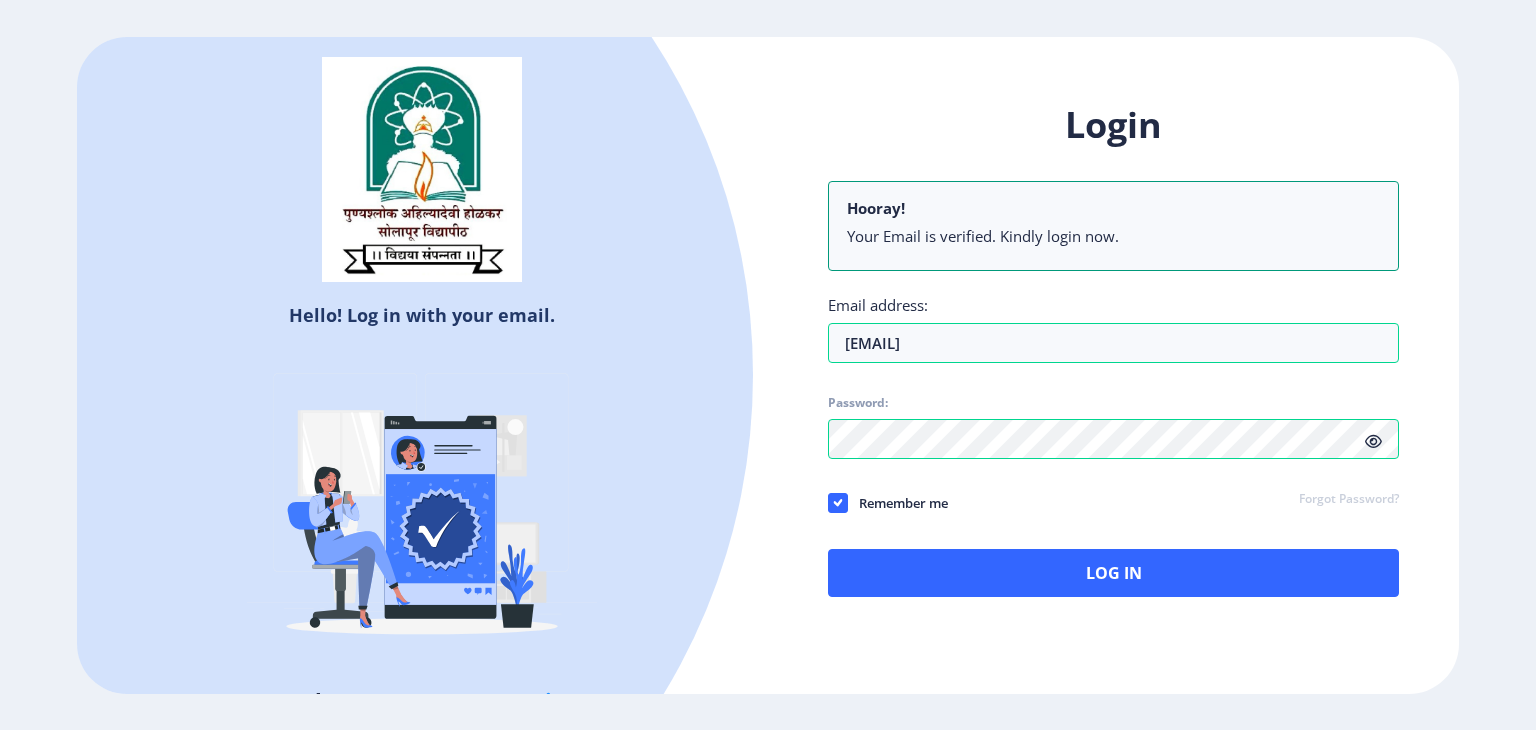 click 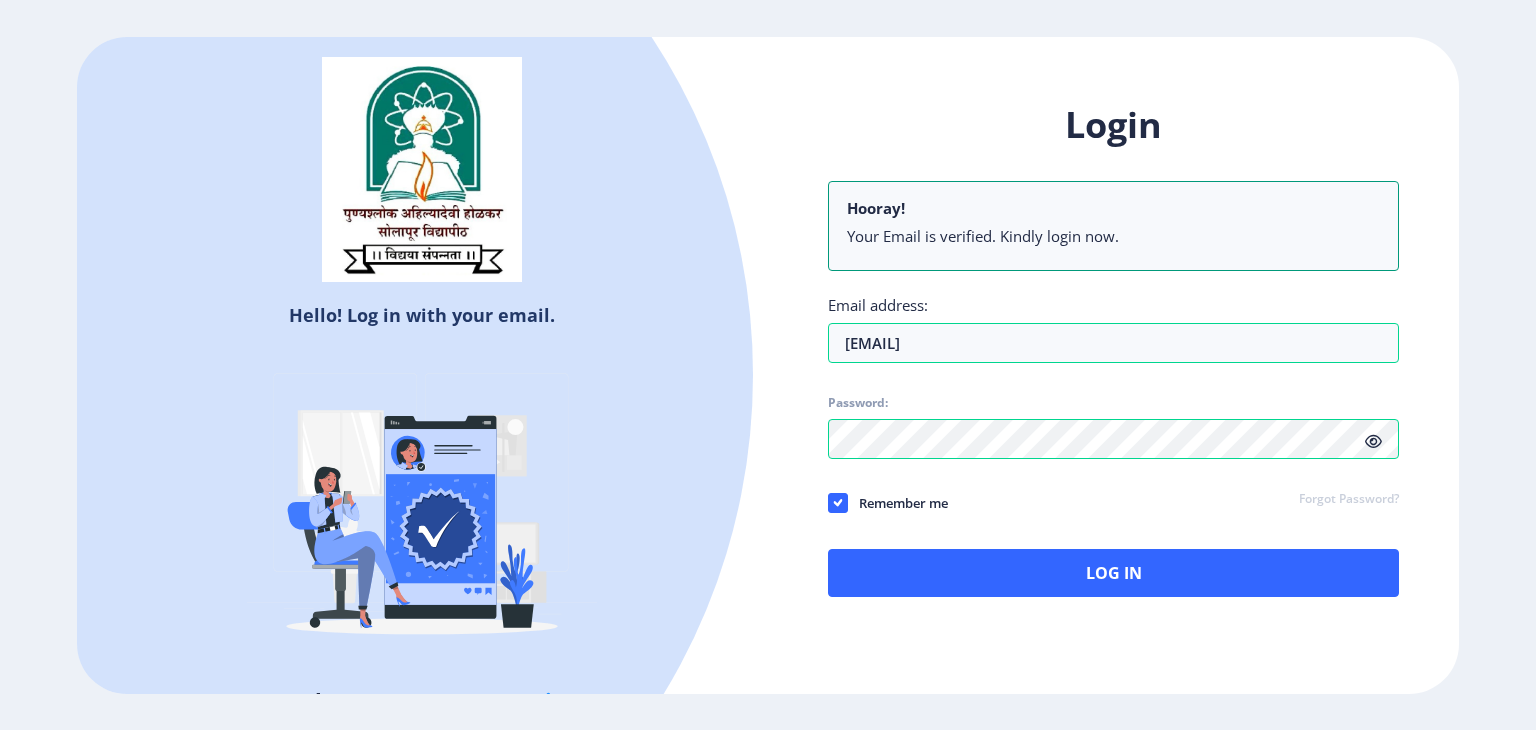 click 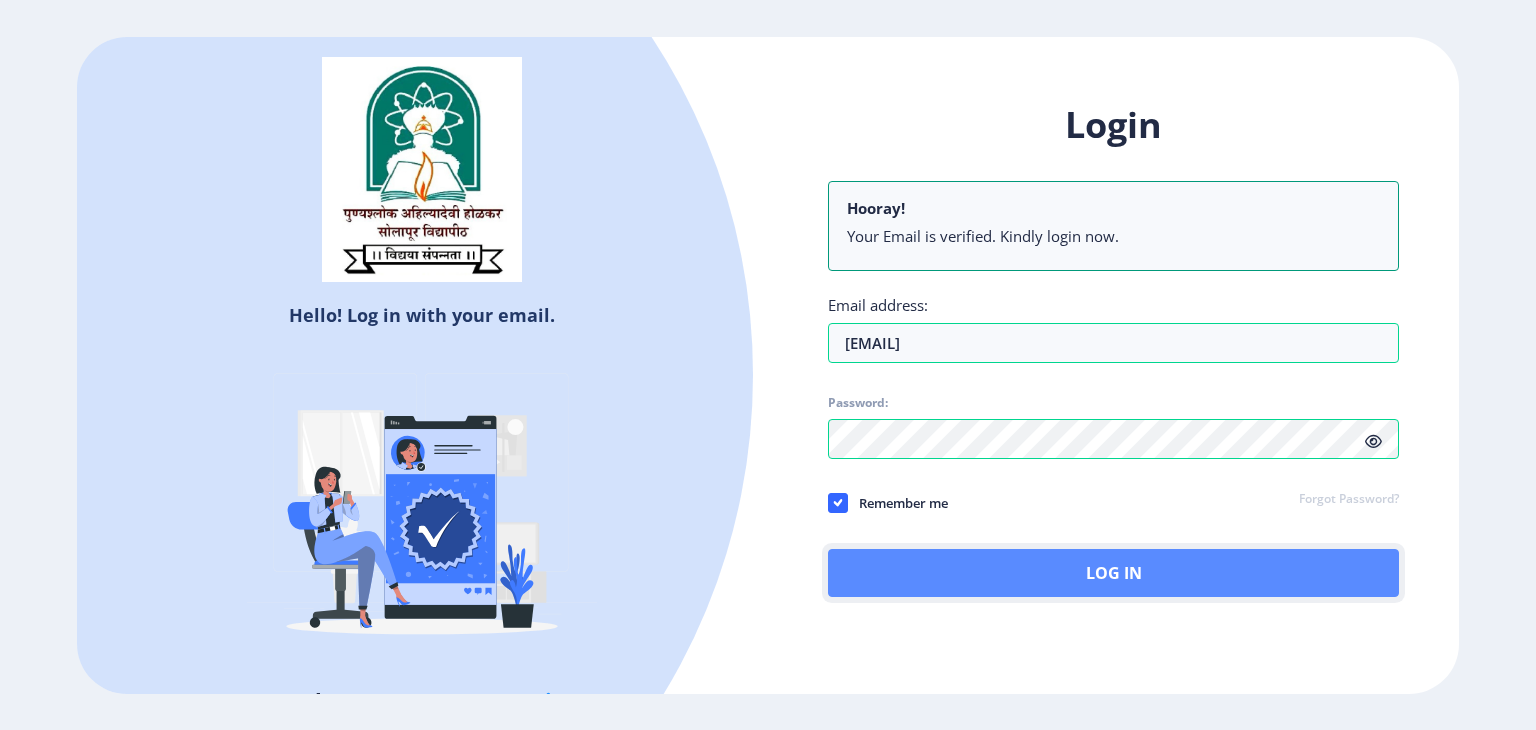 click on "Log In" 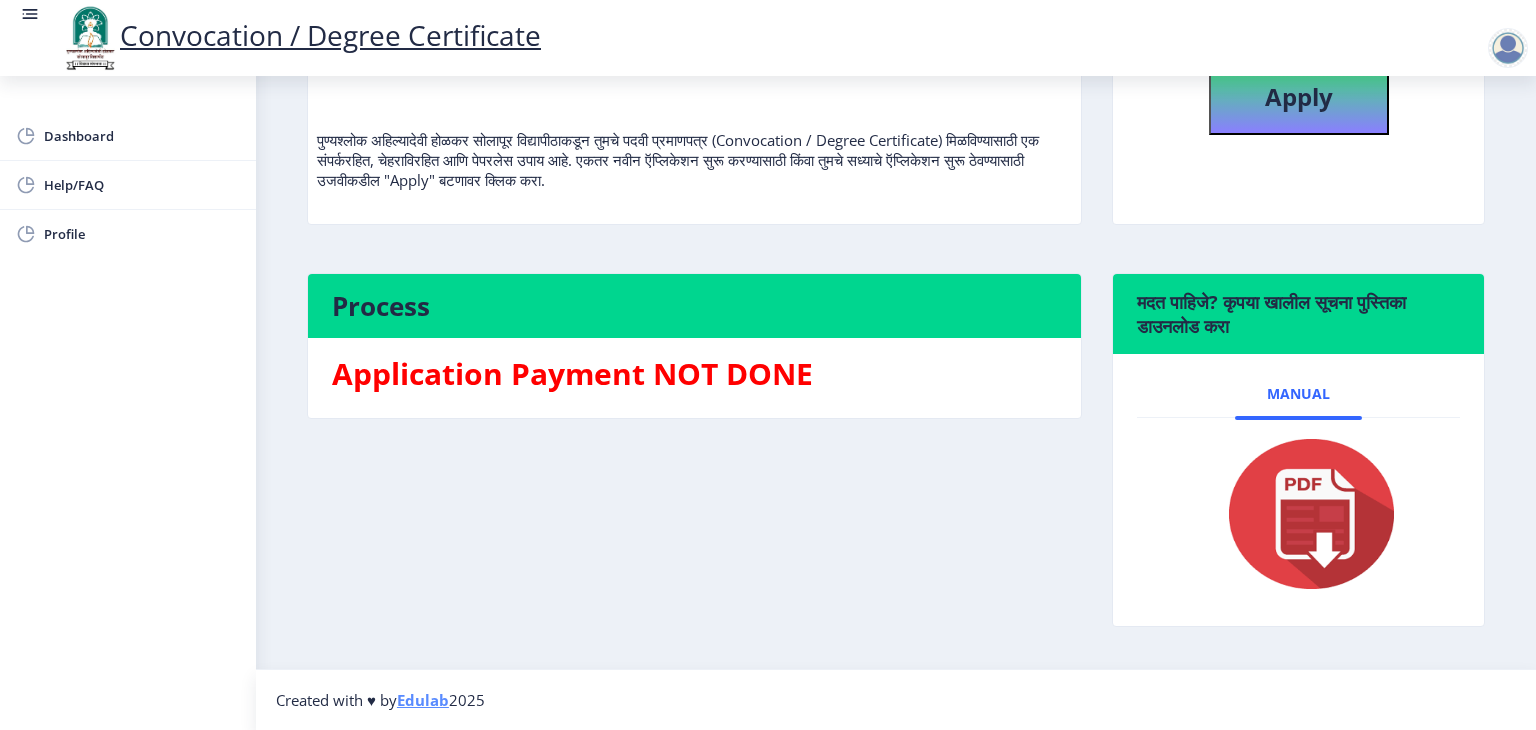 scroll, scrollTop: 0, scrollLeft: 0, axis: both 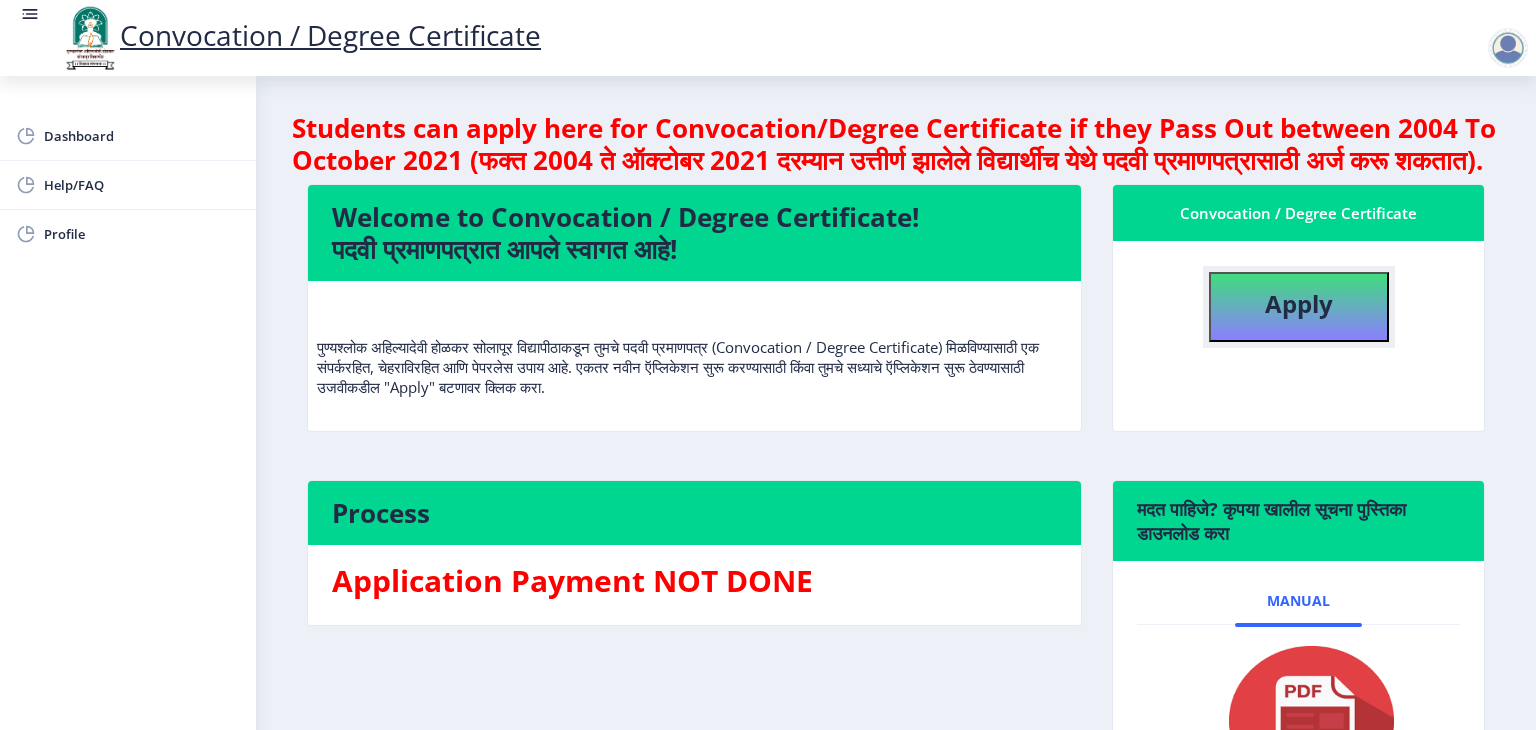 click on "Apply" 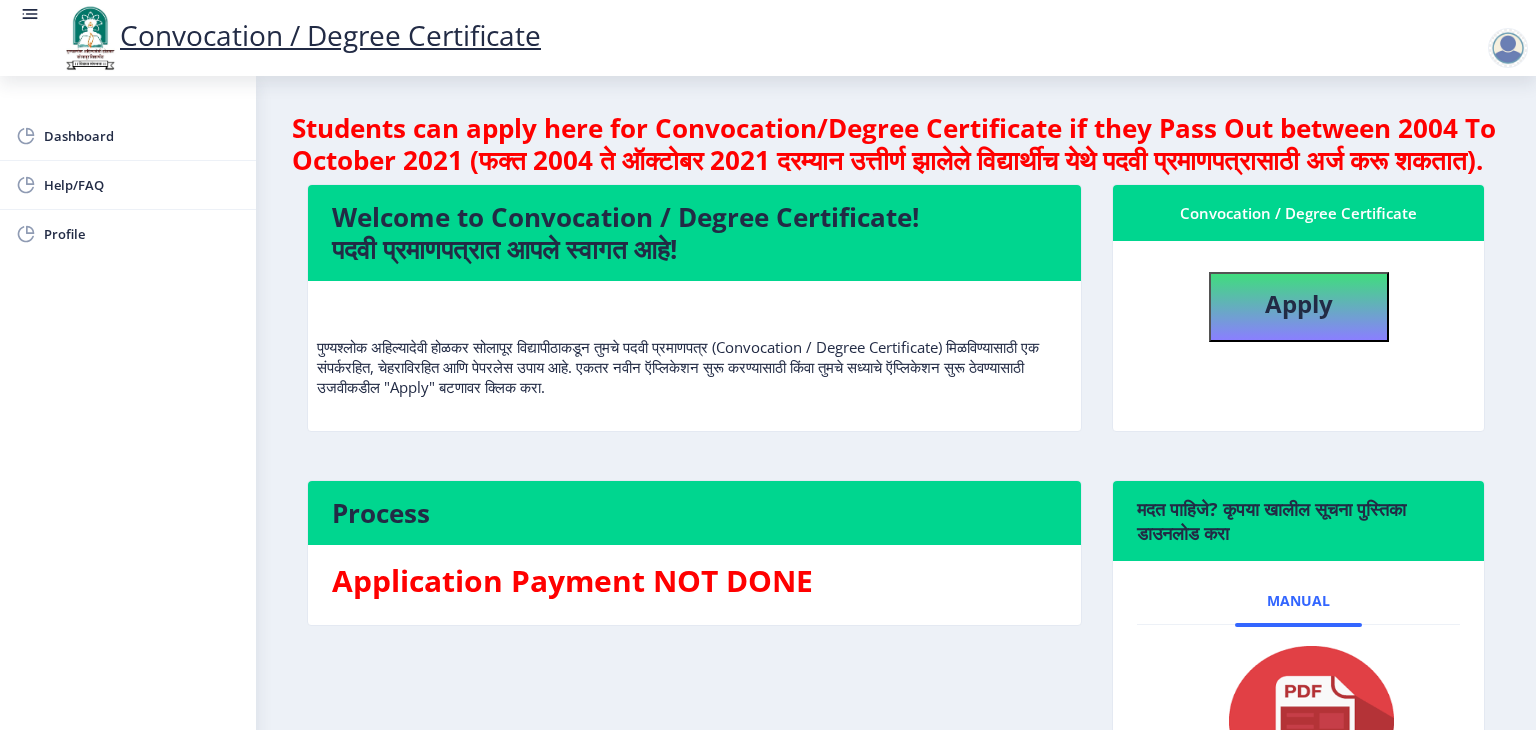 select 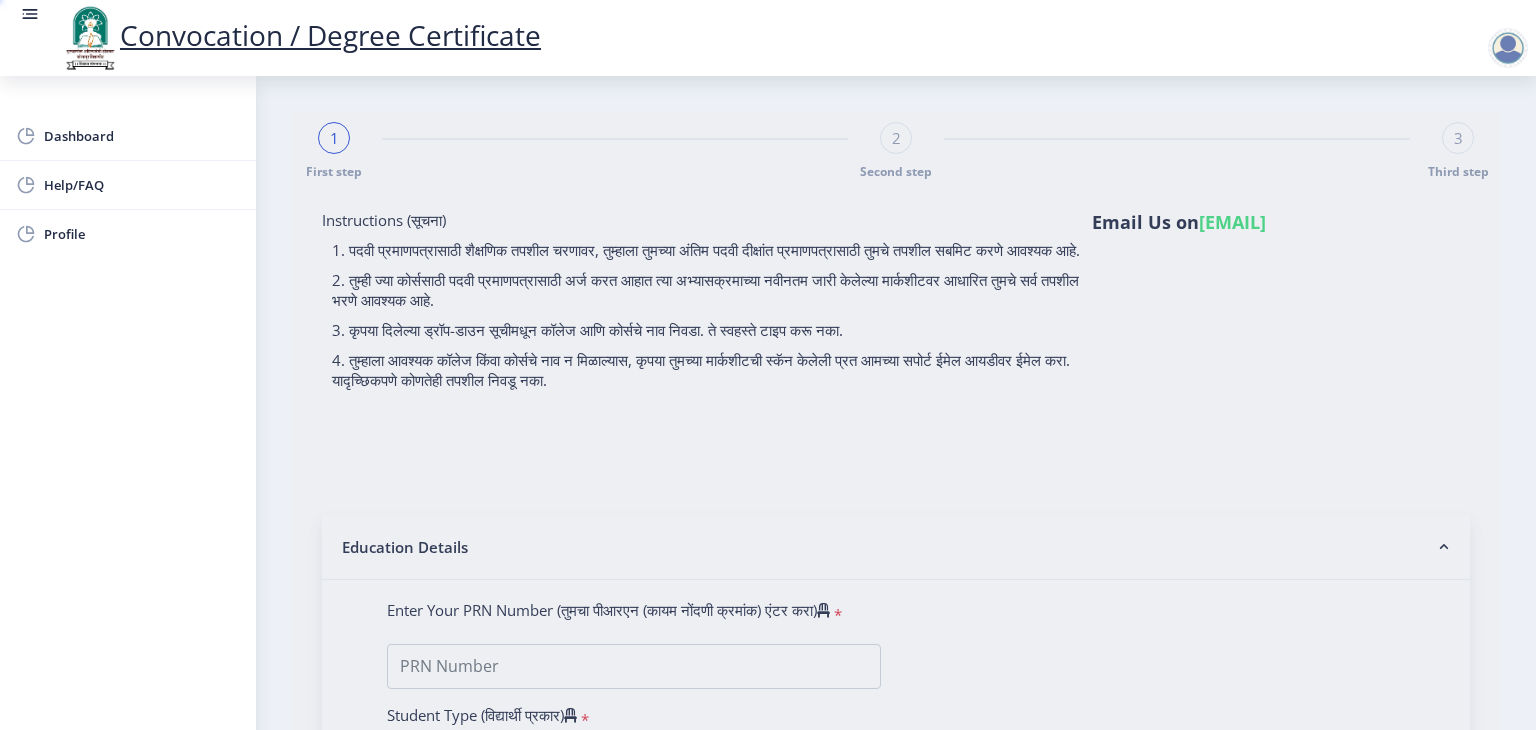 type on "[FIRST] [MIDDLE] [LAST]" 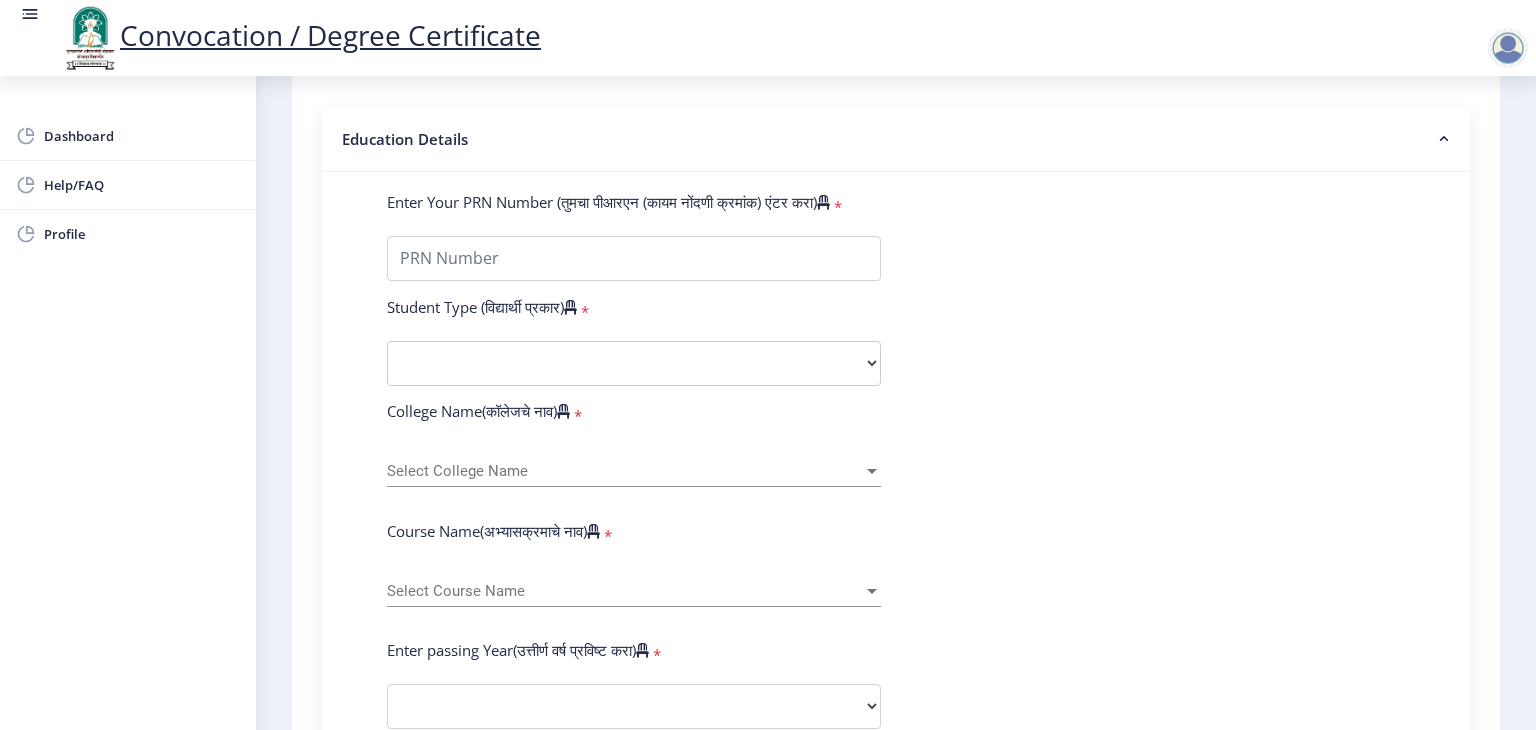 scroll, scrollTop: 466, scrollLeft: 0, axis: vertical 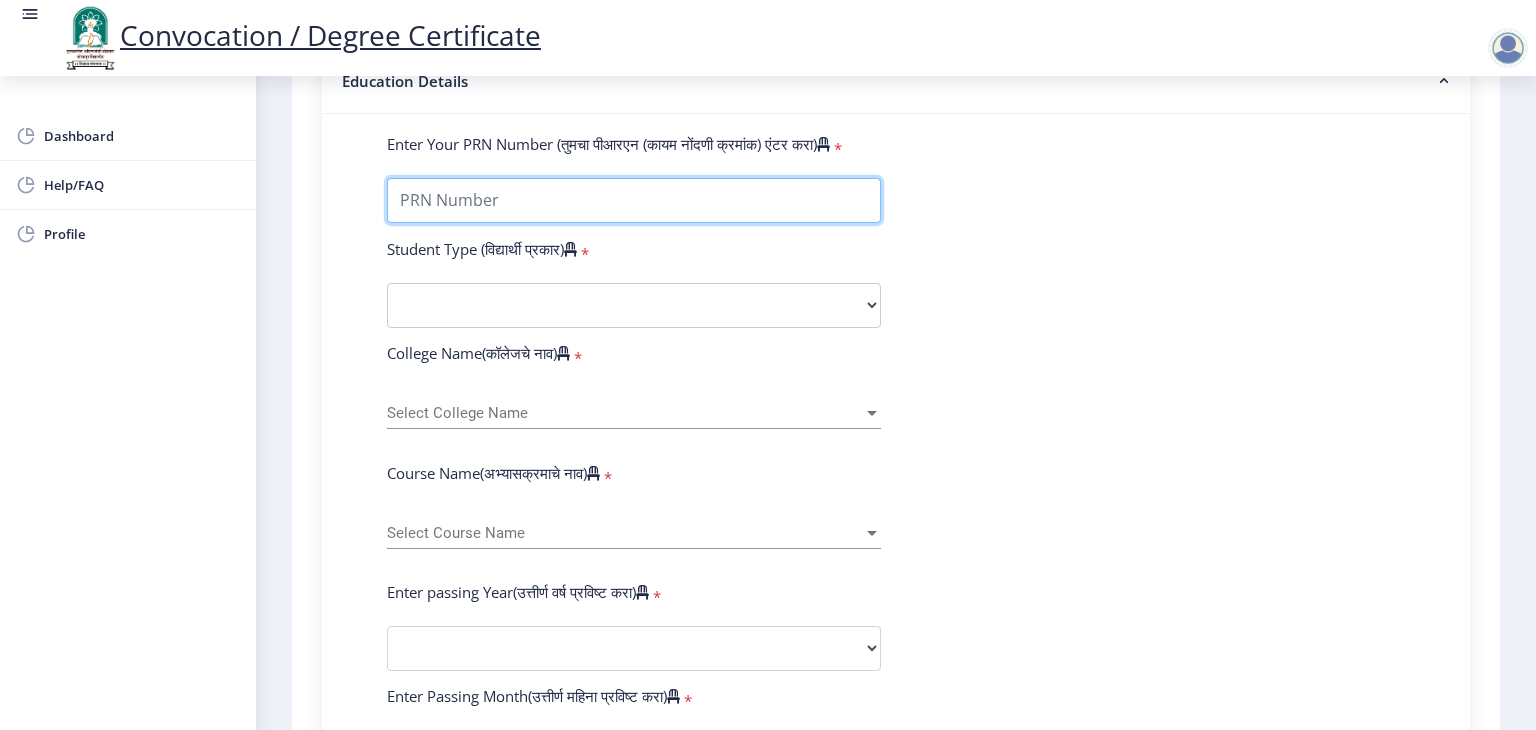 click on "Enter Your PRN Number (तुमचा पीआरएन (कायम नोंदणी क्रमांक) एंटर करा)" at bounding box center (634, 200) 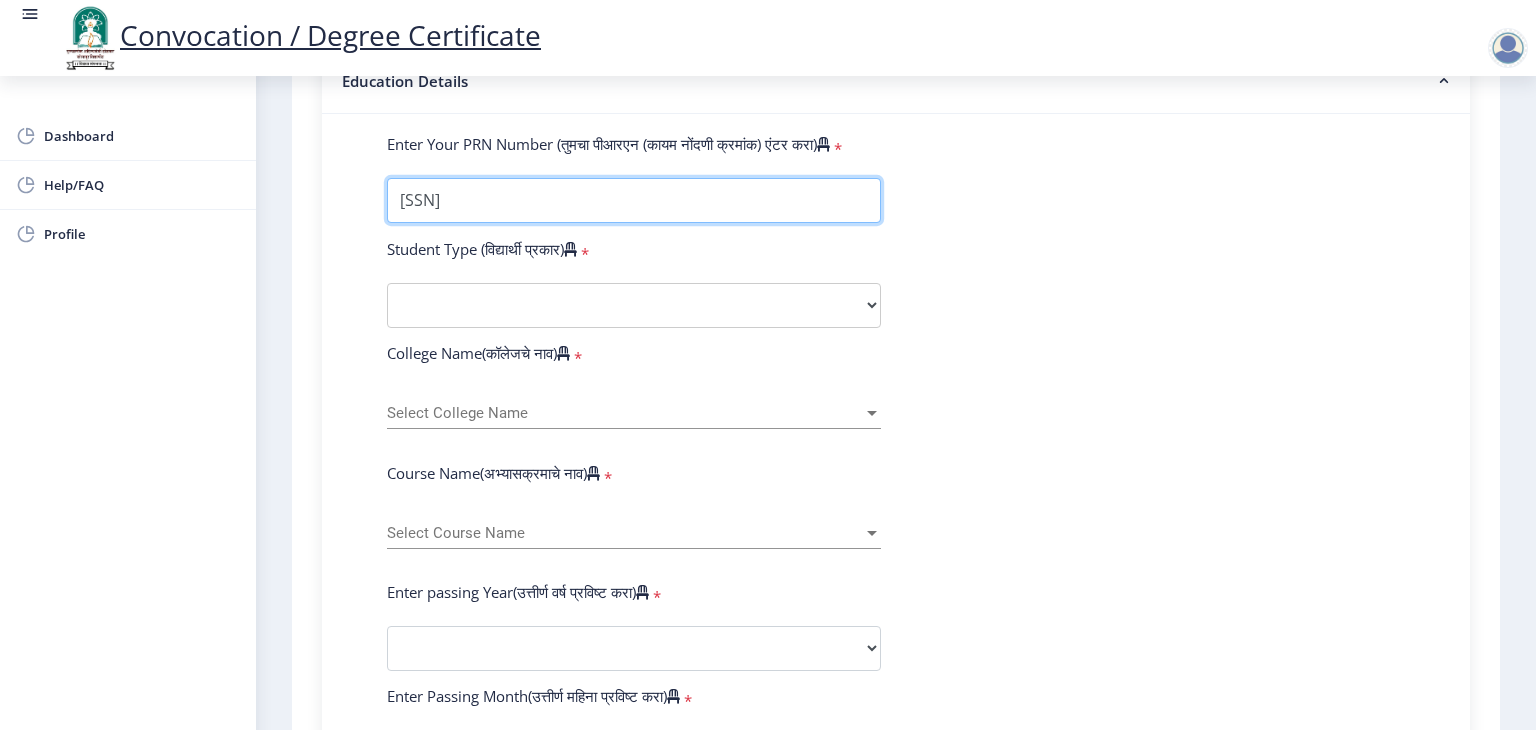 type on "[SSN]" 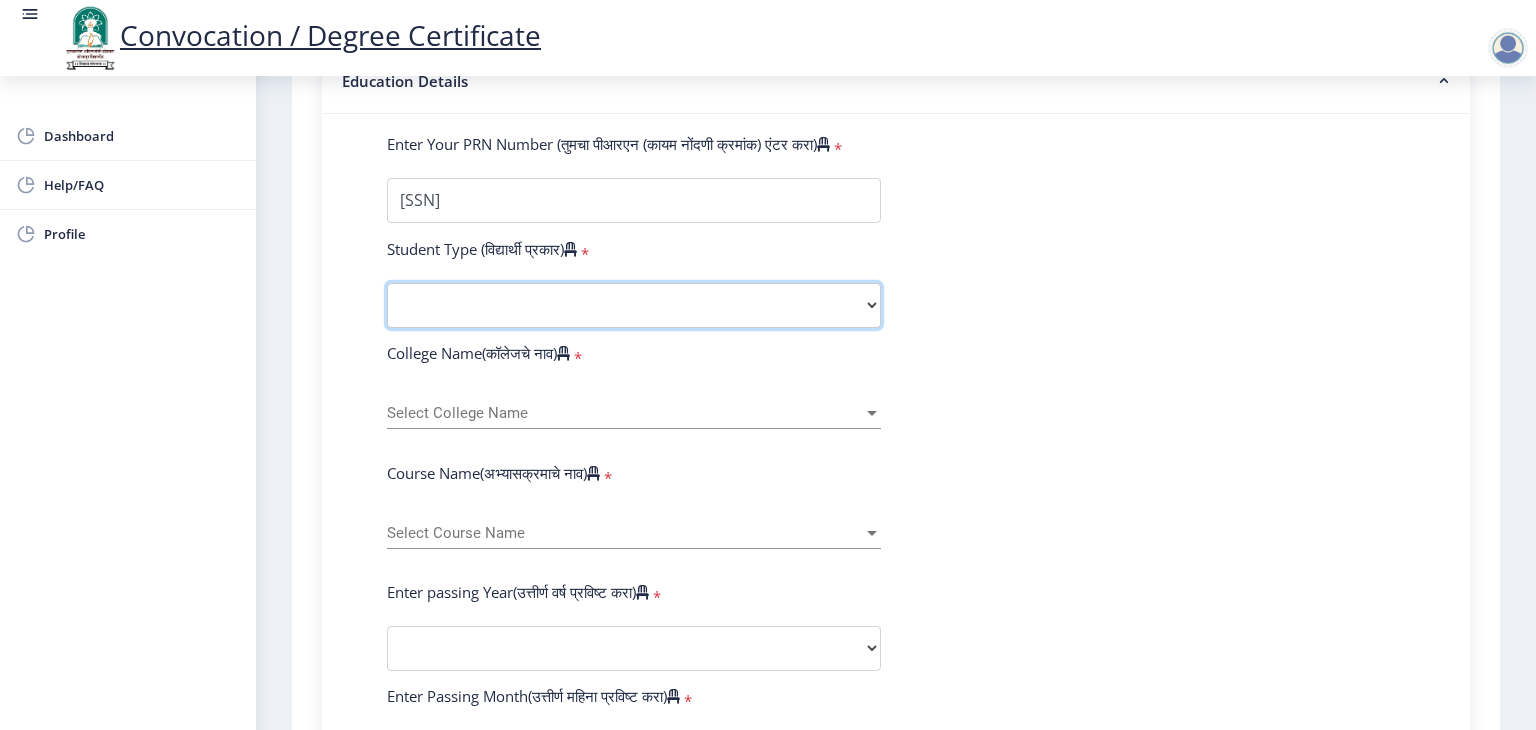 click on "Select Student Type Regular External" at bounding box center (634, 305) 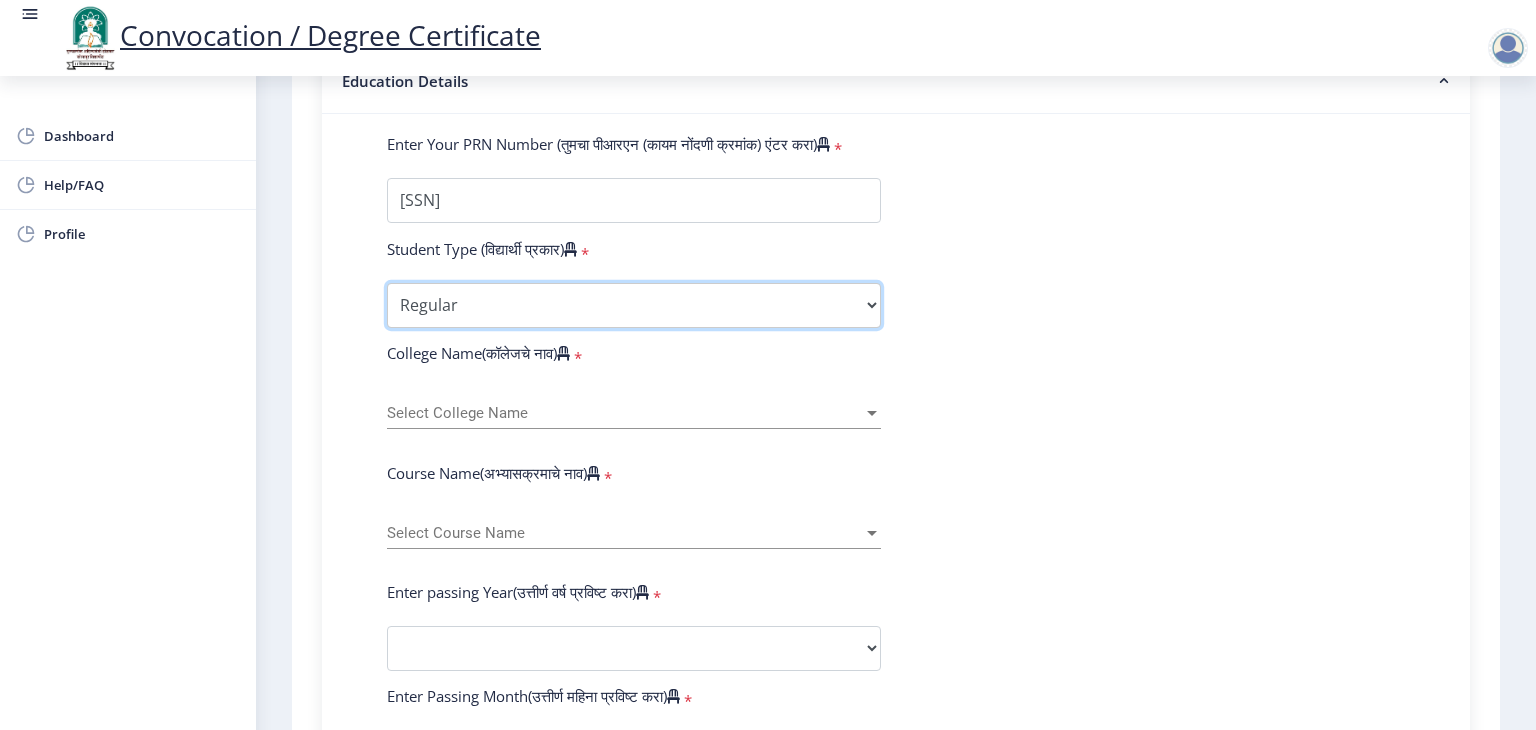 click on "Select Student Type Regular External" at bounding box center [634, 305] 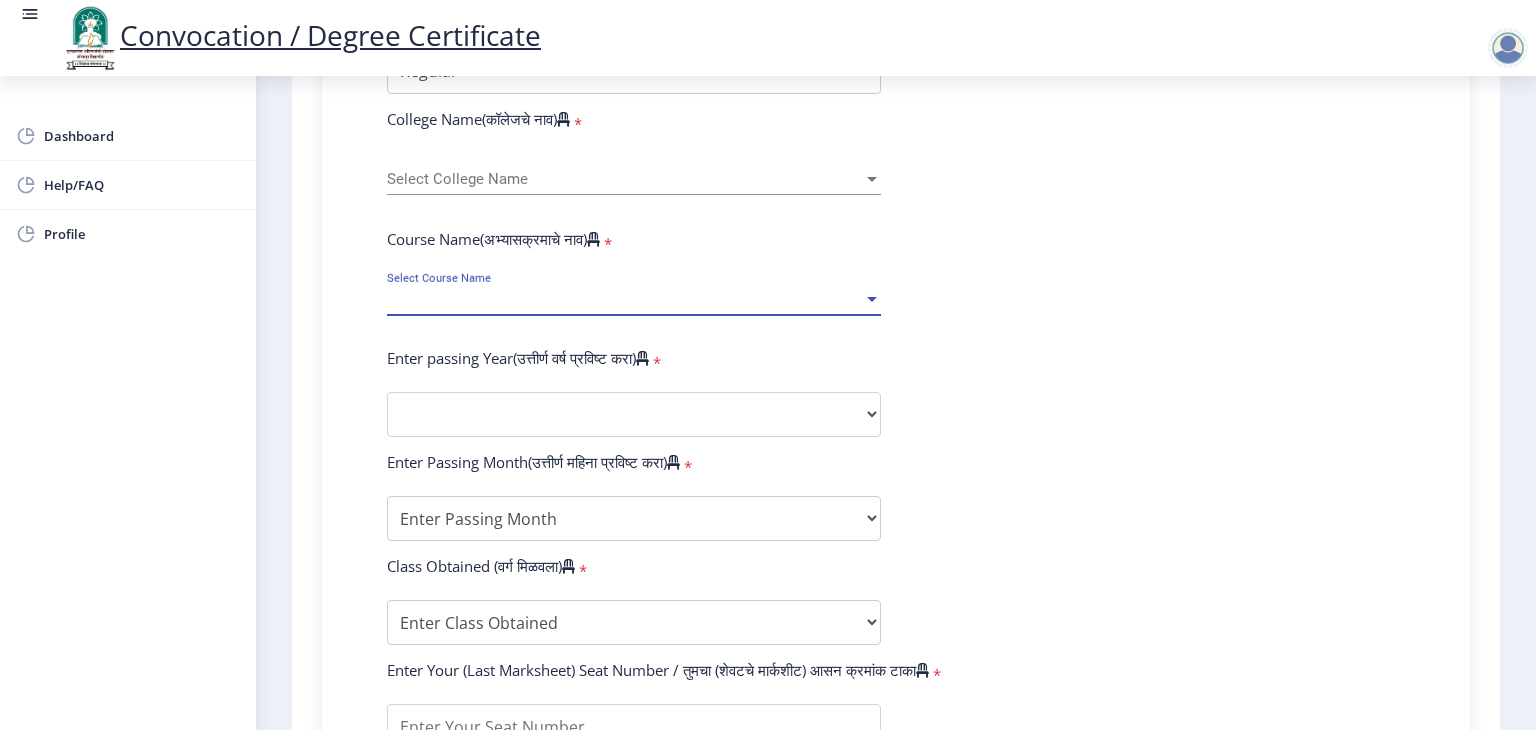click on "Select Course Name" at bounding box center (625, 299) 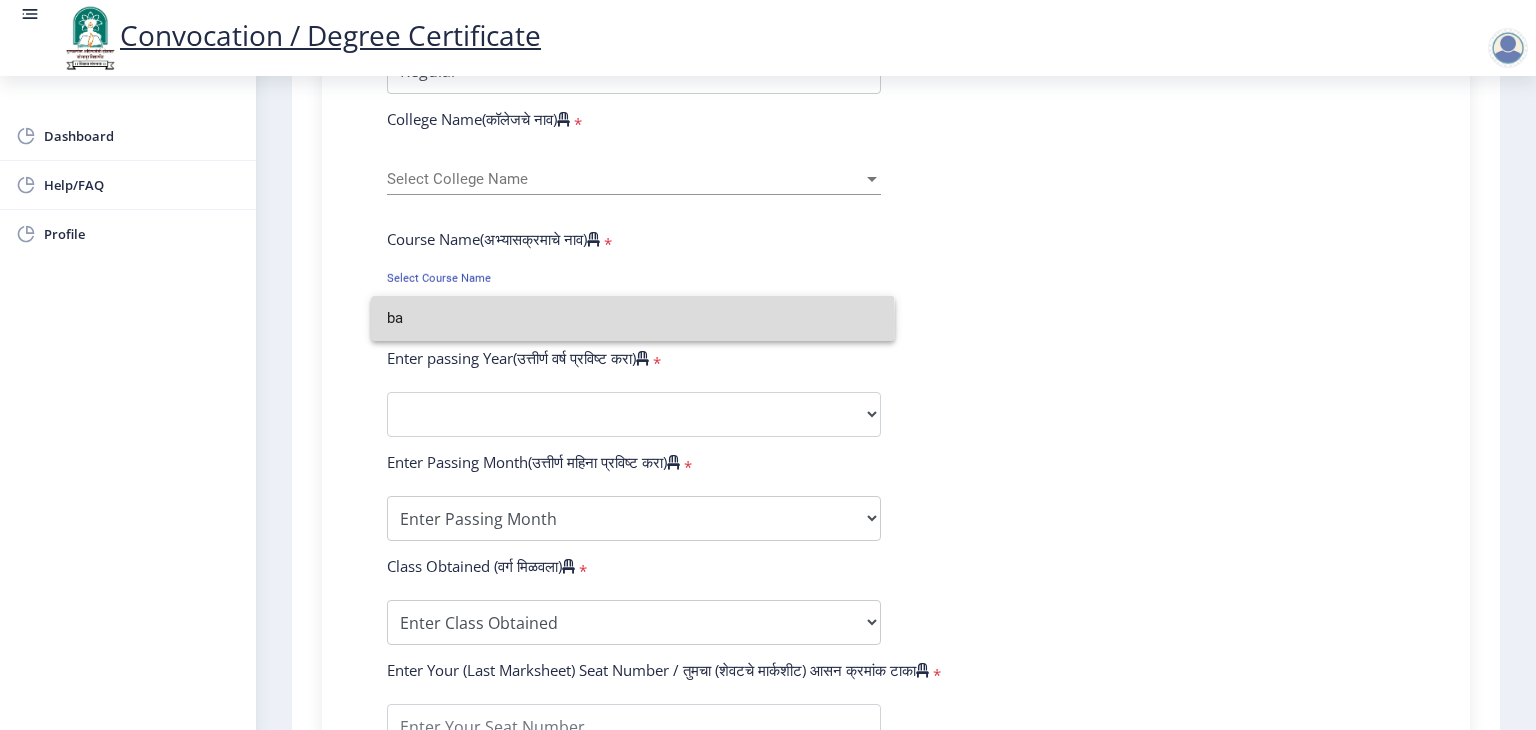 drag, startPoint x: 408, startPoint y: 324, endPoint x: 348, endPoint y: 329, distance: 60.207973 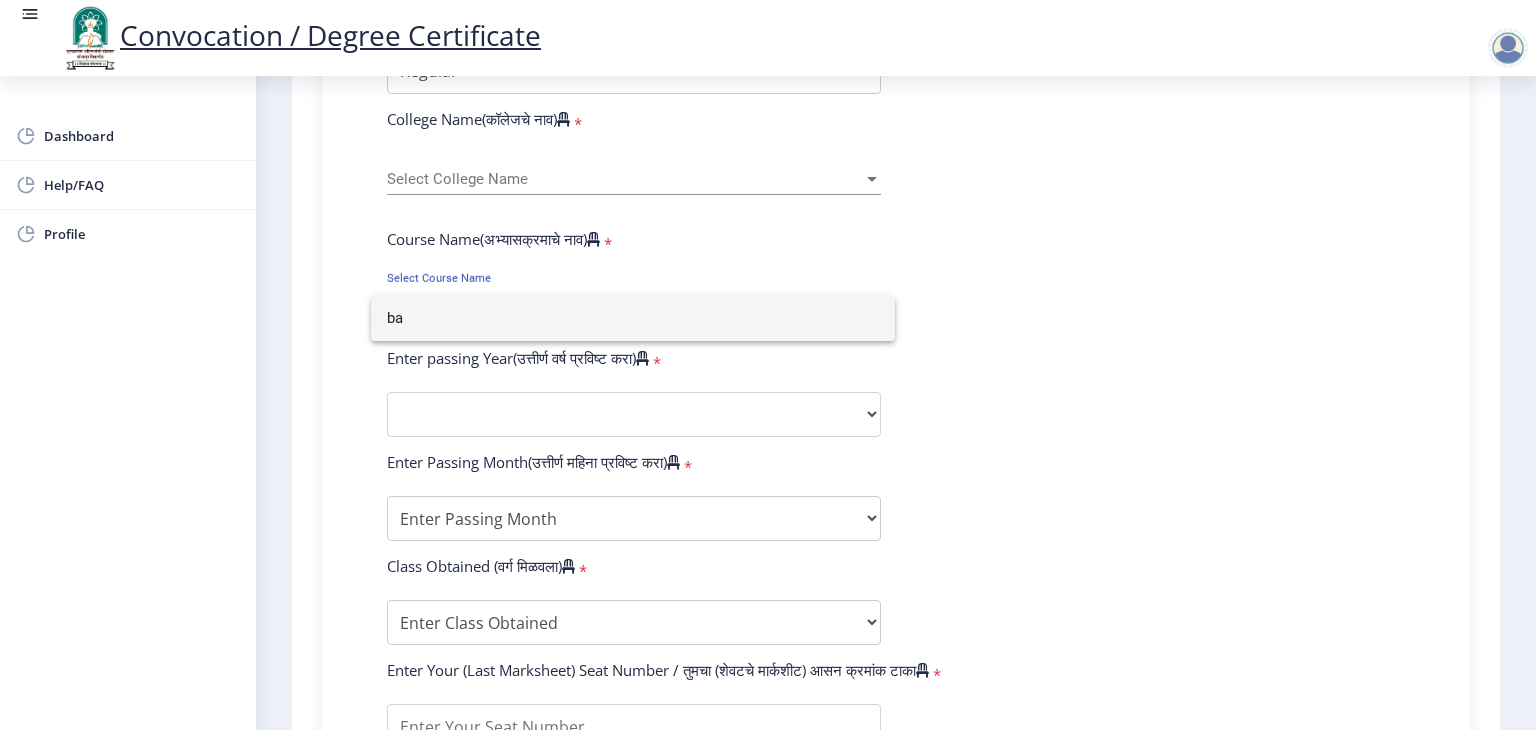 paste on "Bachelor of" 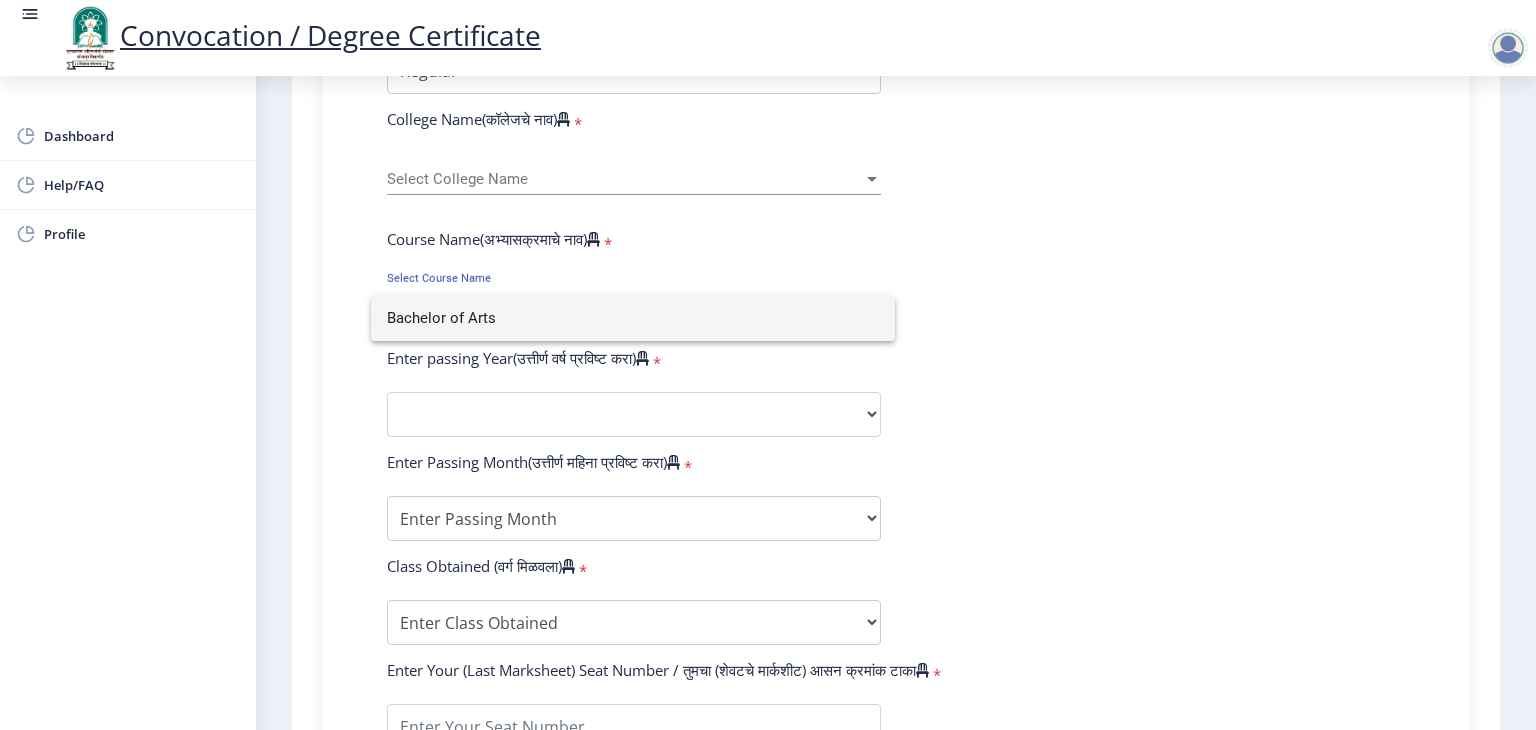 click on "Bachelor of Arts" at bounding box center [633, 318] 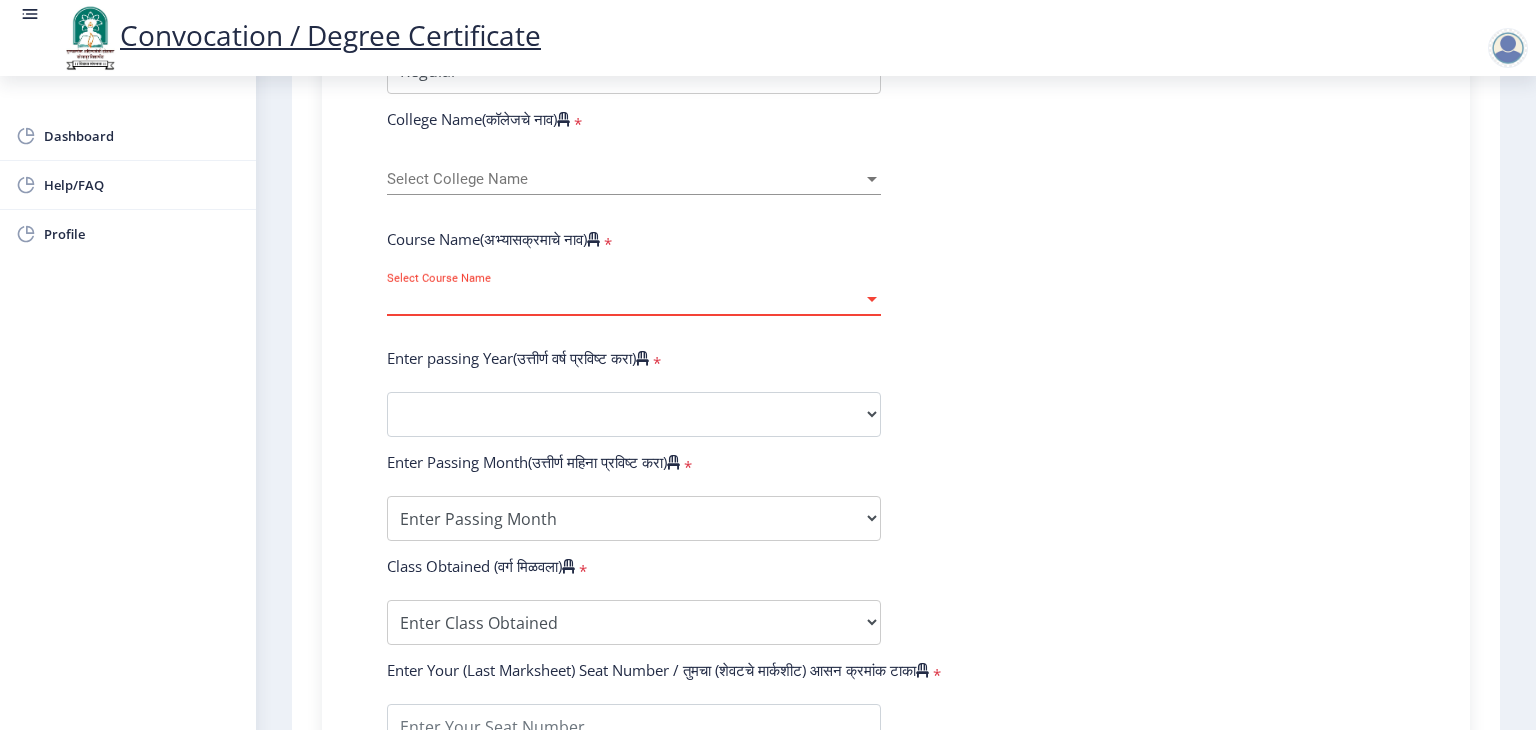 click on "Select Course Name" at bounding box center [625, 299] 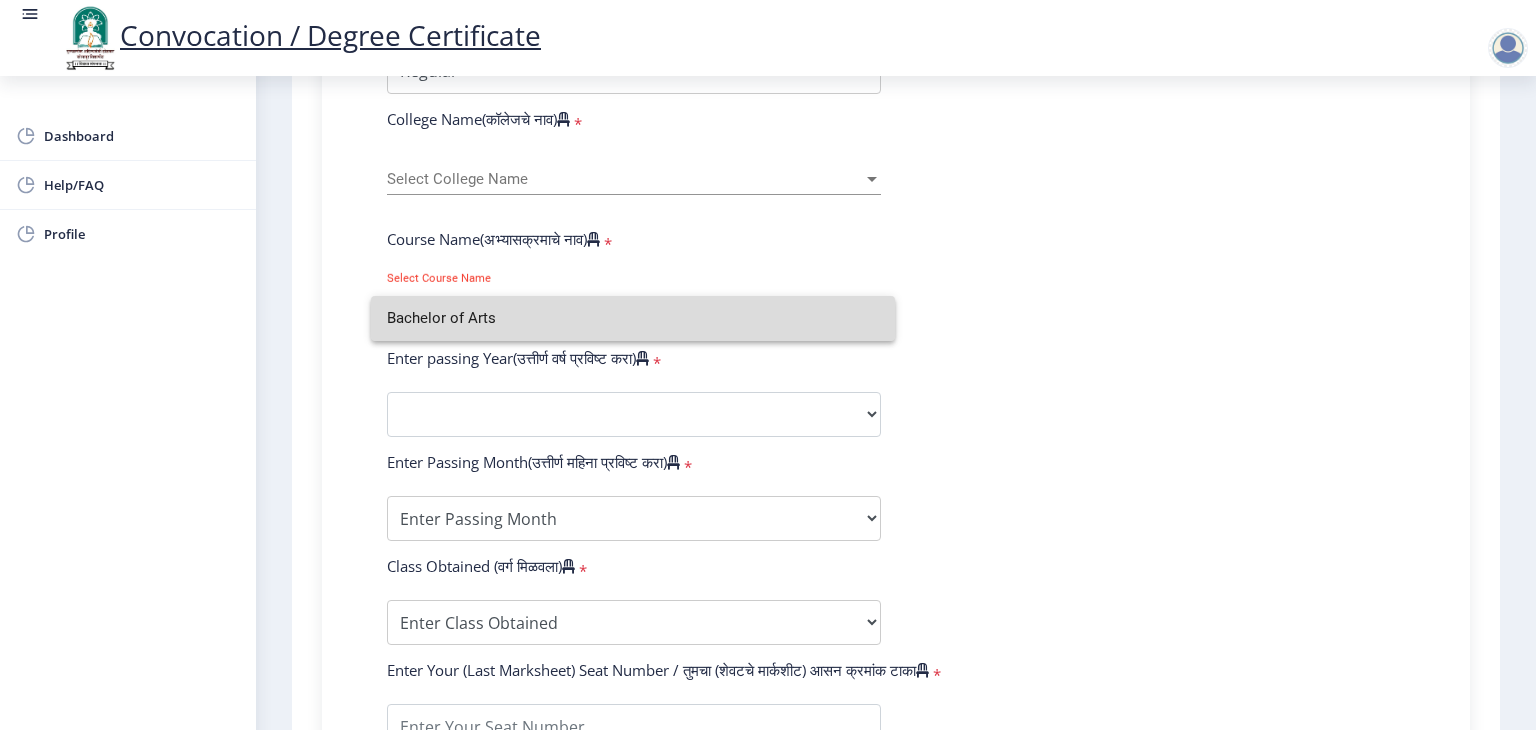 click on "Bachelor of Arts" at bounding box center [633, 318] 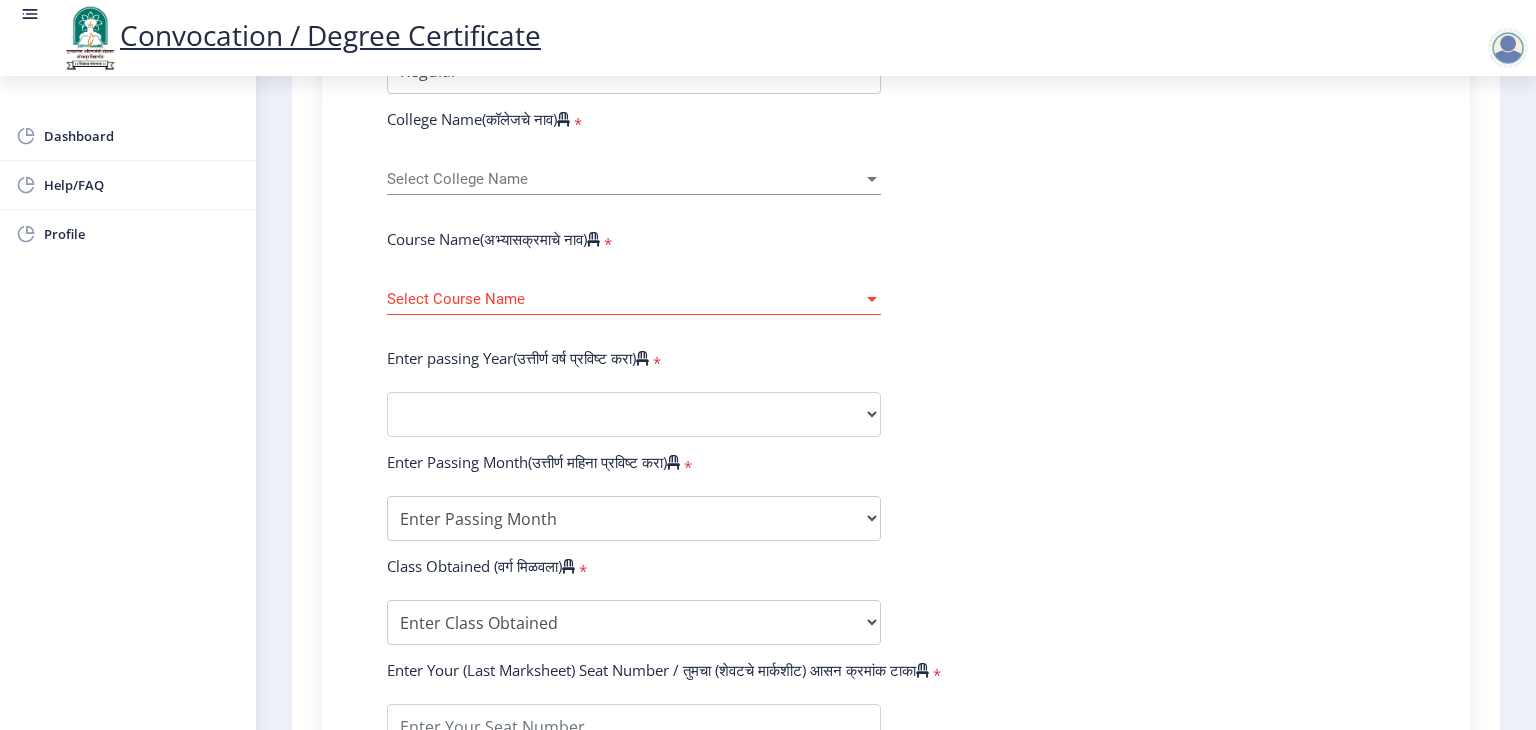 click on "Select Course Name Select Course Name" 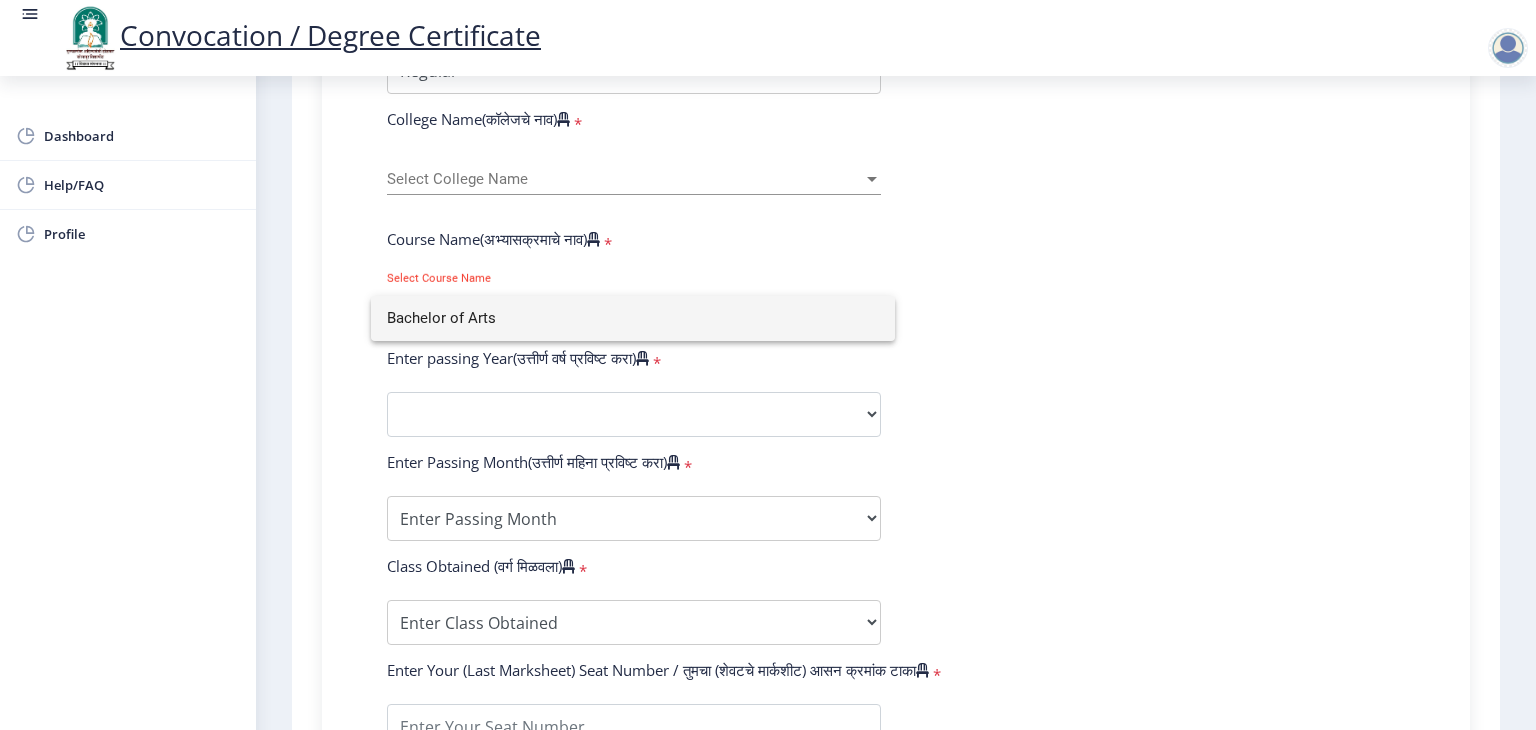 click 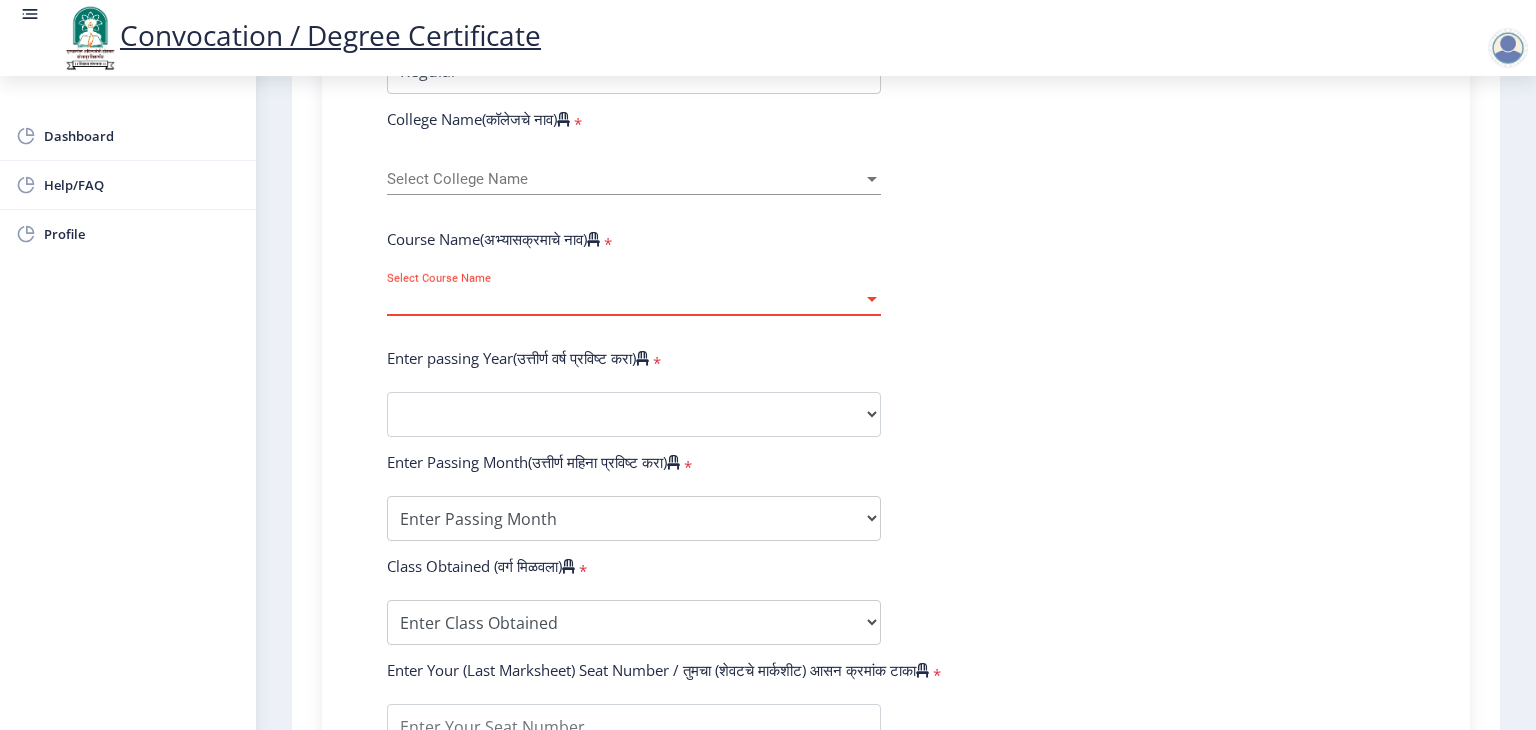 click on "Select Course Name" at bounding box center (625, 299) 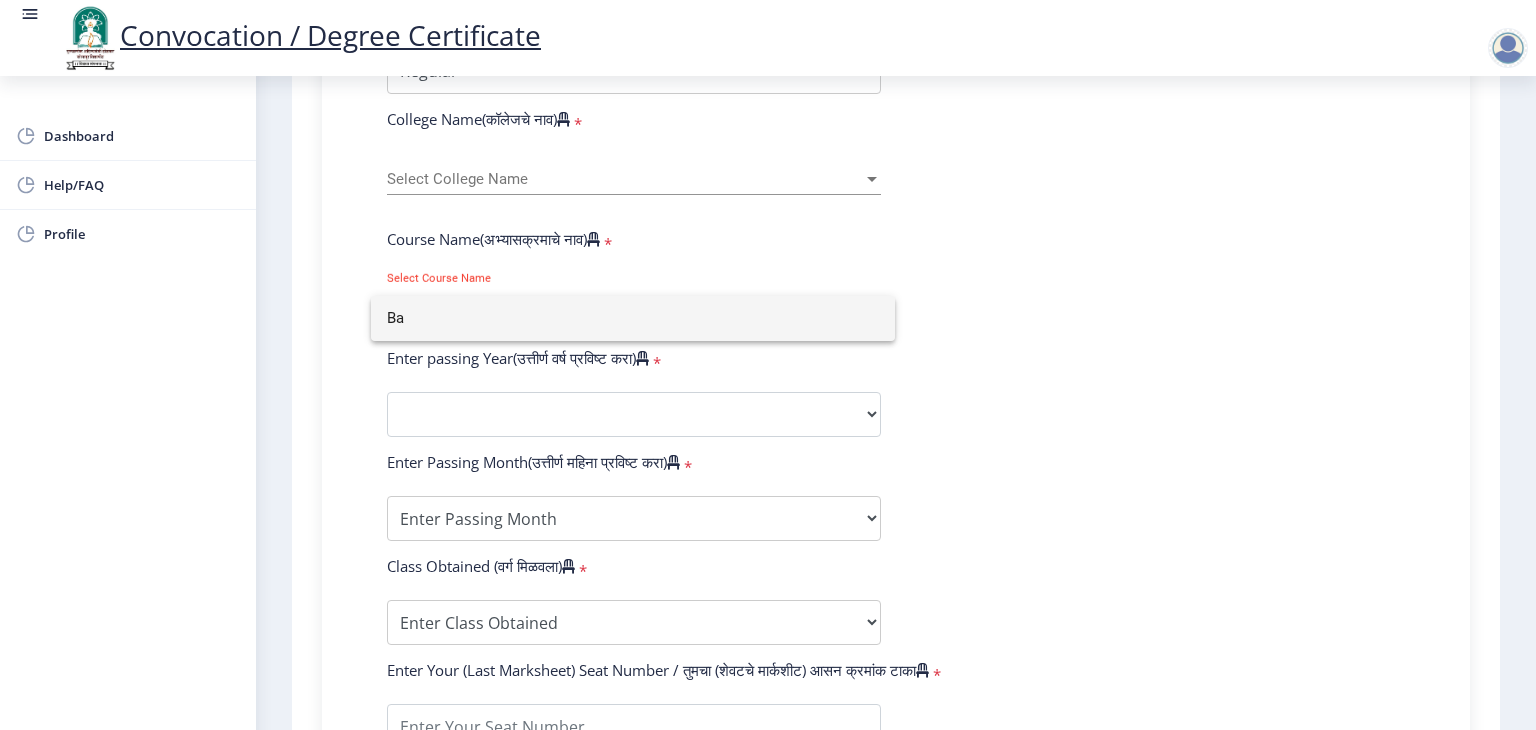 type on "B" 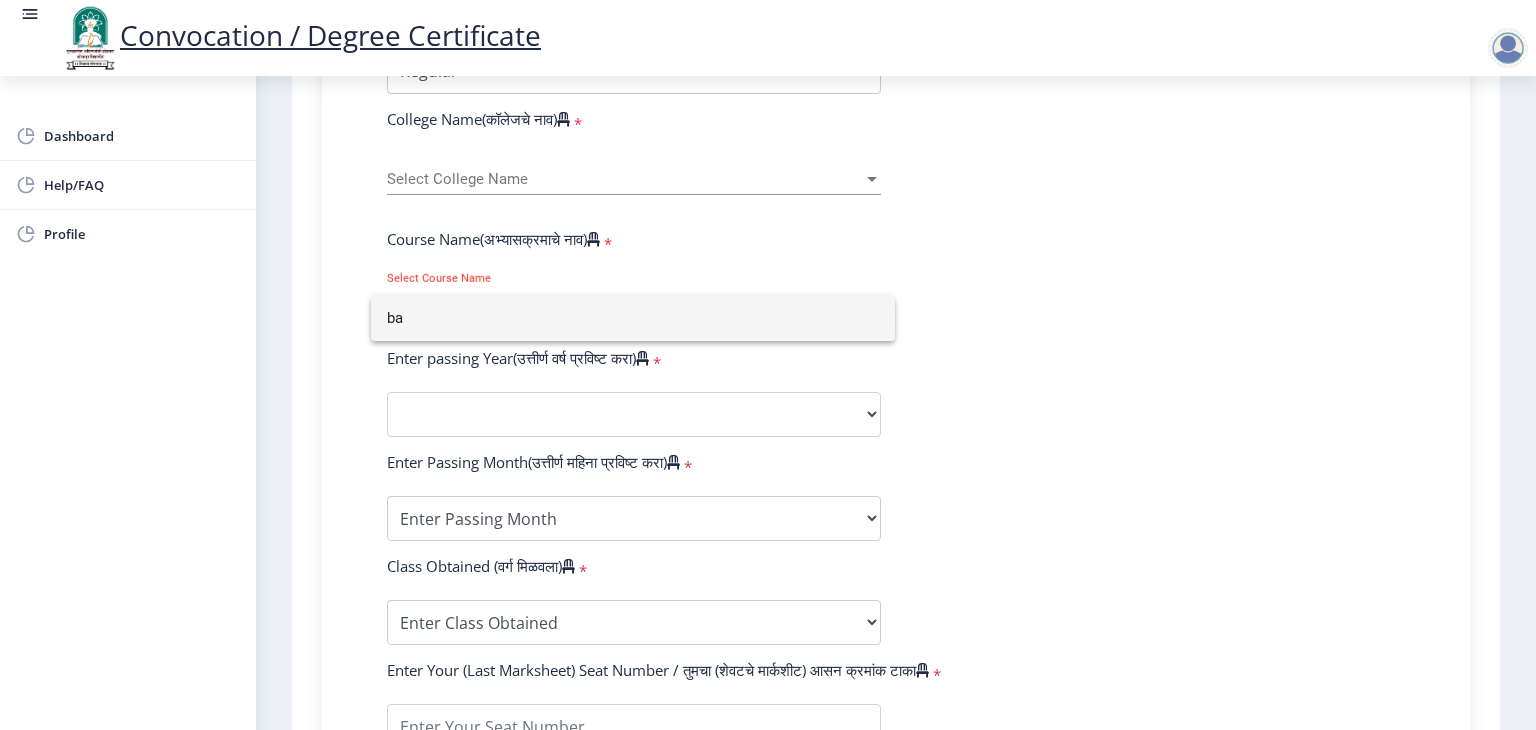 type on "b" 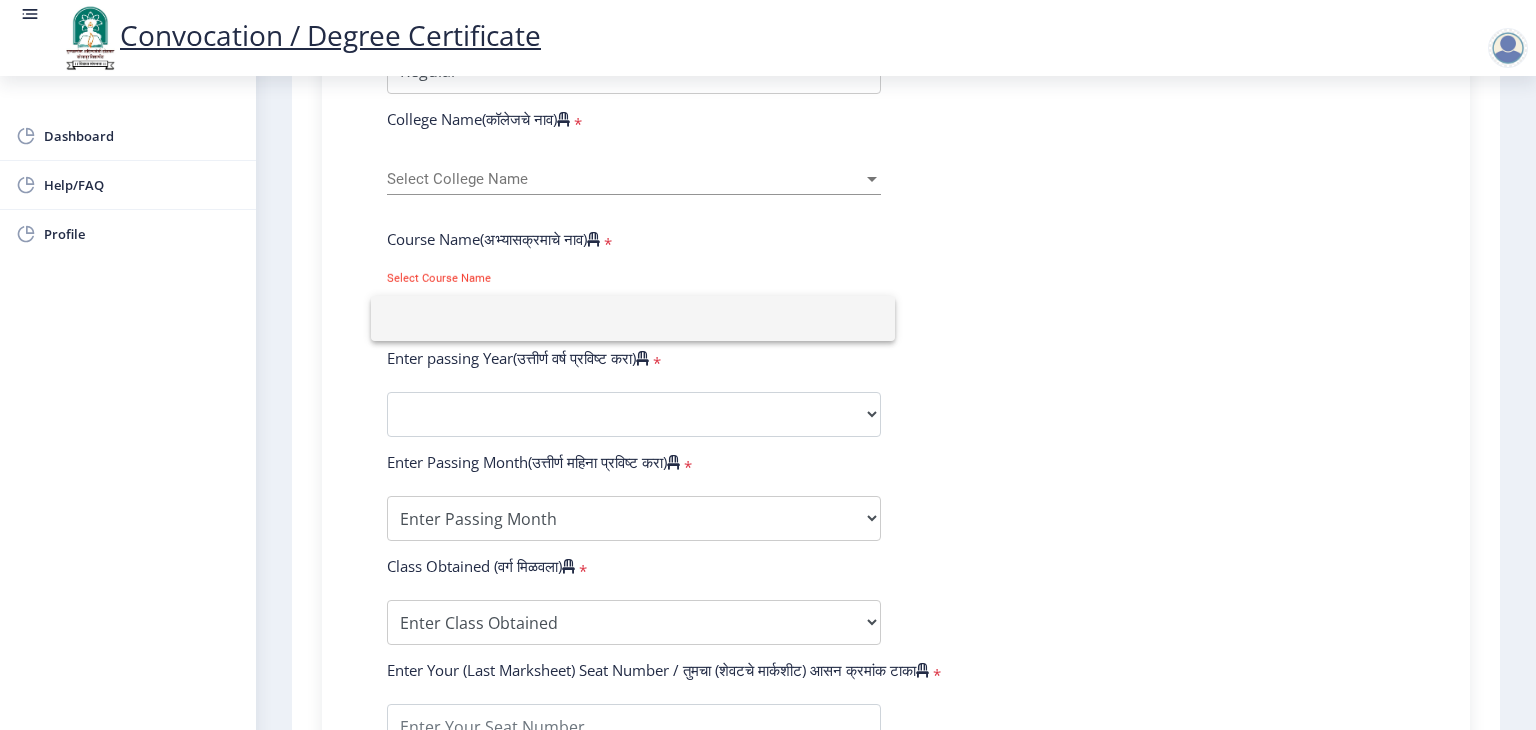 type 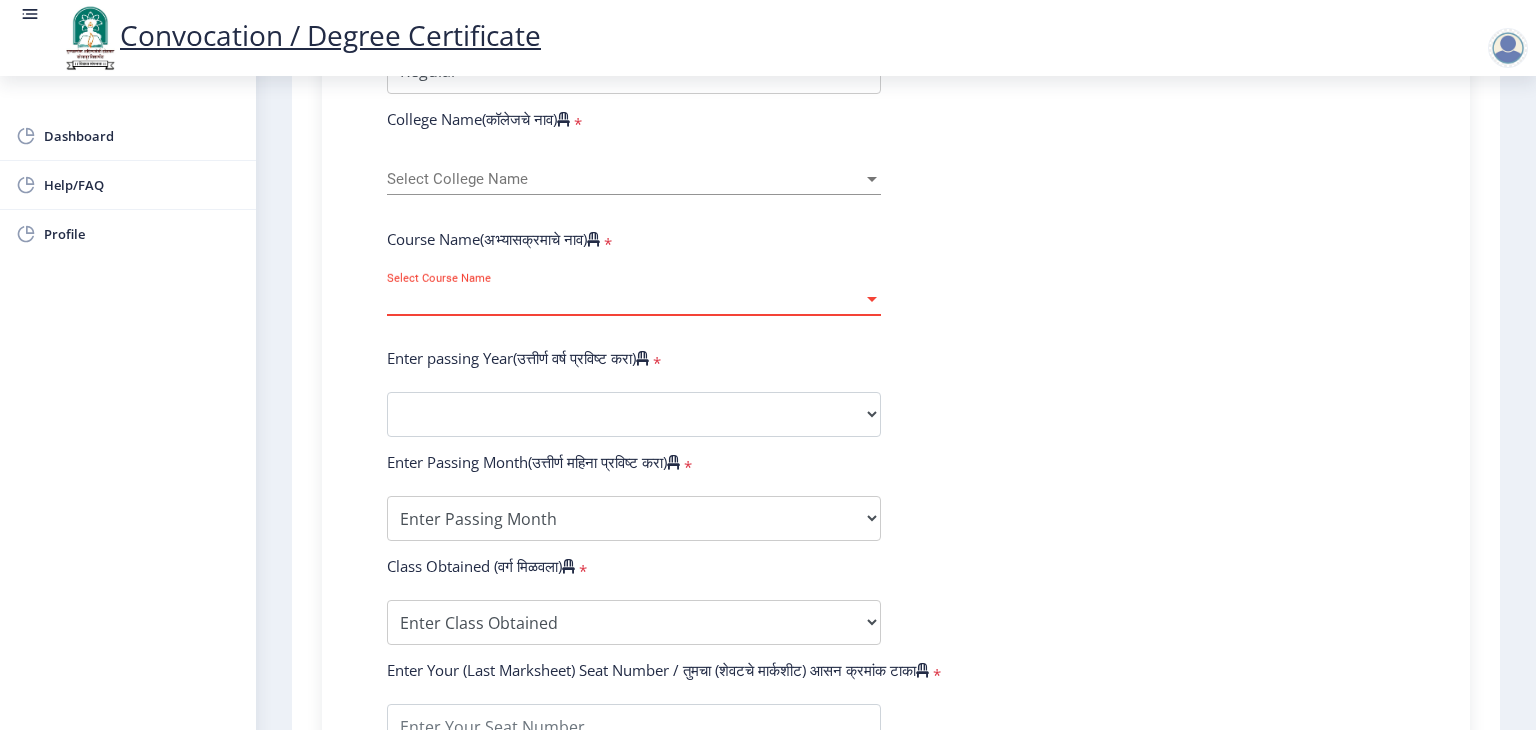 click on "Select Course Name" at bounding box center [625, 299] 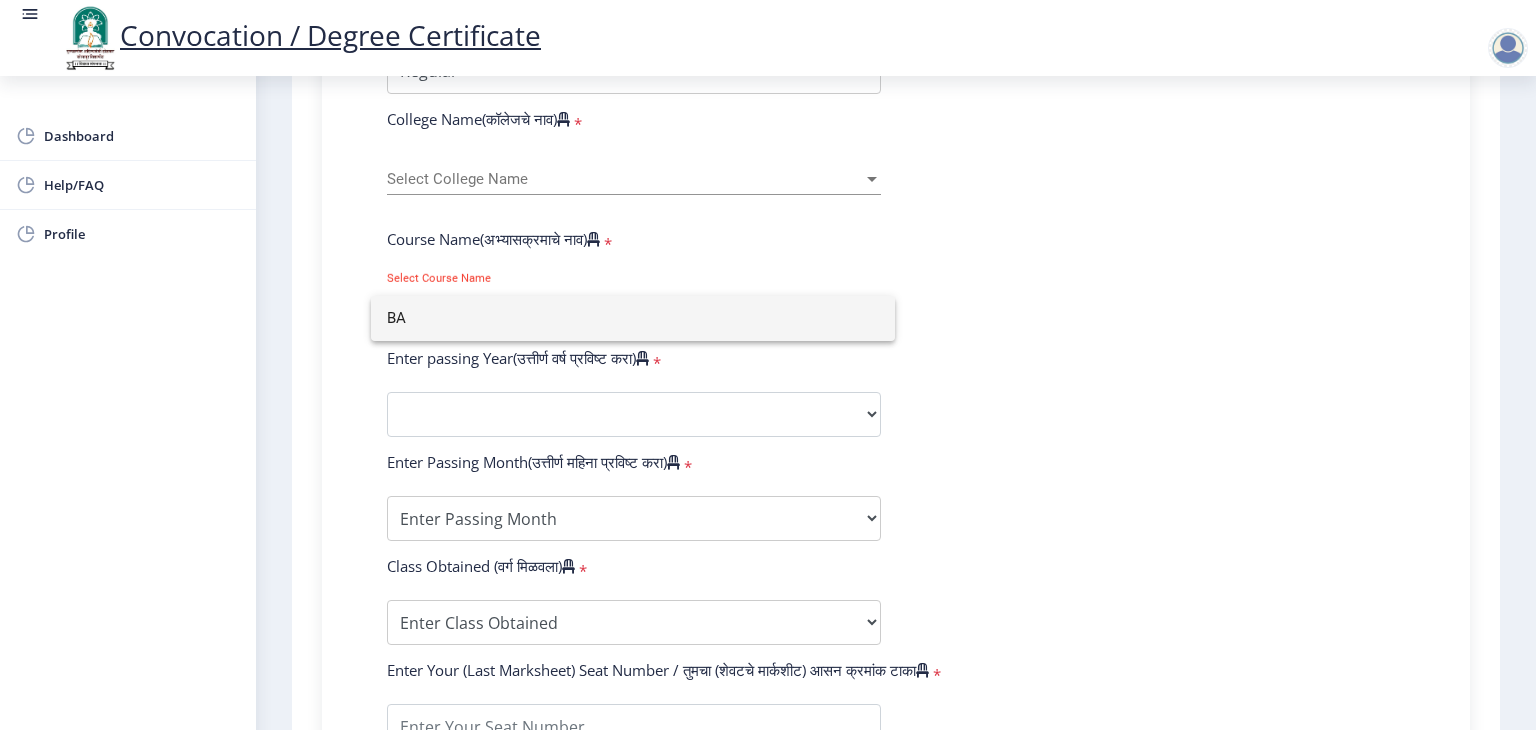 type on "BA" 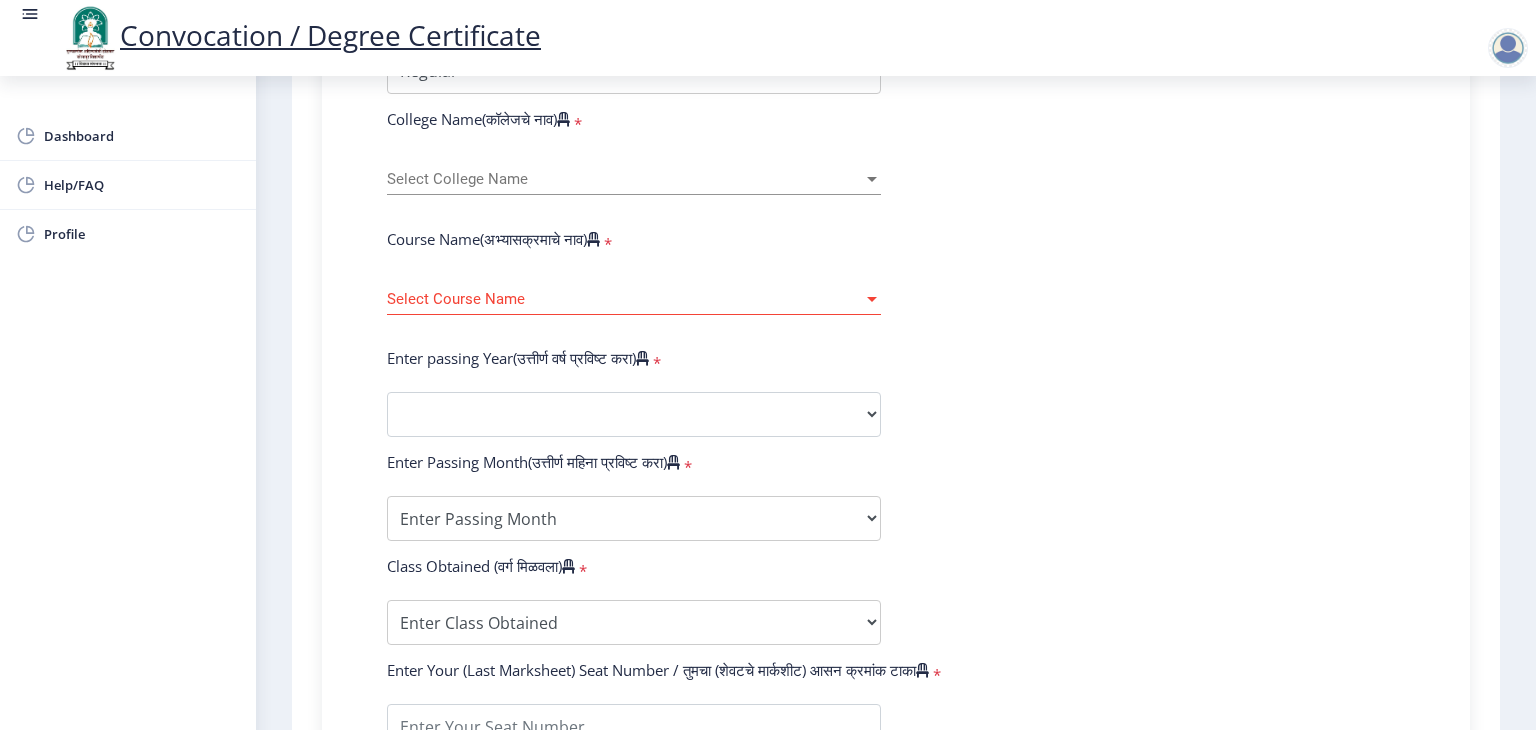click on "Select Course Name" at bounding box center [625, 299] 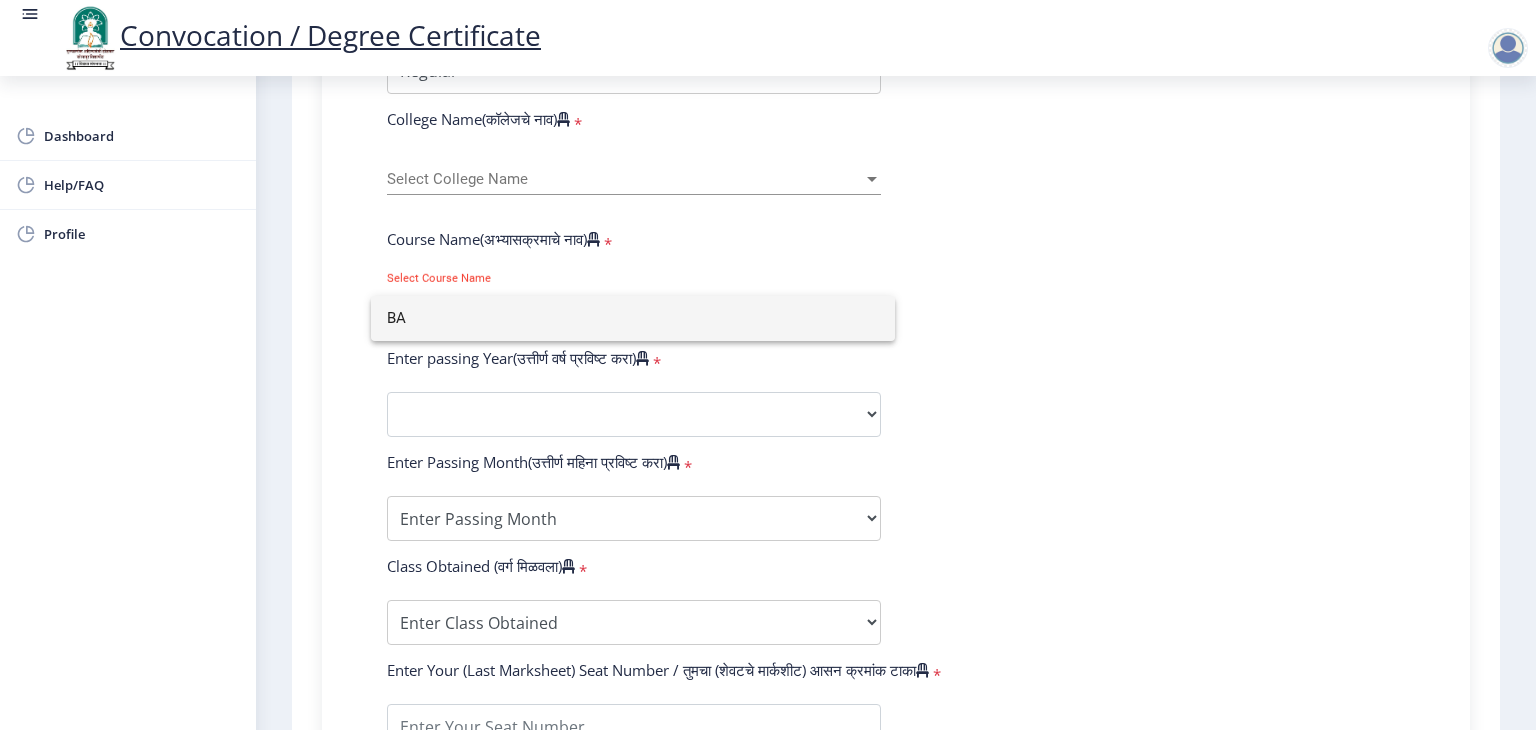 type on "B" 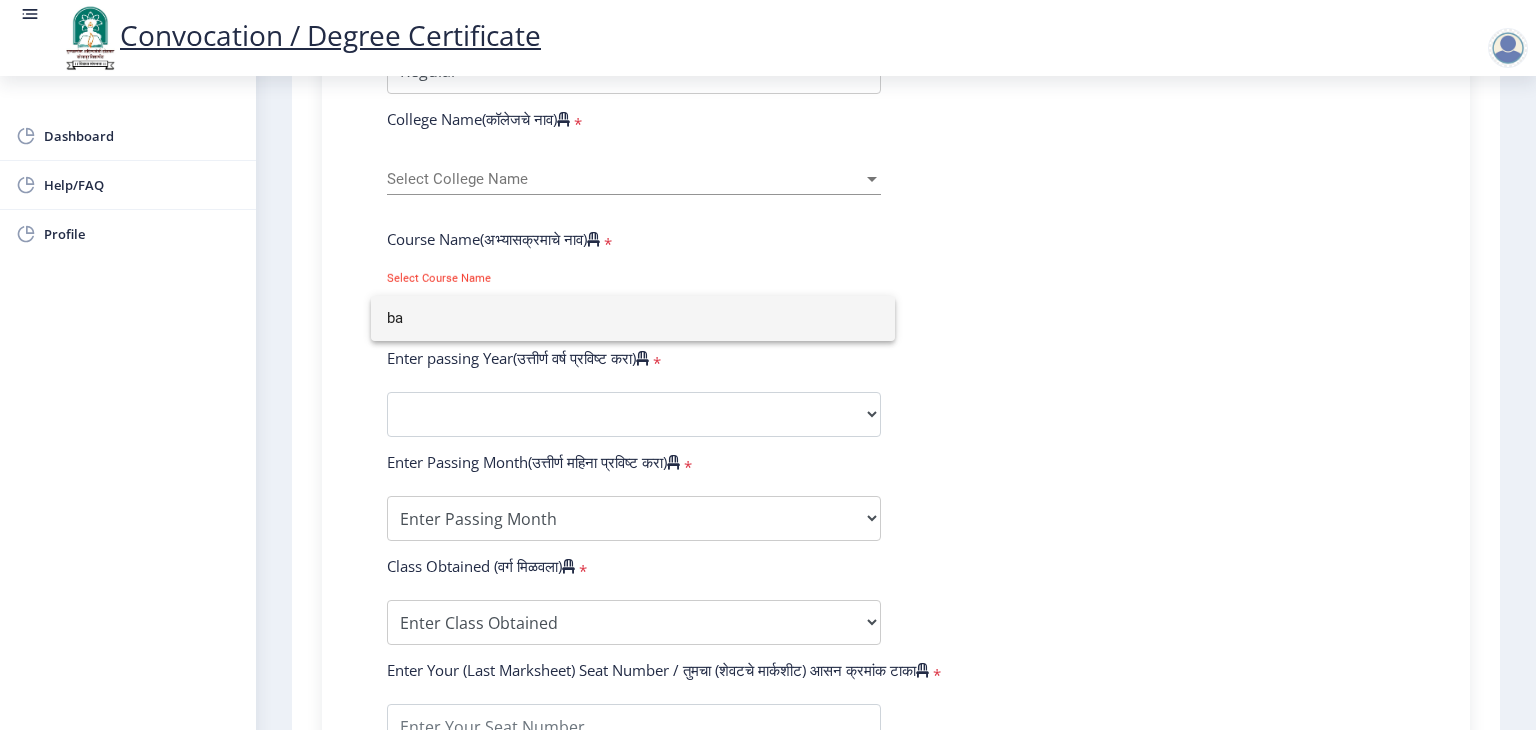 type on "b" 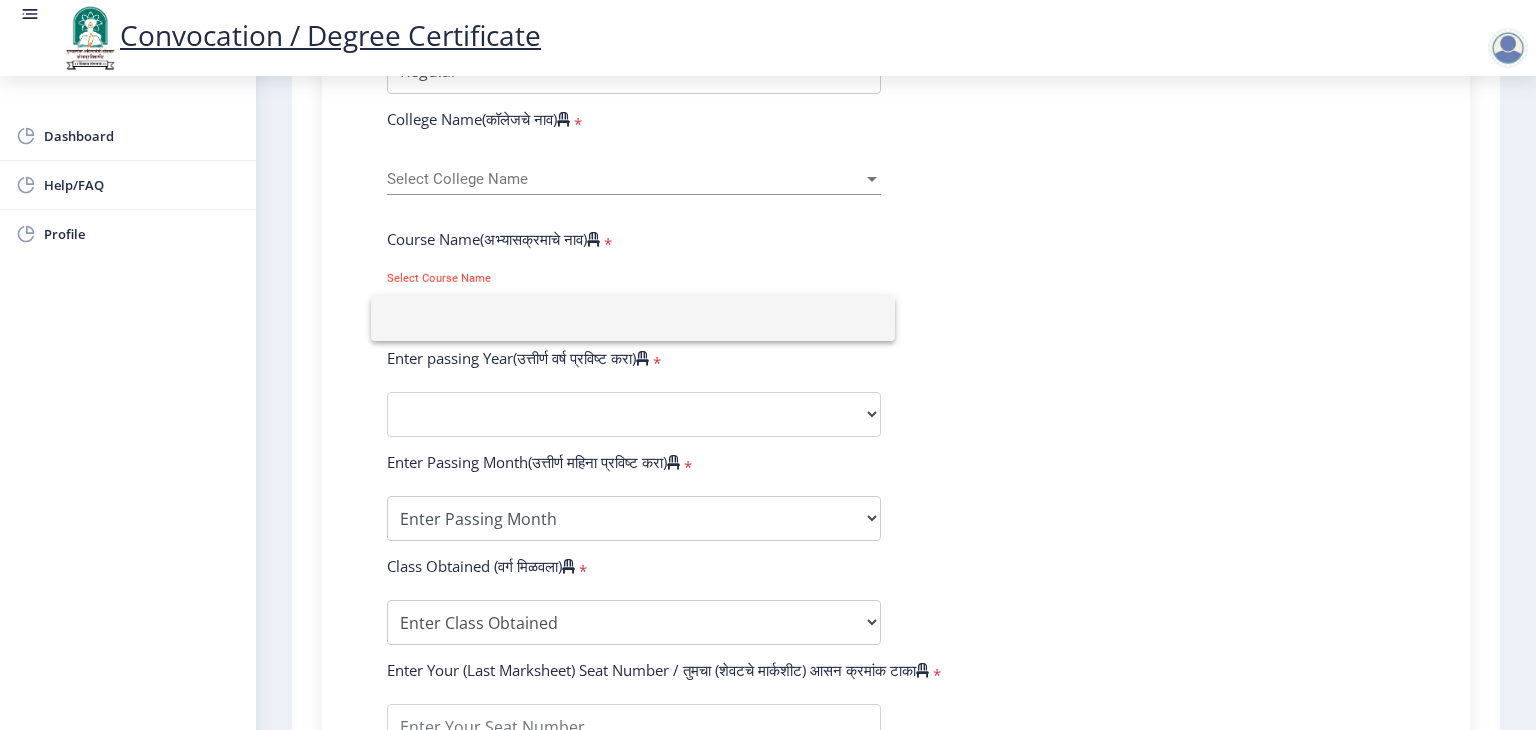 type 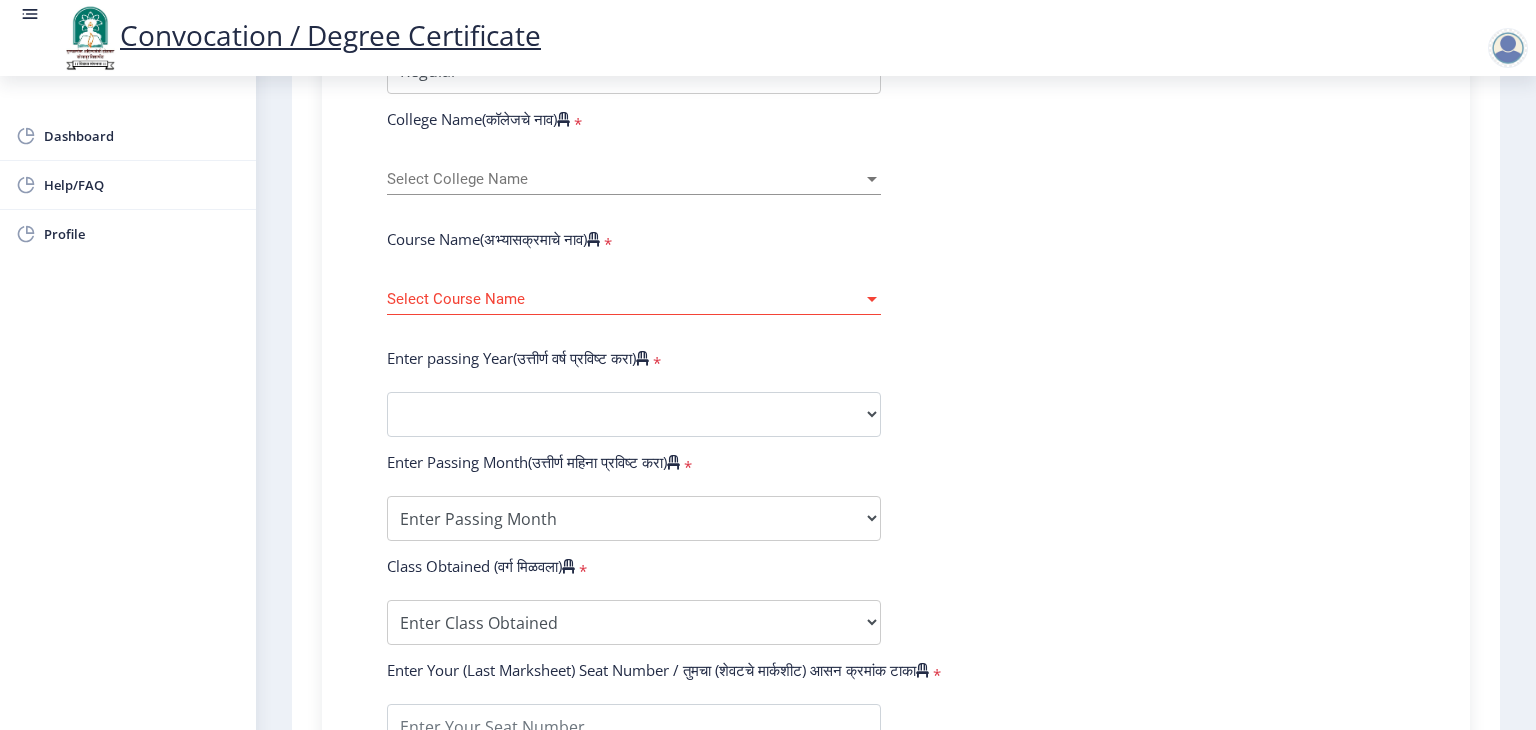 click on "Select Course Name" at bounding box center (625, 299) 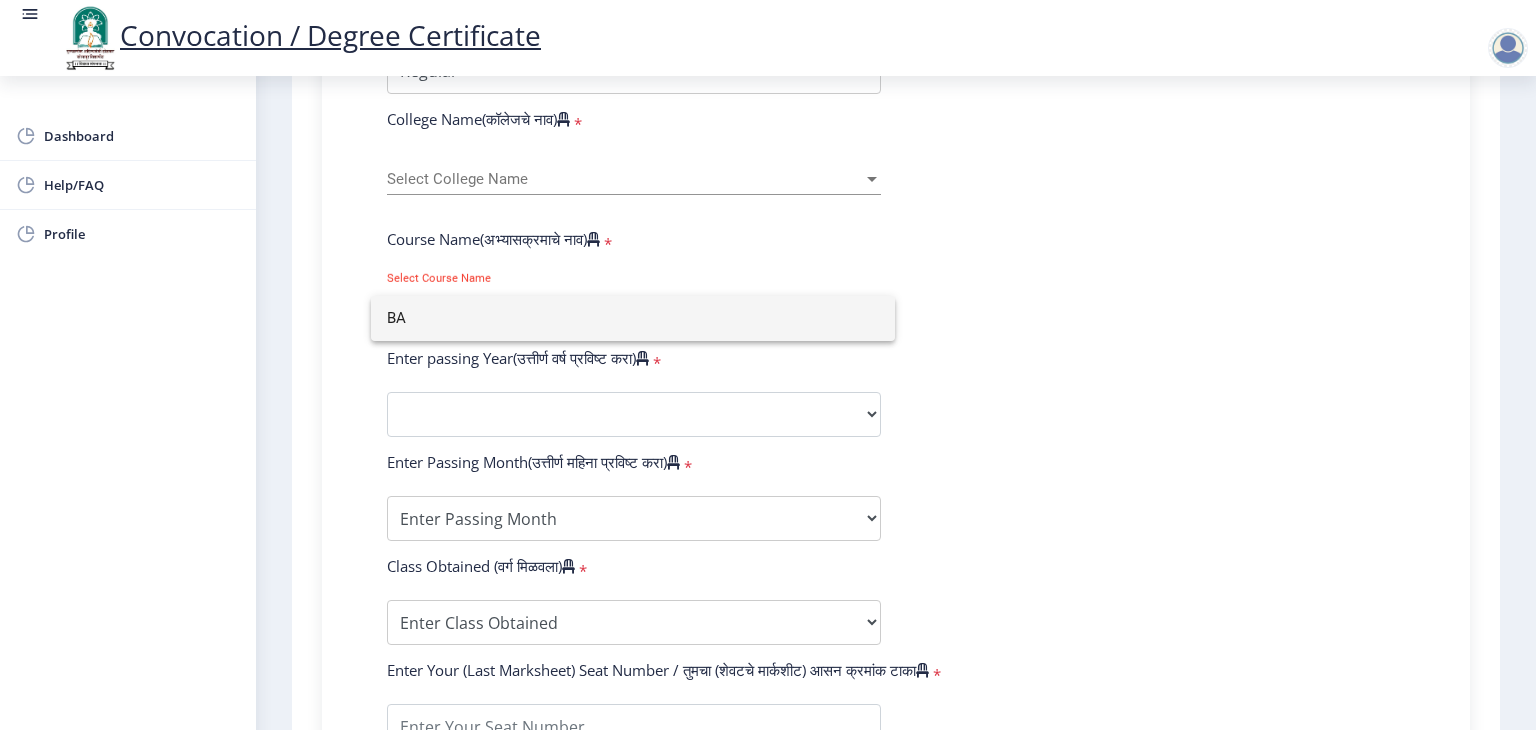 type on "BA" 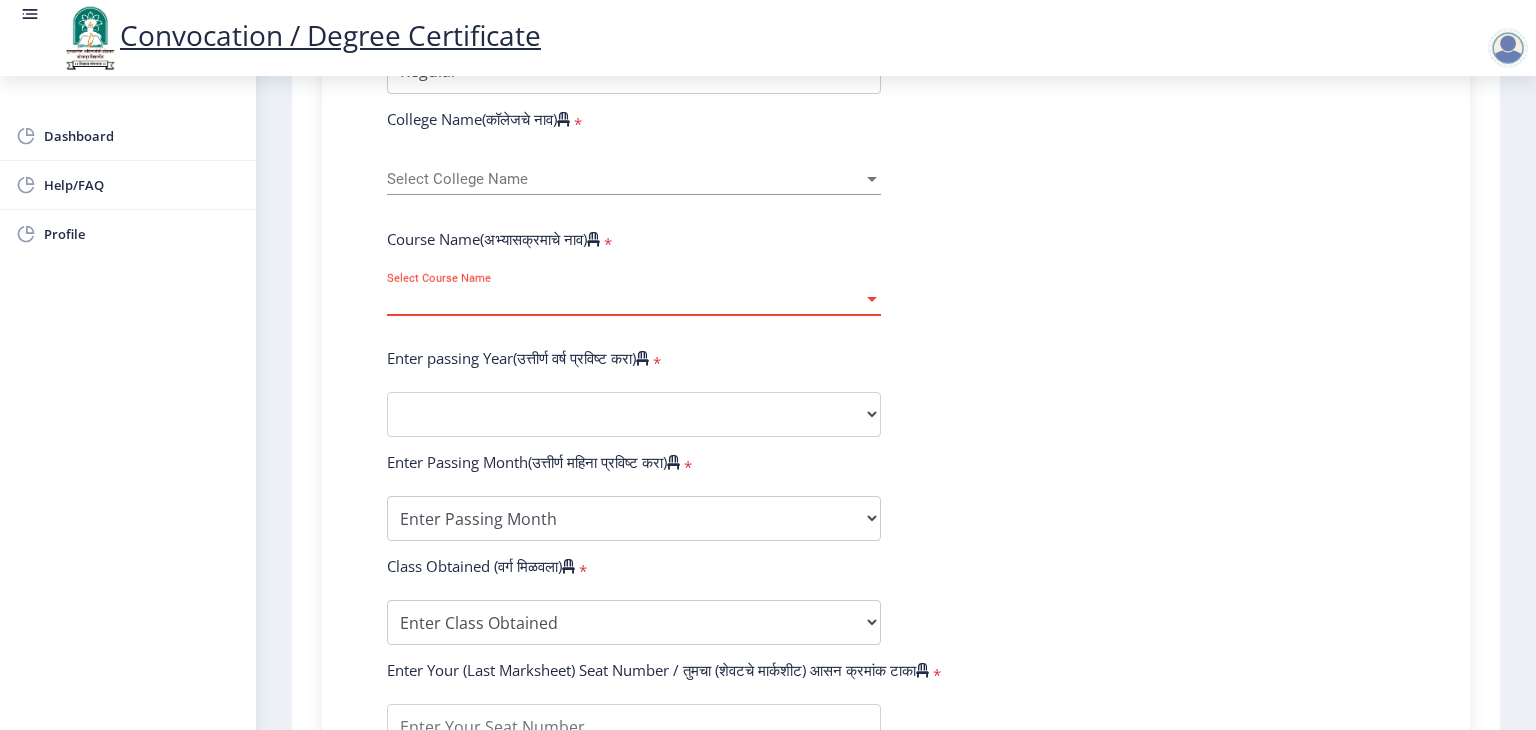 scroll, scrollTop: 466, scrollLeft: 0, axis: vertical 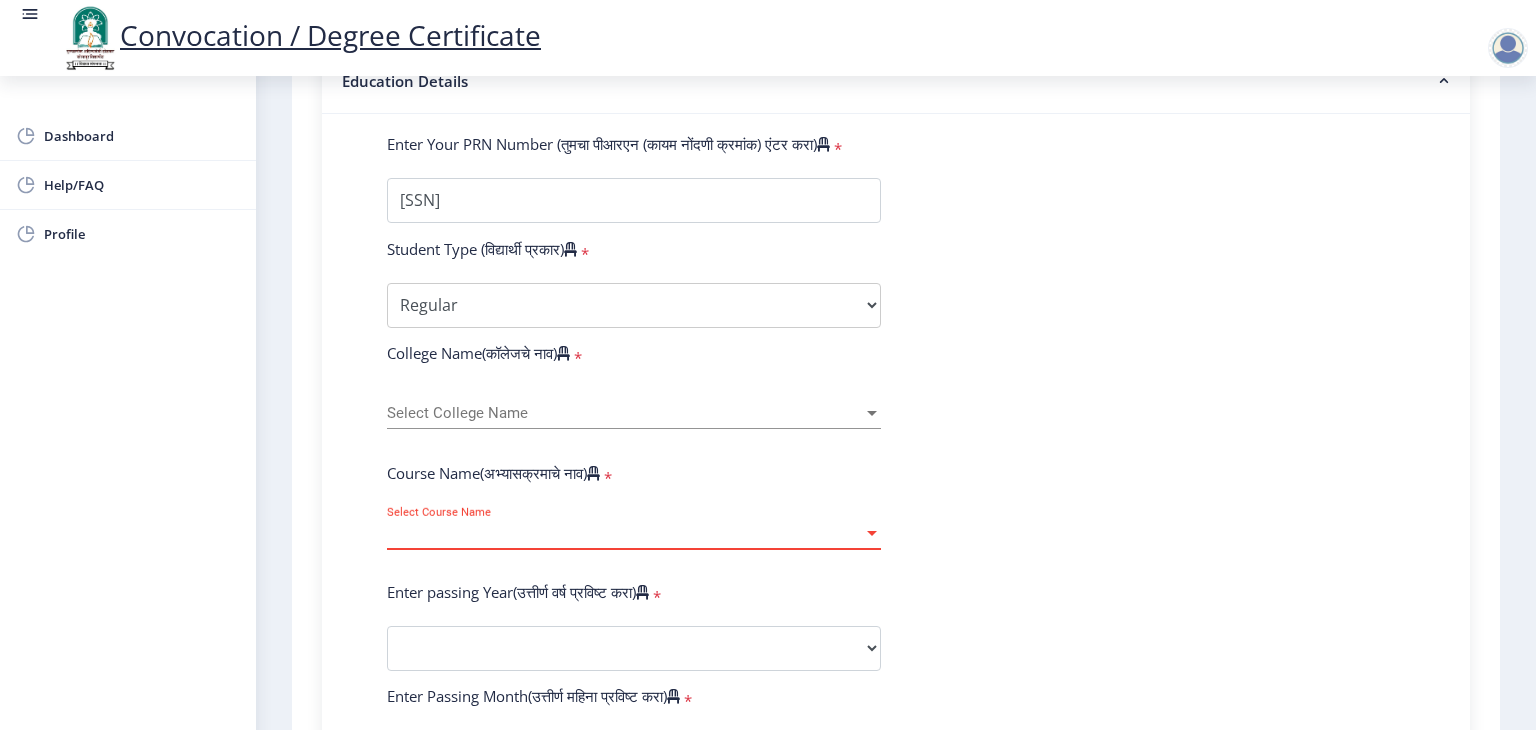 click at bounding box center (872, 413) 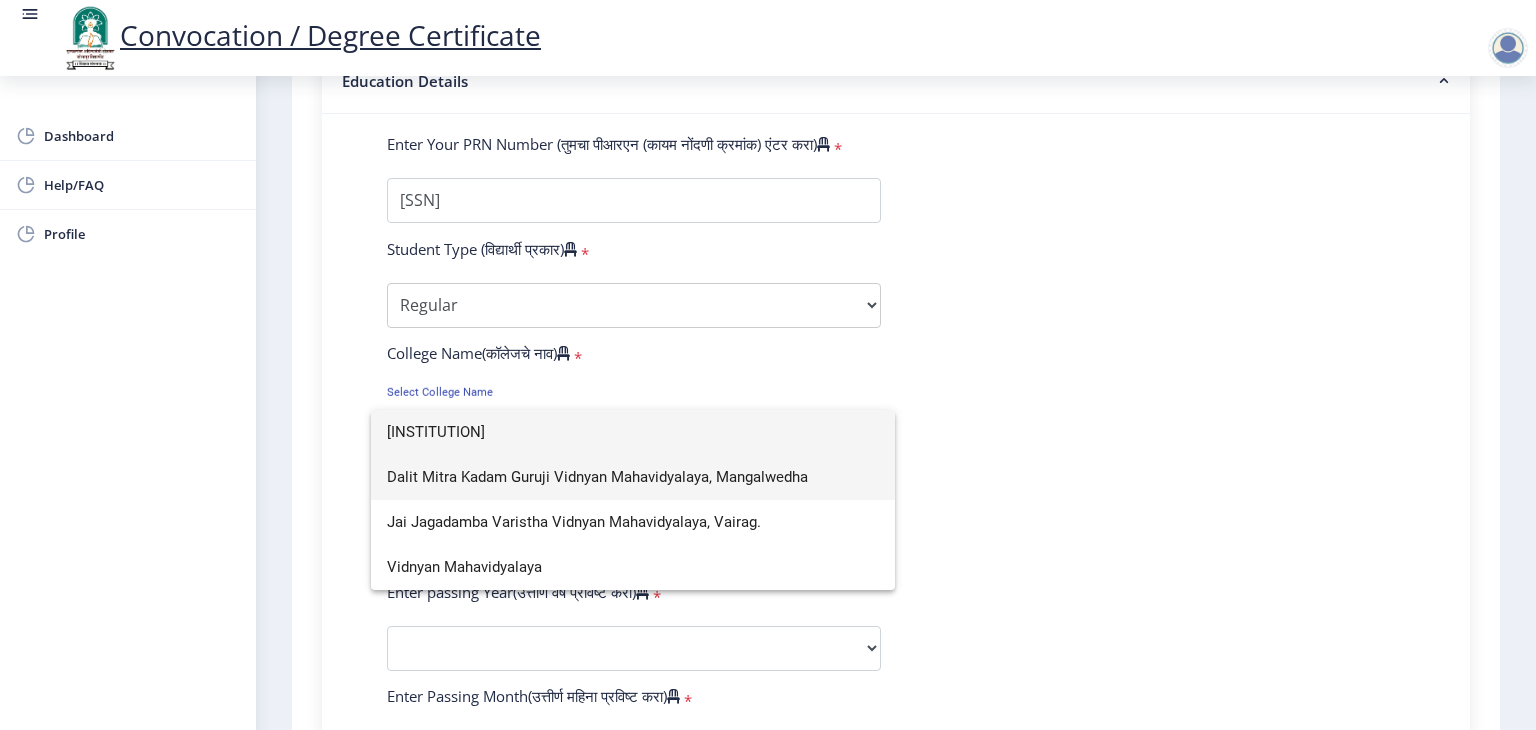 scroll, scrollTop: 0, scrollLeft: 0, axis: both 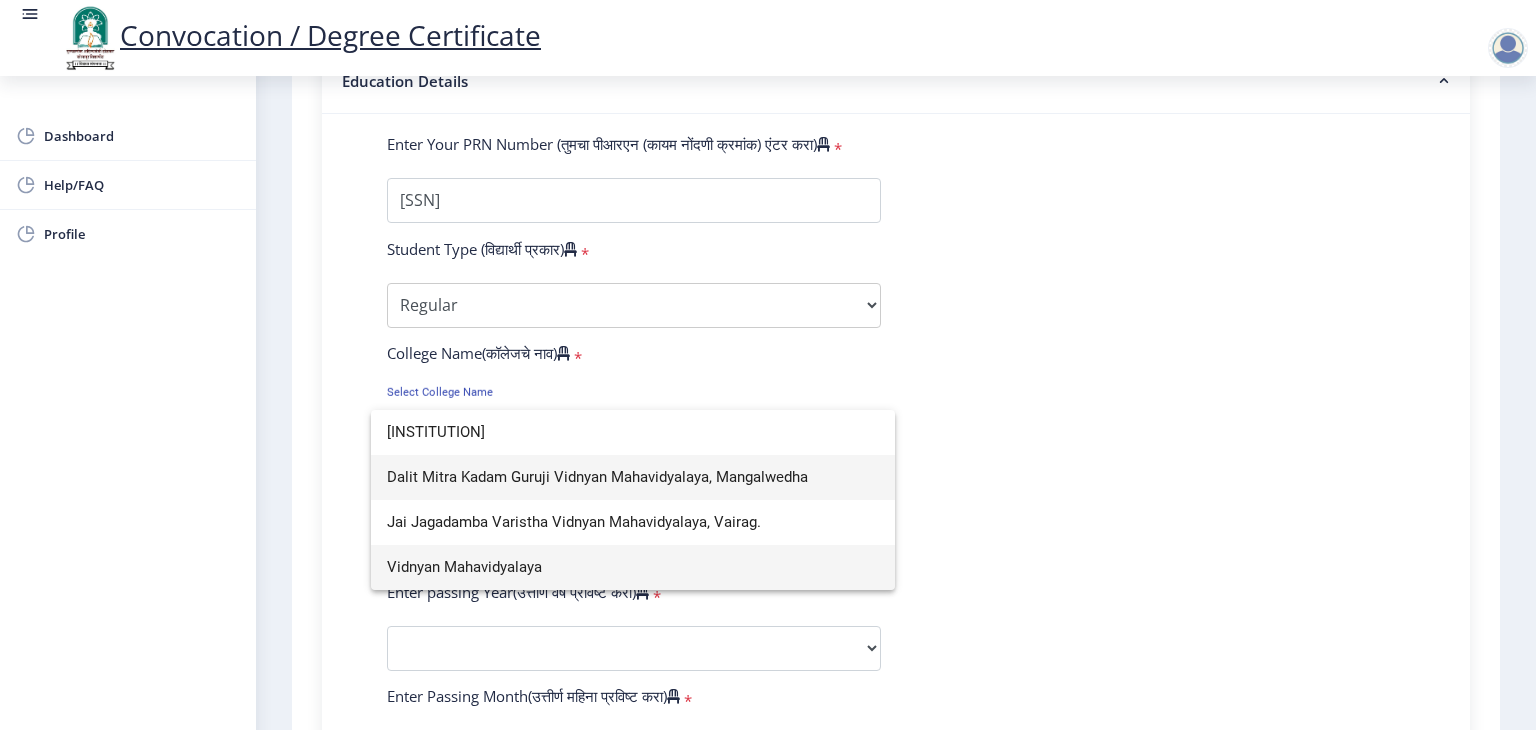 type on "[INSTITUTION]" 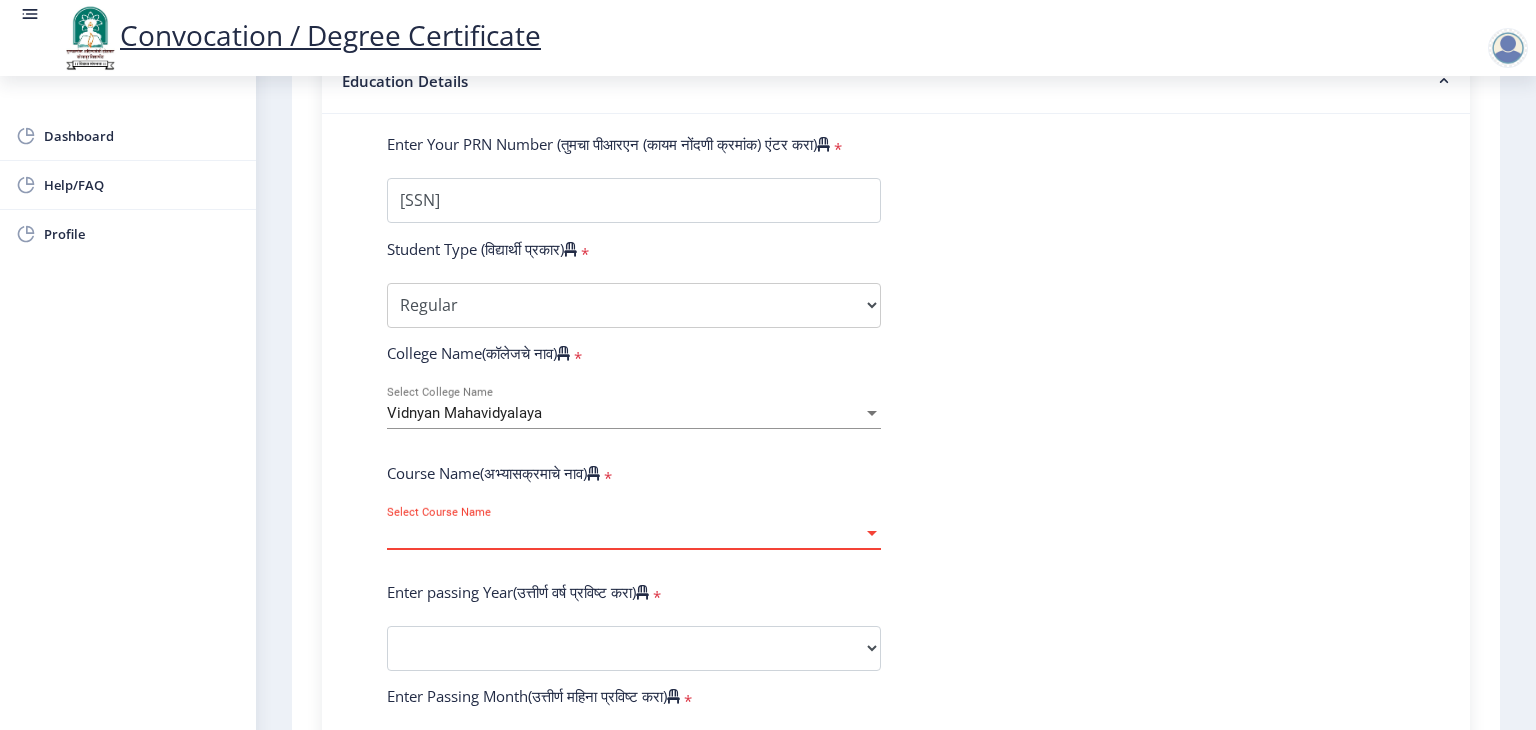 click on "Select Course Name" at bounding box center (625, 533) 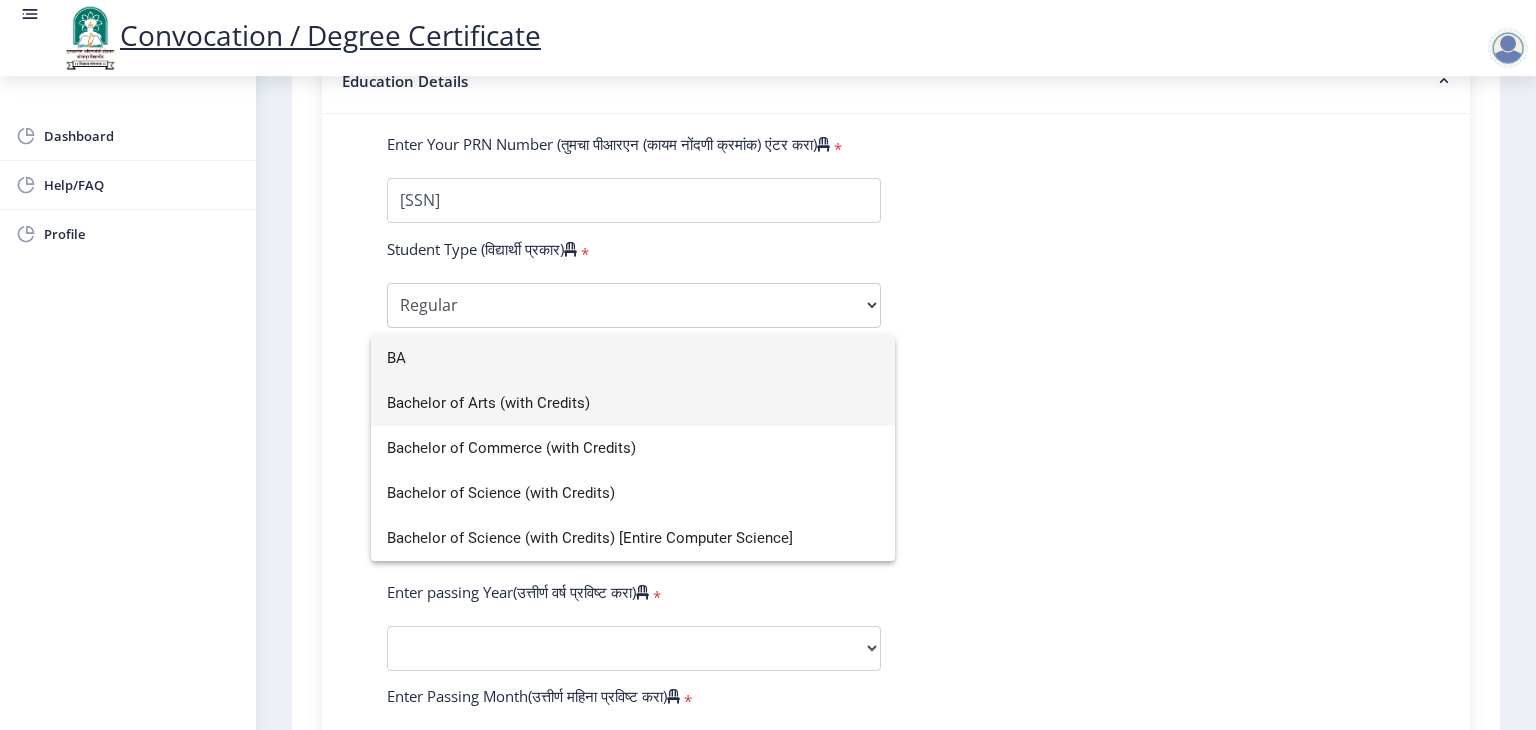 click on "Bachelor of Arts (with Credits)" at bounding box center [633, 403] 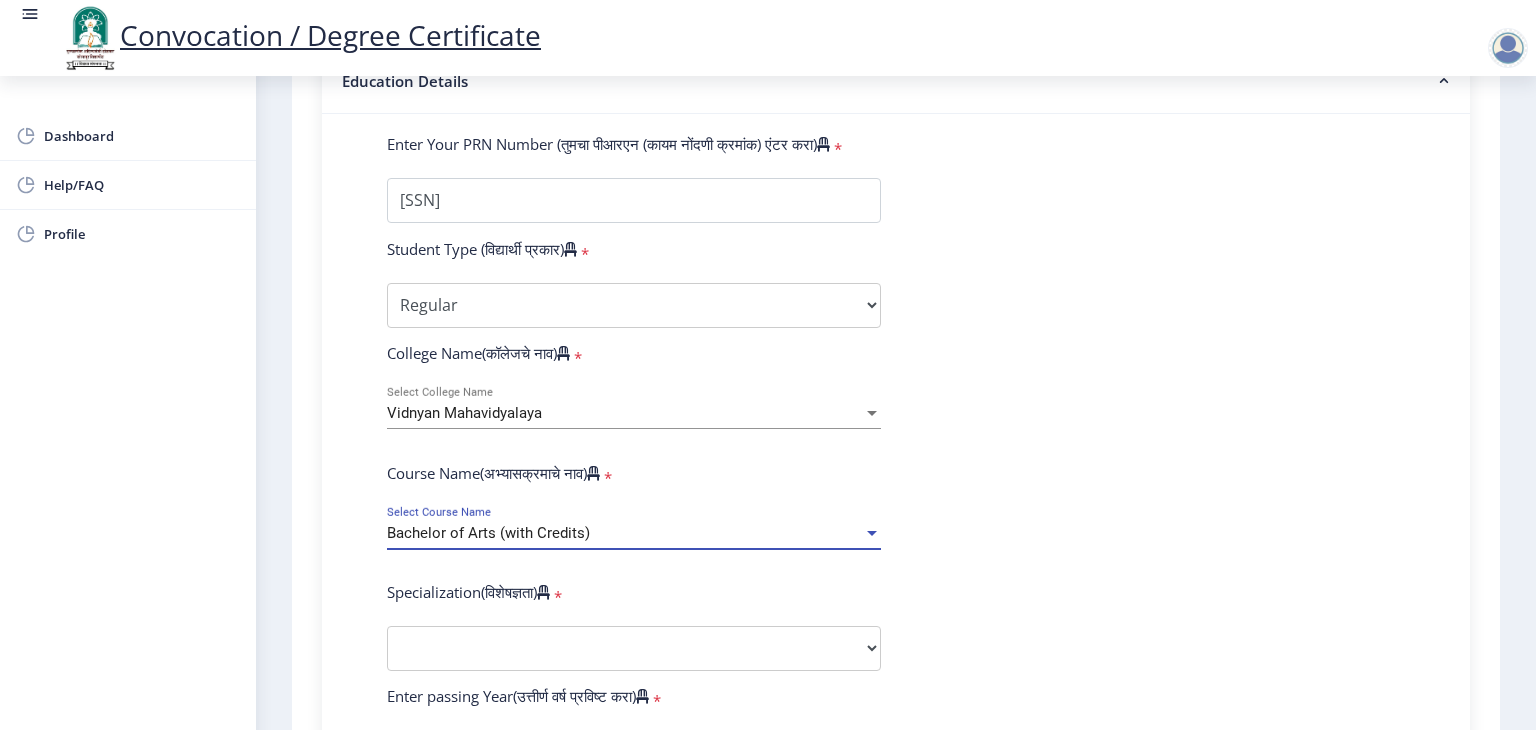 scroll, scrollTop: 700, scrollLeft: 0, axis: vertical 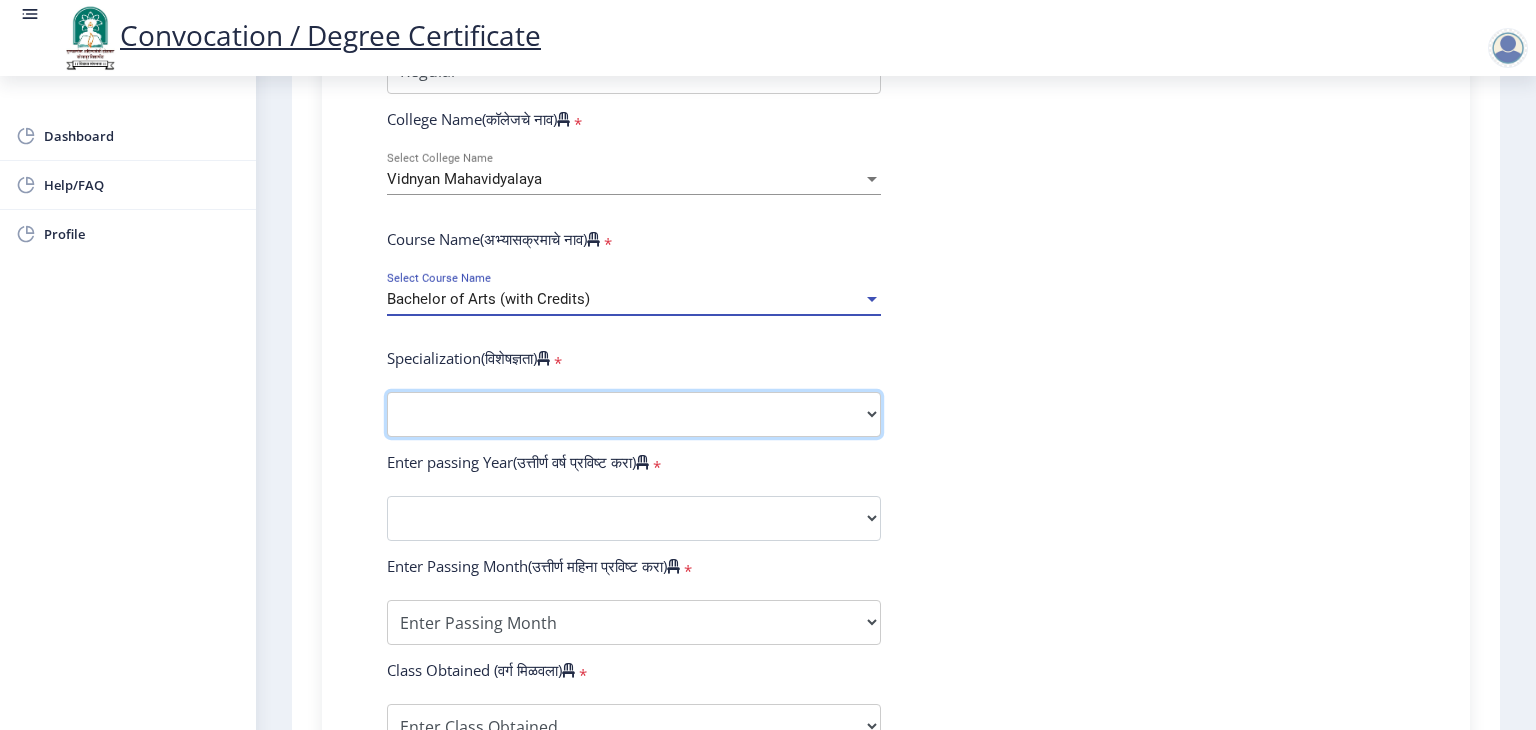 click on "Specialization English Geography Hindi Marathi Music Sanskrit Urdu Ancient Indian History Culture & Archaeology Economics History Physical Education Political Science Psychology Sociology Kannada Philosophy Other" at bounding box center (634, 414) 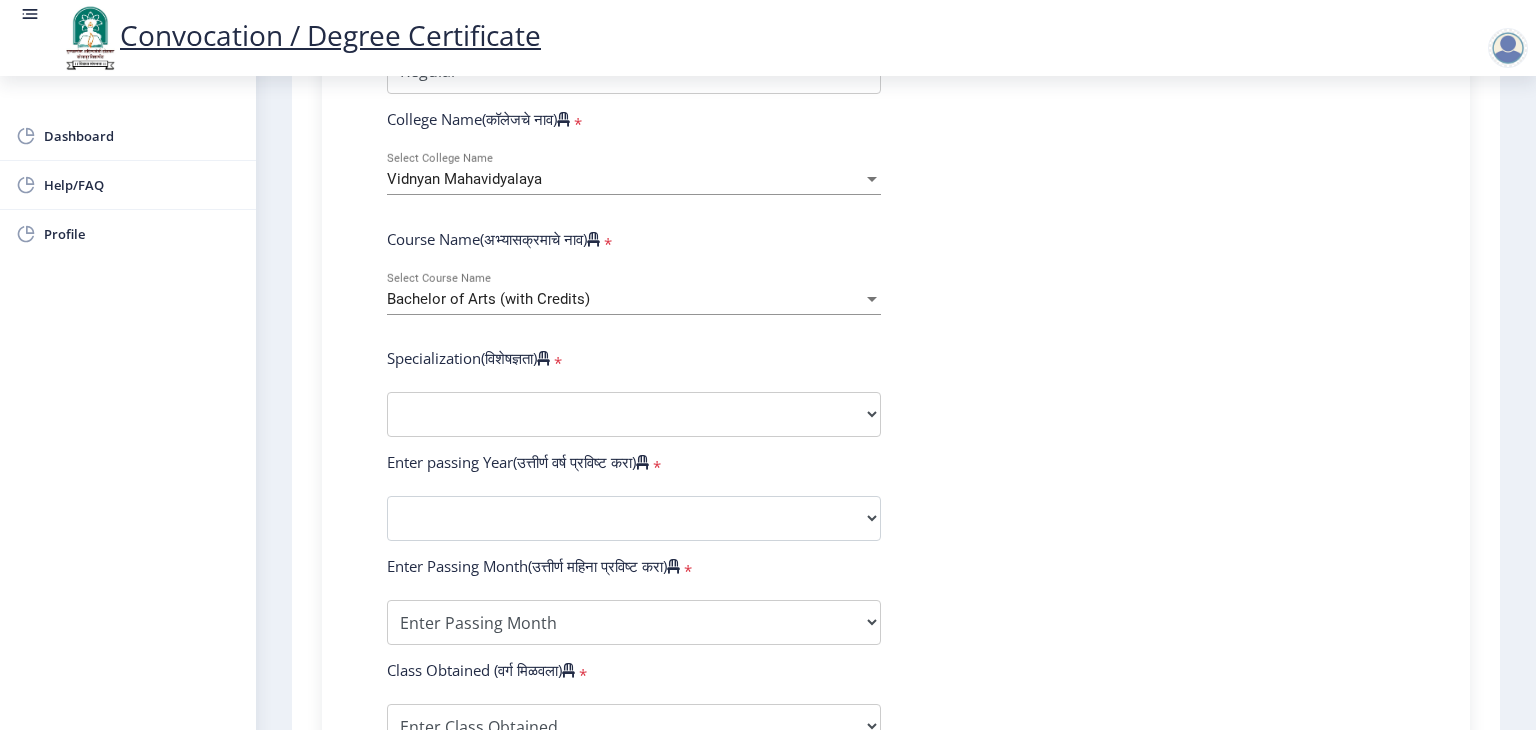 click on "Enter Your PRN Number (तुमचा पीआरएन (कायम नोंदणी क्रमांक) एंटर करा)  * Student Type (विद्यार्थी प्रकार)   * Select Student Type Regular External College Name(कॉलेजचे नाव)  * [INSTITUTION] Select College Name Course Name(अभ्यासक्रमाचे नाव)  * Bachelor of Arts (with Credits) Select Course Name  Specialization(विशेषज्ञता)  * Specialization English Geography Hindi Marathi Music Sanskrit Urdu Ancient Indian History Culture & Archaeology Economics History Physical Education Political Science Psychology Sociology Kannada Philosophy Other Enter passing Year(उत्तीर्ण वर्ष प्रविष्ट करा)  *  2025   2024   2023   2022   2021   2020   2019   2018   2017   2016   2015   2014   2013   2012   2011   2010   2009   2008   2007   2006   2005   2004   2003   2002   2001   2000   1999  *" 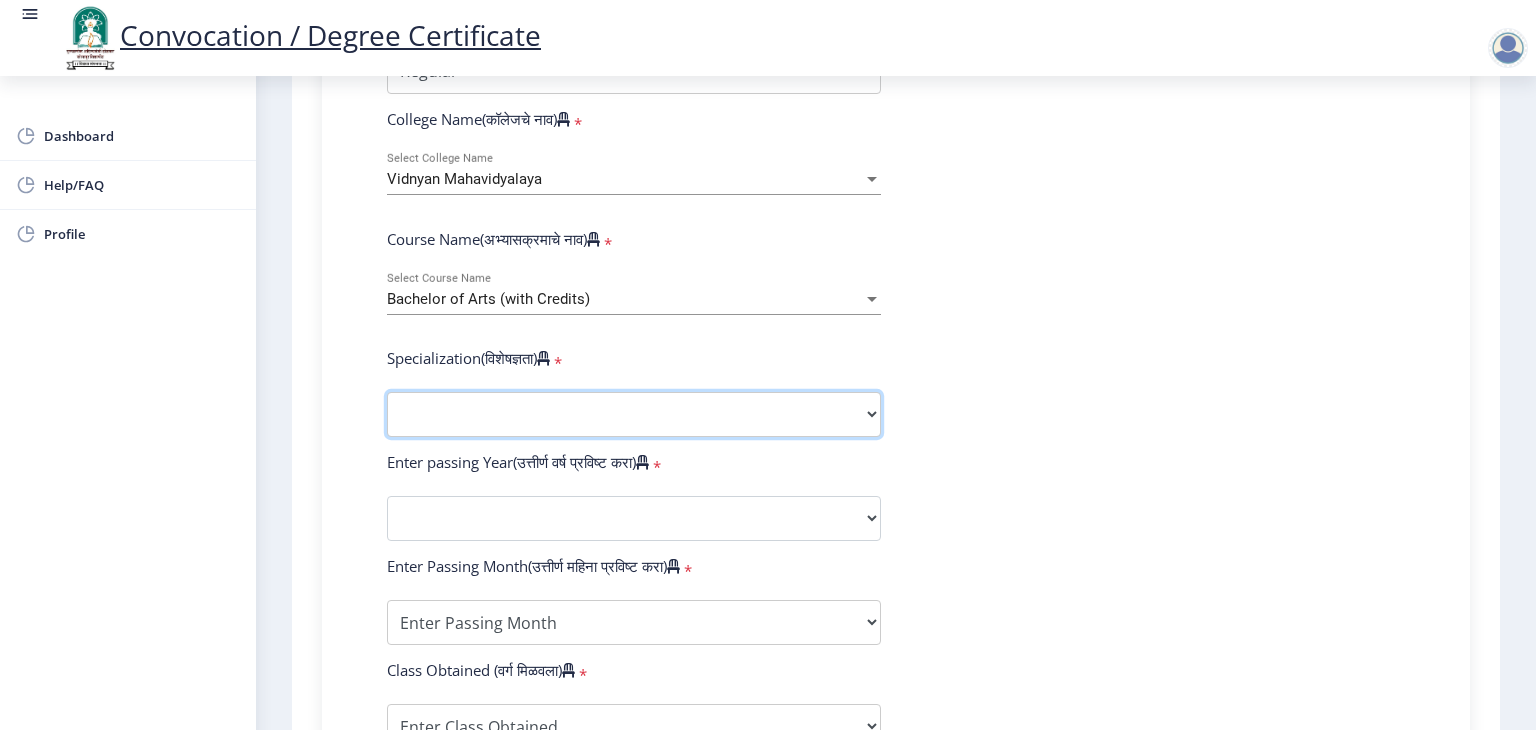click on "Specialization English Geography Hindi Marathi Music Sanskrit Urdu Ancient Indian History Culture & Archaeology Economics History Physical Education Political Science Psychology Sociology Kannada Philosophy Other" at bounding box center (634, 414) 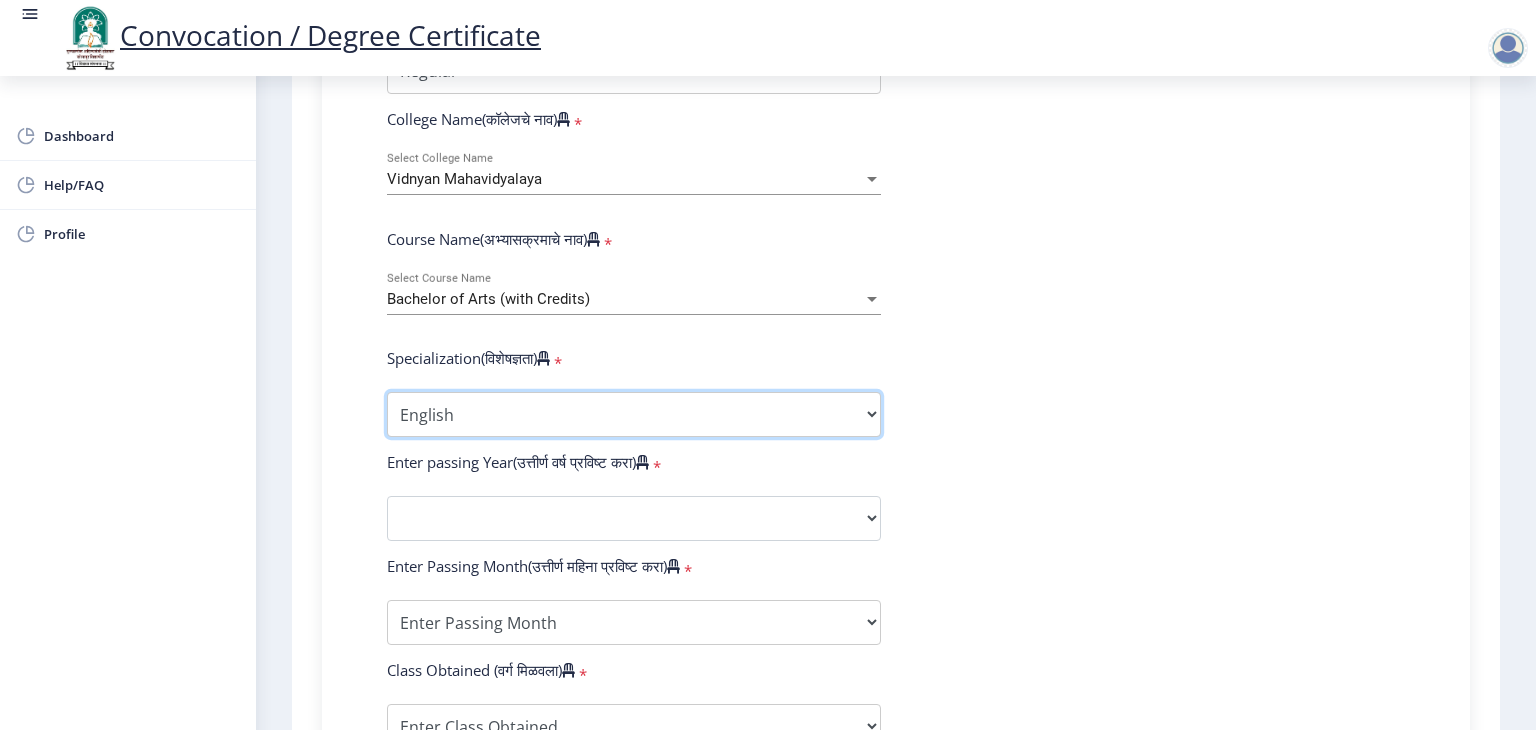 click on "Specialization English Geography Hindi Marathi Music Sanskrit Urdu Ancient Indian History Culture & Archaeology Economics History Physical Education Political Science Psychology Sociology Kannada Philosophy Other" at bounding box center [634, 414] 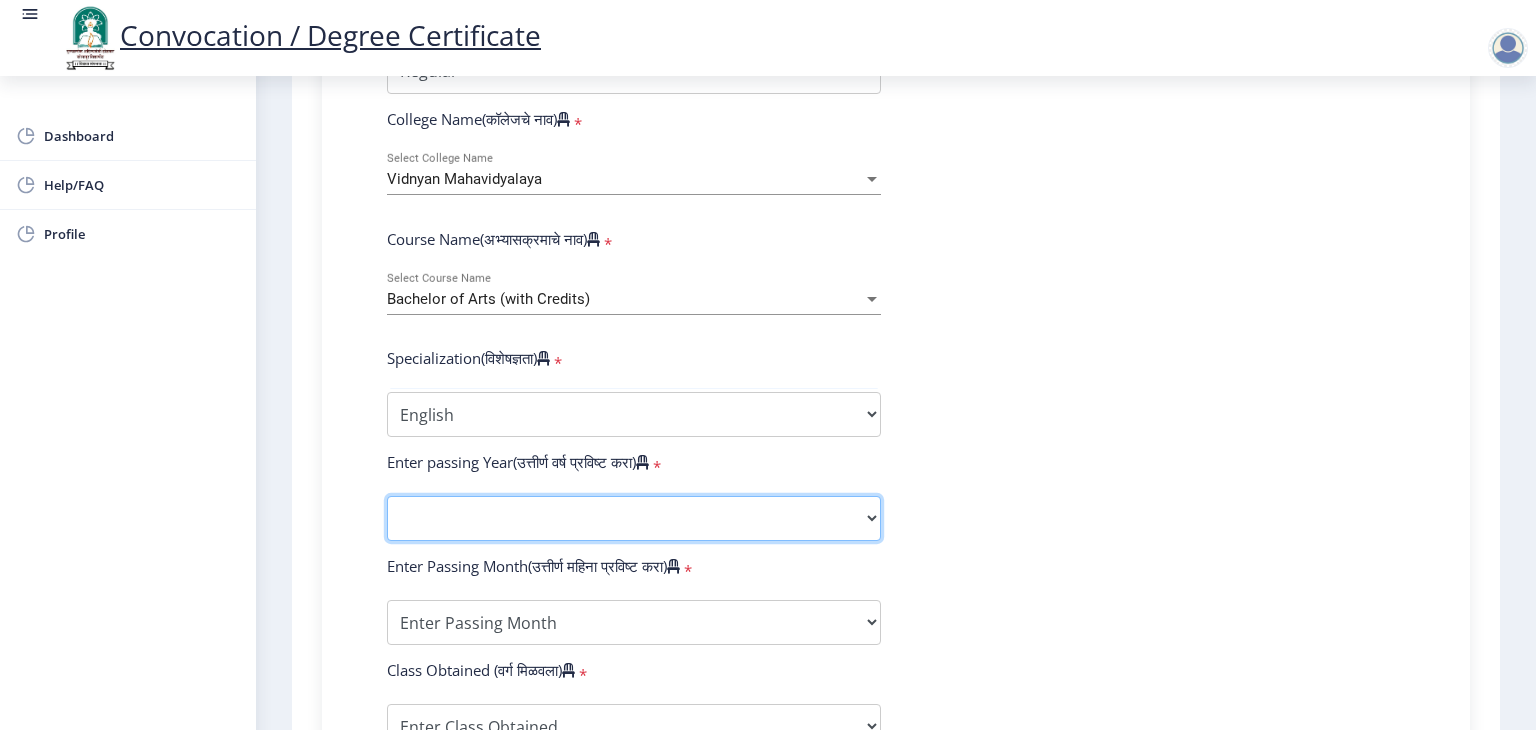 click on "2025   2024   2023   2022   2021   2020   2019   2018   2017   2016   2015   2014   2013   2012   2011   2010   2009   2008   2007   2006   2005   2004   2003   2002   2001   2000   1999   1998   1997   1996   1995   1994   1993   1992   1991   1990   1989   1988   1987   1986   1985   1984   1983   1982   1981   1980   1979   1978   1977   1976" 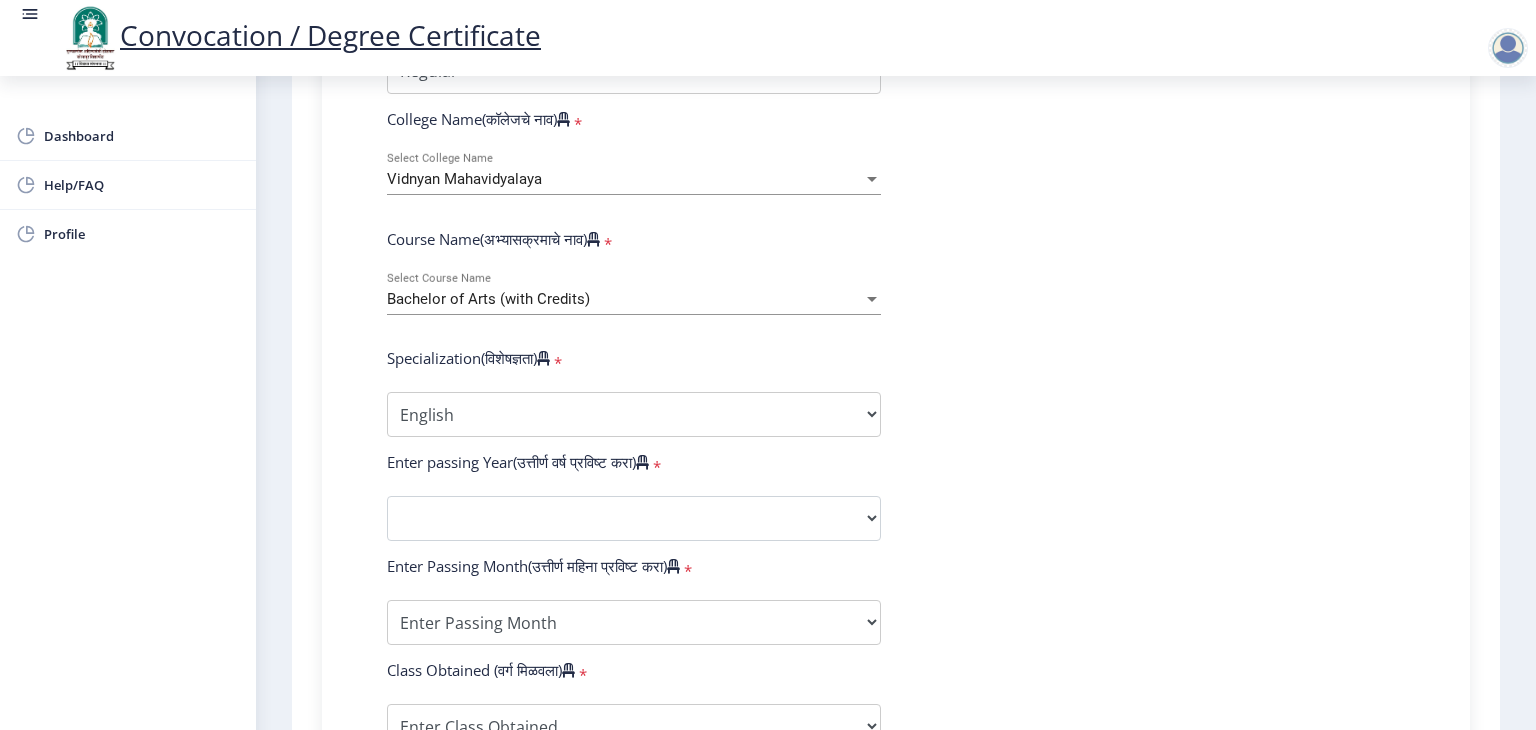 click on "Enter Your PRN Number (तुमचा पीआरएन (कायम नोंदणी क्रमांक) एंटर करा)  * Student Type (विद्यार्थी प्रकार)   * Select Student Type Regular External College Name(कॉलेजचे नाव)  * [INSTITUTION] Select College Name Course Name(अभ्यासक्रमाचे नाव)  * Bachelor of Arts (with Credits) Select Course Name  Specialization(विशेषज्ञता)  * Specialization English Geography Hindi Marathi Music Sanskrit Urdu Ancient Indian History Culture & Archaeology Economics History Physical Education Political Science Psychology Sociology Kannada Philosophy Other Enter passing Year(उत्तीर्ण वर्ष प्रविष्ट करा)  *  2025   2024   2023   2022   2021   2020   2019   2018   2017   2016   2015   2014   2013   2012   2011   2010   2009   2008   2007   2006   2005   2004   2003   2002   2001   2000   1999  *" 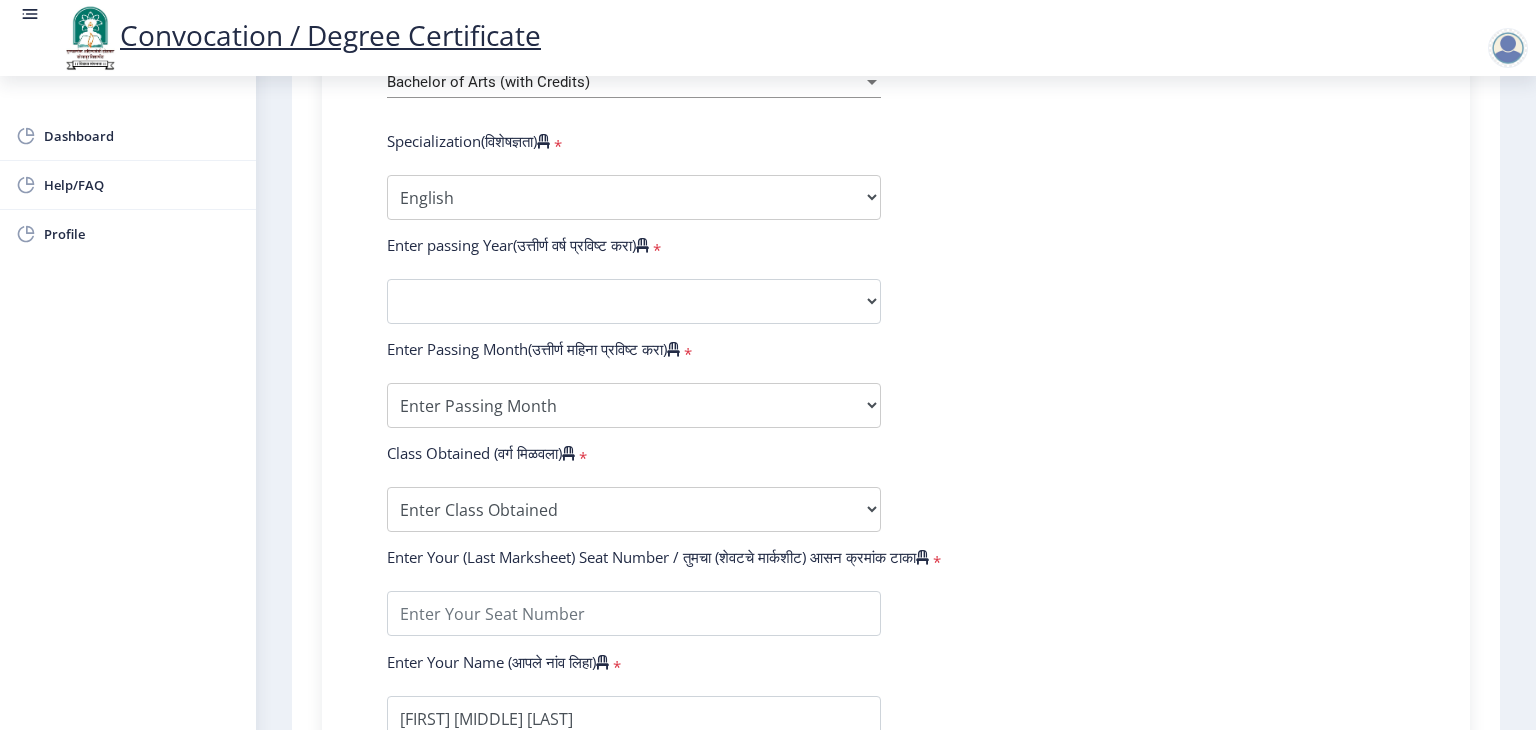 scroll, scrollTop: 933, scrollLeft: 0, axis: vertical 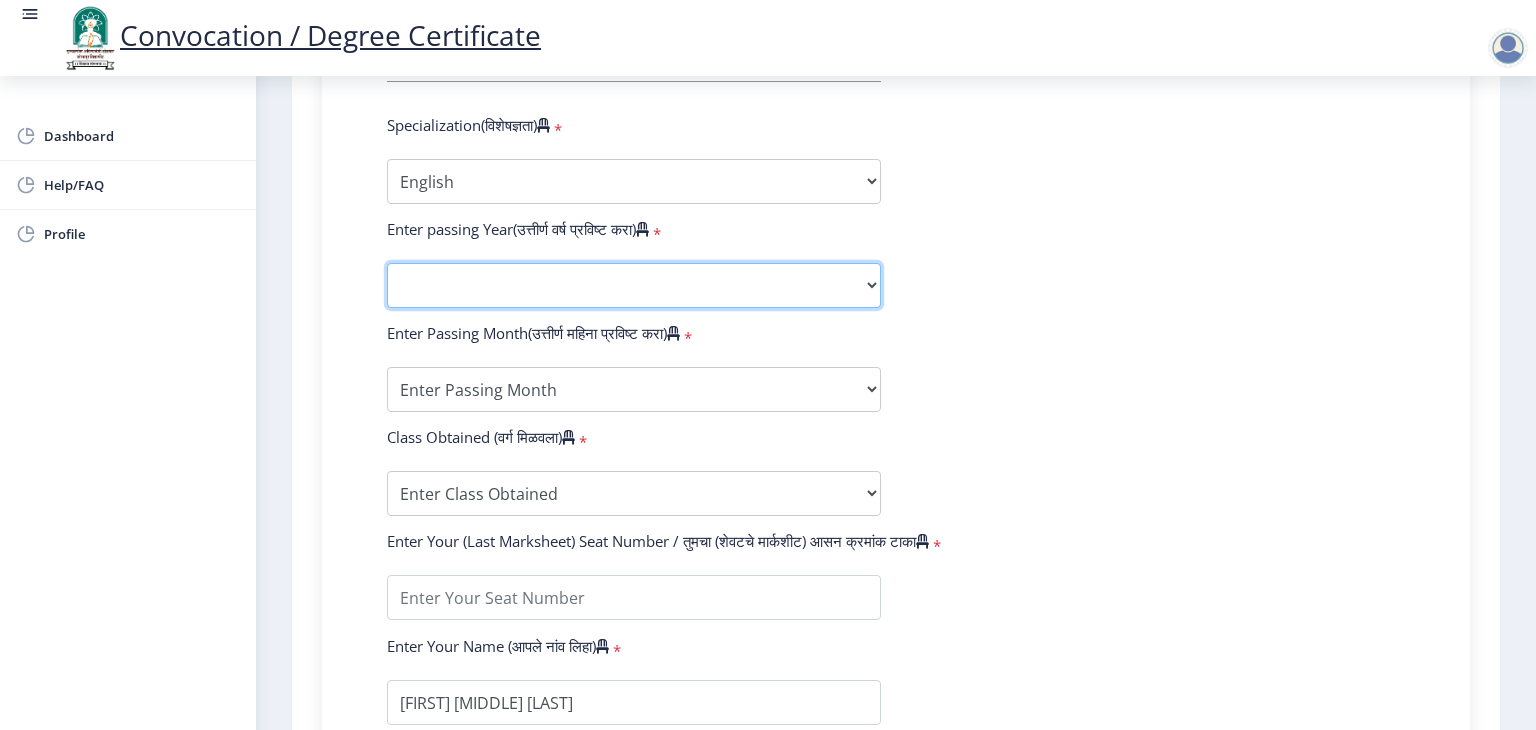 click on "2025   2024   2023   2022   2021   2020   2019   2018   2017   2016   2015   2014   2013   2012   2011   2010   2009   2008   2007   2006   2005   2004   2003   2002   2001   2000   1999   1998   1997   1996   1995   1994   1993   1992   1991   1990   1989   1988   1987   1986   1985   1984   1983   1982   1981   1980   1979   1978   1977   1976" 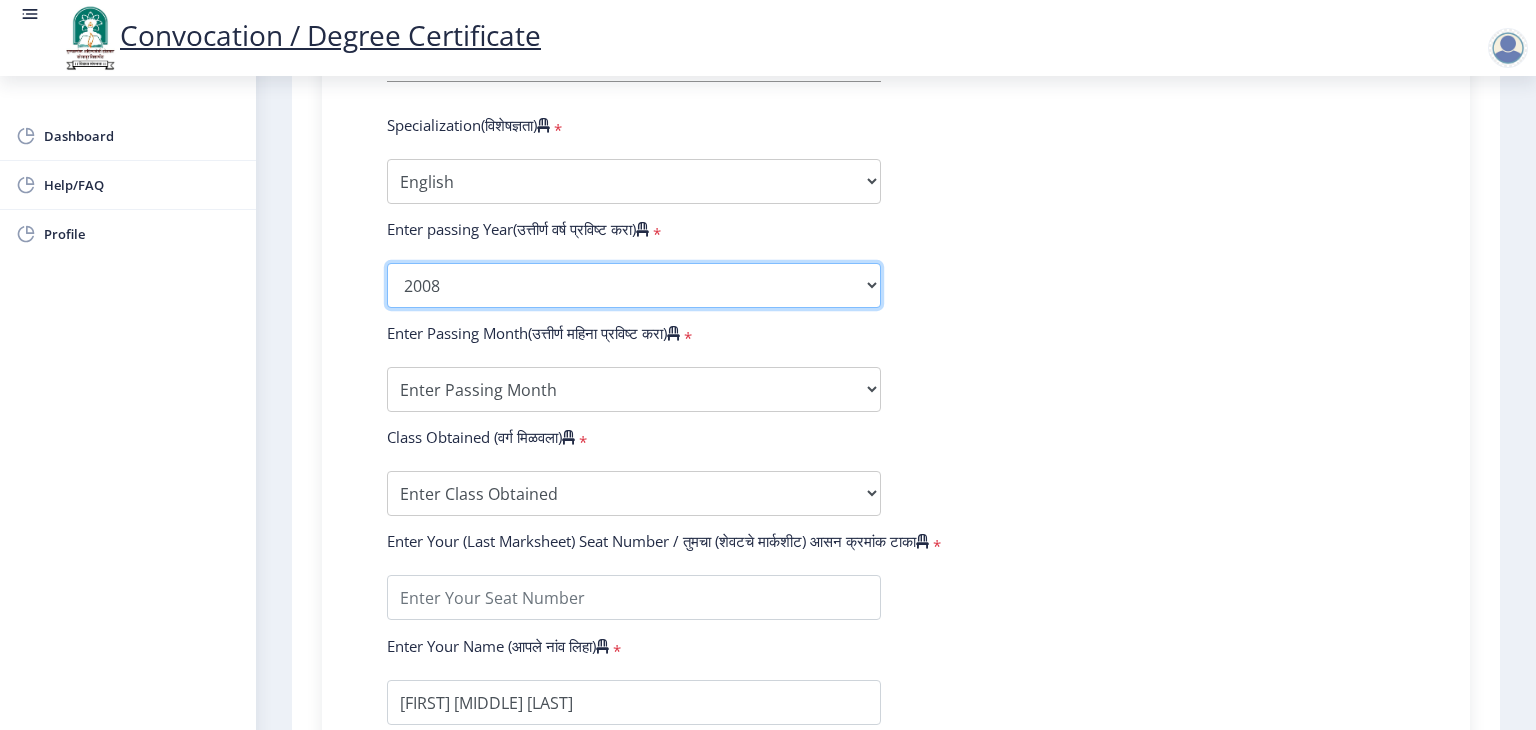 click on "2025   2024   2023   2022   2021   2020   2019   2018   2017   2016   2015   2014   2013   2012   2011   2010   2009   2008   2007   2006   2005   2004   2003   2002   2001   2000   1999   1998   1997   1996   1995   1994   1993   1992   1991   1990   1989   1988   1987   1986   1985   1984   1983   1982   1981   1980   1979   1978   1977   1976" 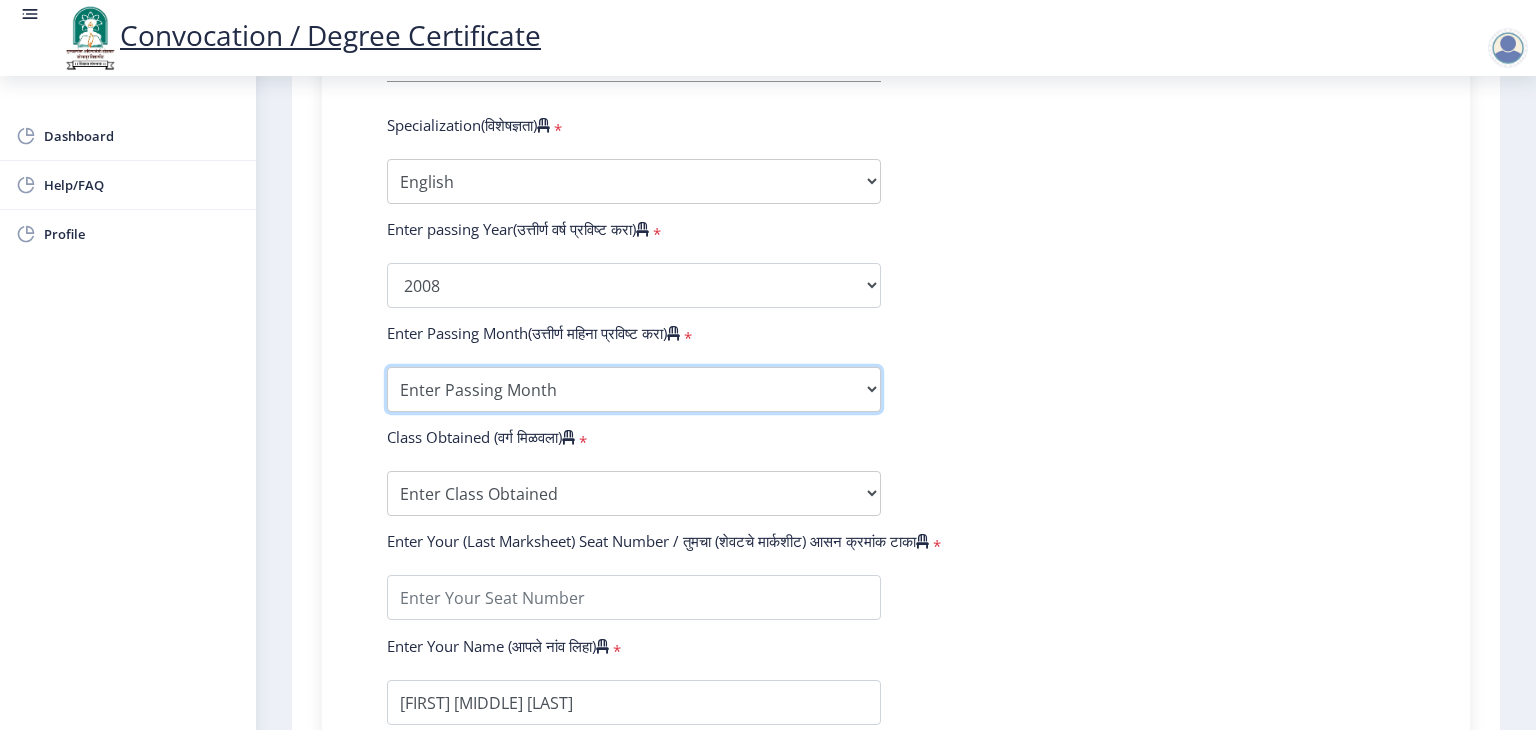 click on "Enter Passing Month March April May October November December" at bounding box center [634, 389] 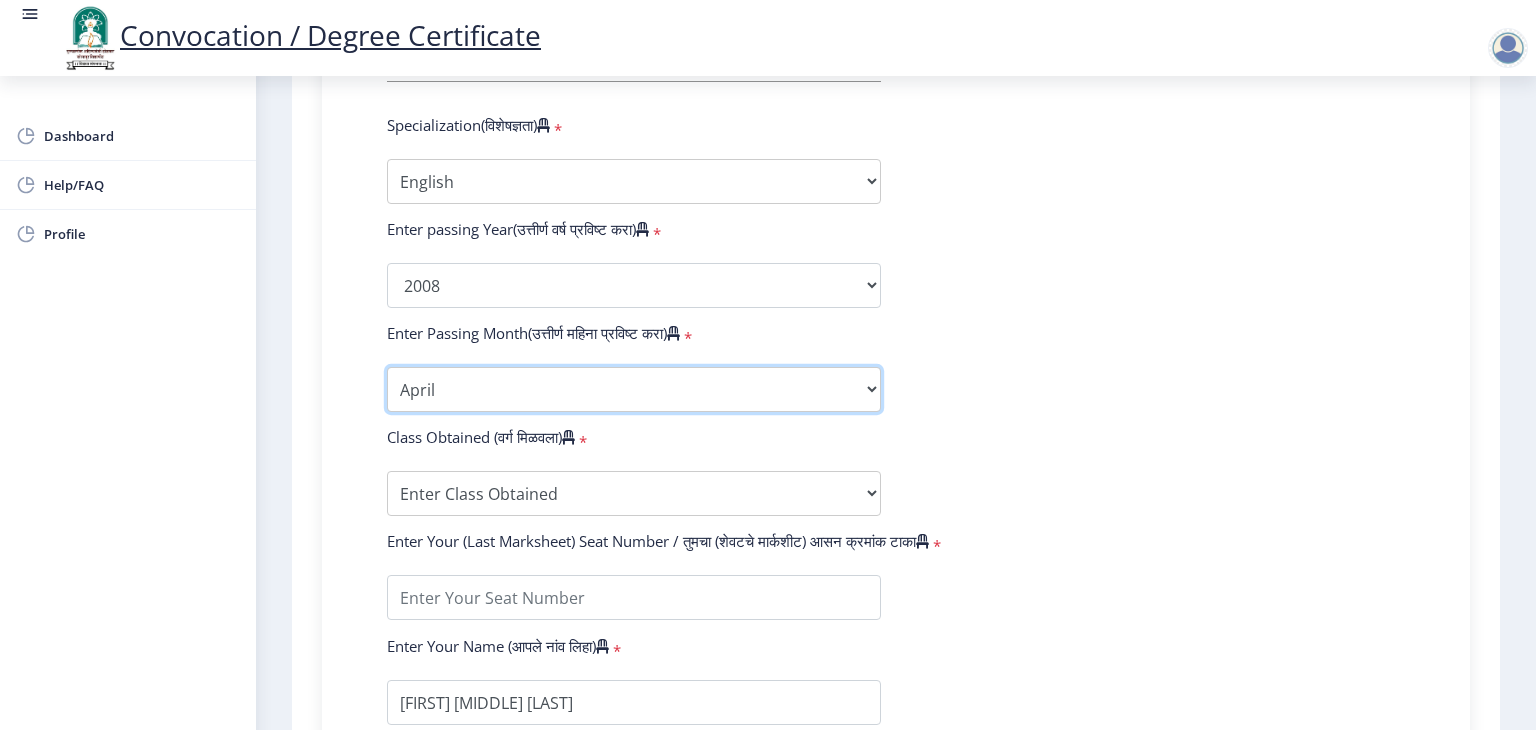 click on "Enter Passing Month March April May October November December" at bounding box center [634, 389] 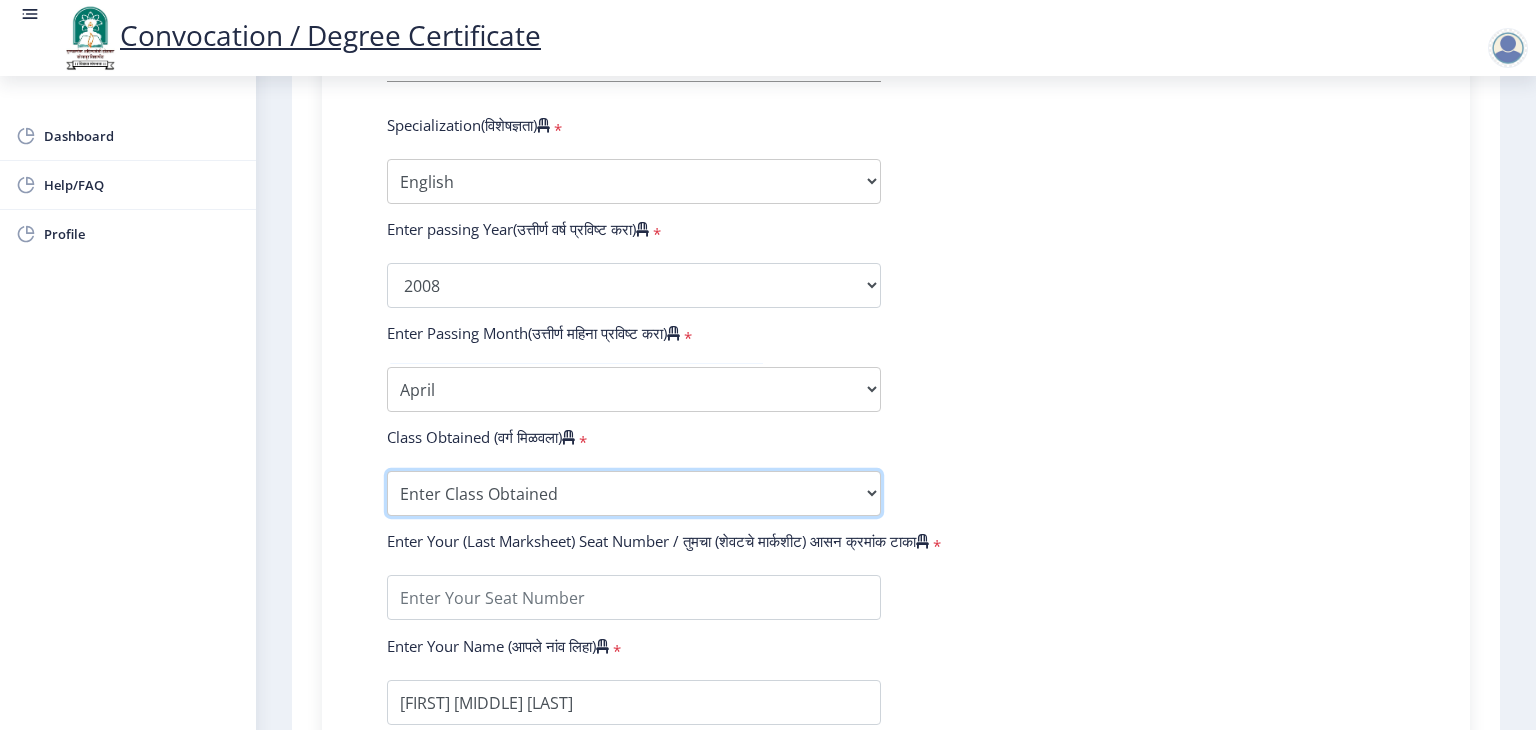 click on "Enter Class Obtained FIRST CLASS WITH DISTINCTION FIRST CLASS HIGHER SECOND CLASS SECOND CLASS PASS CLASS Grade O Grade A+ Grade A Grade B+ Grade B Grade C+ Grade C Grade D Grade E" at bounding box center (634, 493) 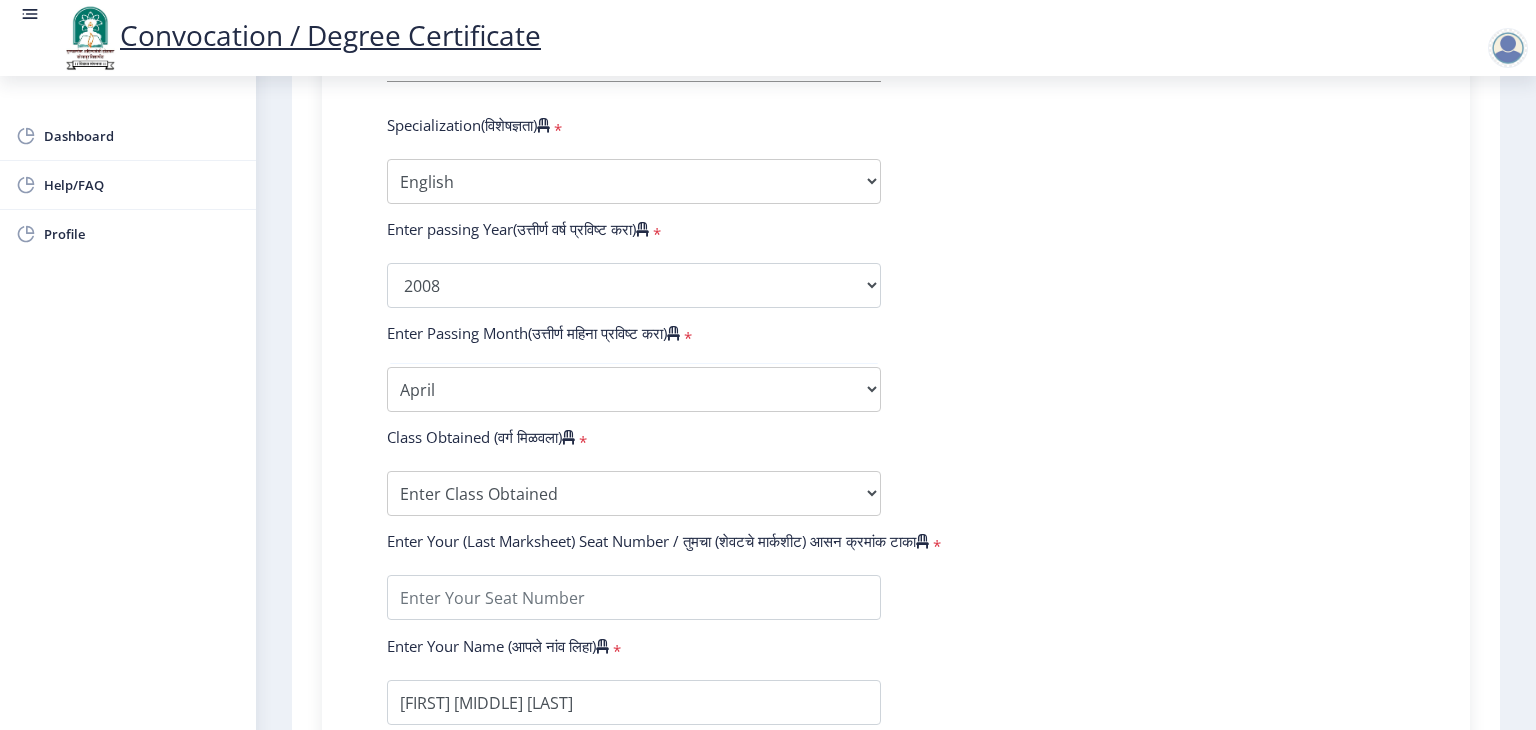 click on "Enter Your PRN Number (तुमचा पीआरएन (कायम नोंदणी क्रमांक) एंटर करा)  * Student Type (विद्यार्थी प्रकार)   * Select Student Type Regular External College Name(कॉलेजचे नाव)  * [INSTITUTION] Select College Name Course Name(अभ्यासक्रमाचे नाव)  * Bachelor of Arts (with Credits) Select Course Name  Specialization(विशेषज्ञता)  * Specialization English Geography Hindi Marathi Music Sanskrit Urdu Ancient Indian History Culture & Archaeology Economics History Physical Education Political Science Psychology Sociology Kannada Philosophy Other Enter passing Year(उत्तीर्ण वर्ष प्रविष्ट करा)  *  2025   2024   2023   2022   2021   2020   2019   2018   2017   2016   2015   2014   2013   2012   2011   2010   2009   2008   2007   2006   2005   2004   2003   2002   2001   2000   1999  *" 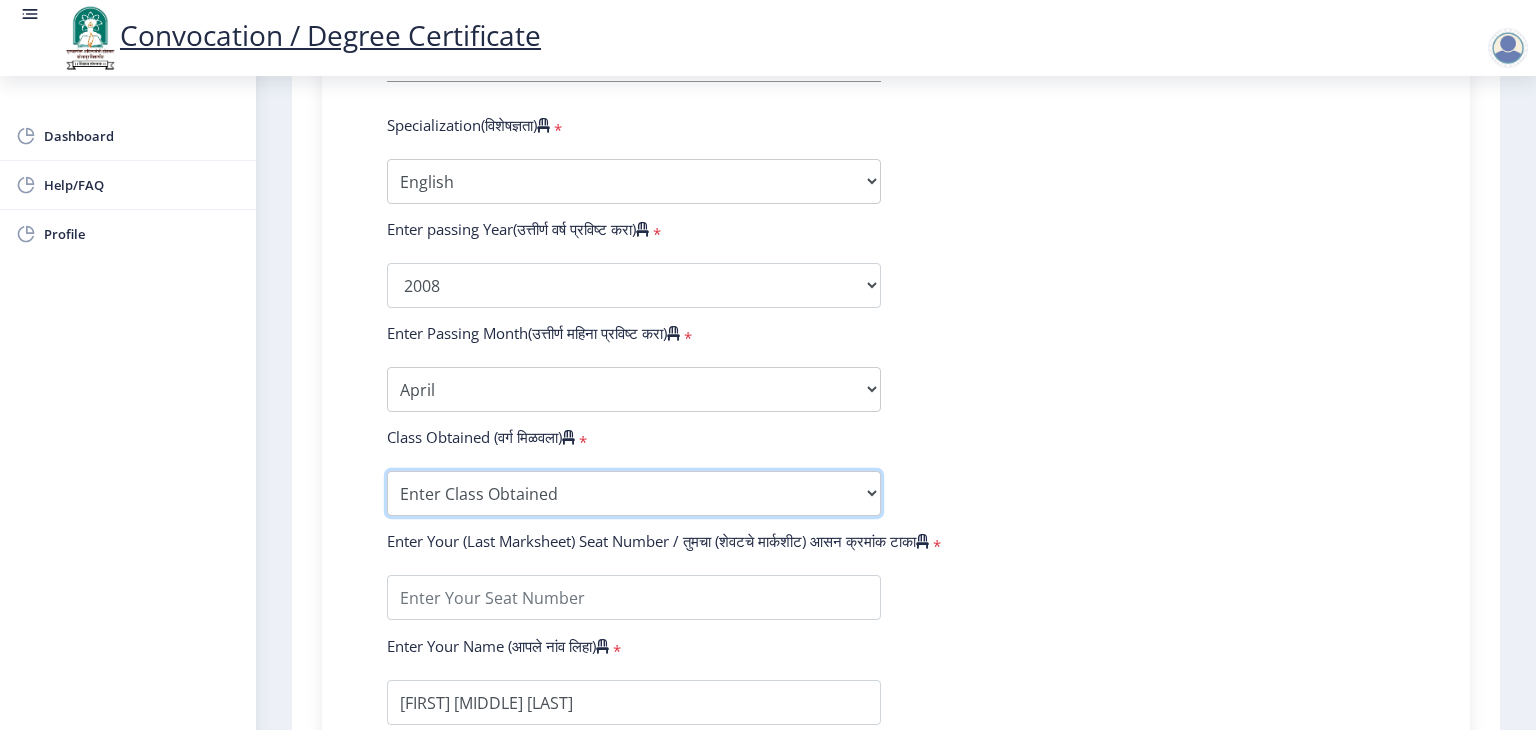 click on "Enter Class Obtained FIRST CLASS WITH DISTINCTION FIRST CLASS HIGHER SECOND CLASS SECOND CLASS PASS CLASS Grade O Grade A+ Grade A Grade B+ Grade B Grade C+ Grade C Grade D Grade E" at bounding box center (634, 493) 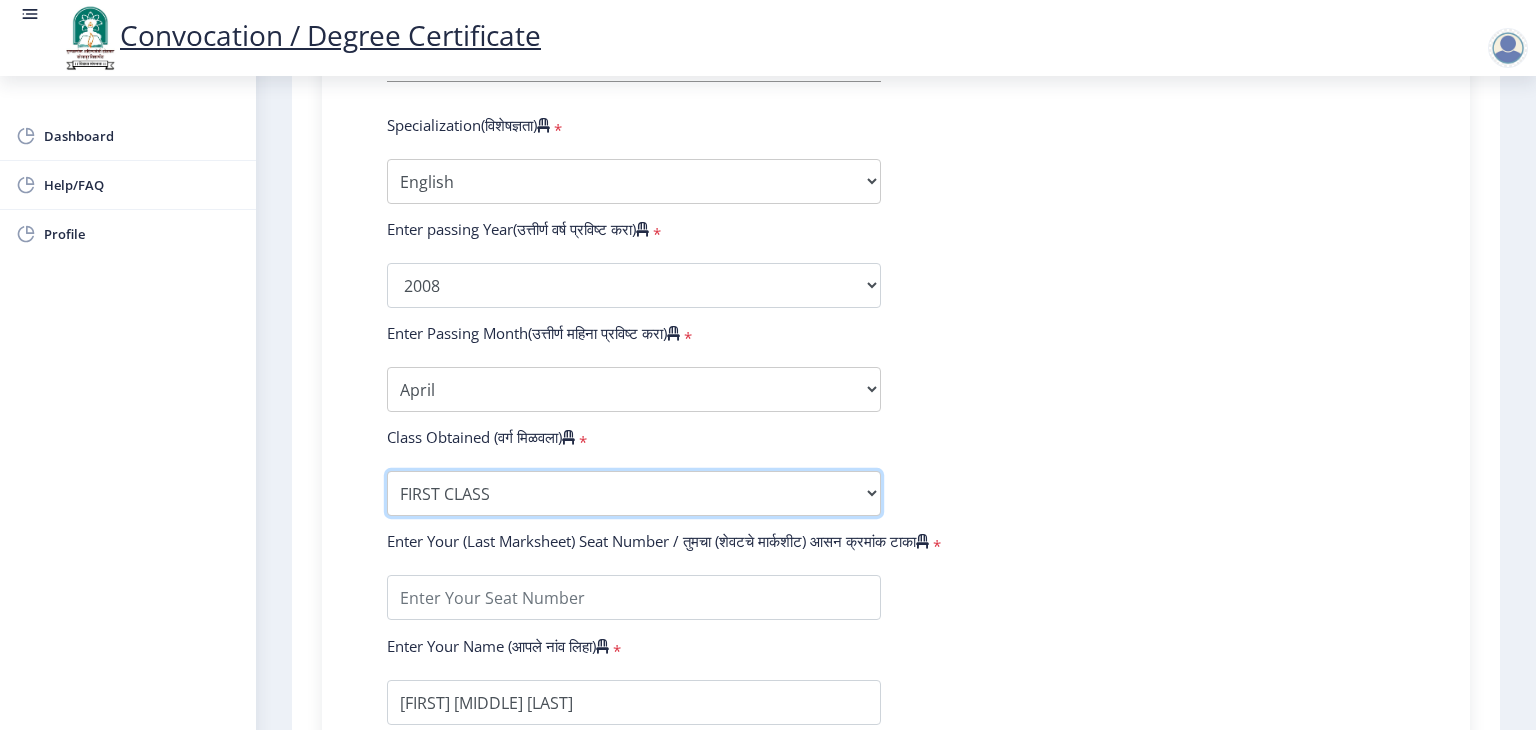 click on "Enter Class Obtained FIRST CLASS WITH DISTINCTION FIRST CLASS HIGHER SECOND CLASS SECOND CLASS PASS CLASS Grade O Grade A+ Grade A Grade B+ Grade B Grade C+ Grade C Grade D Grade E" at bounding box center (634, 493) 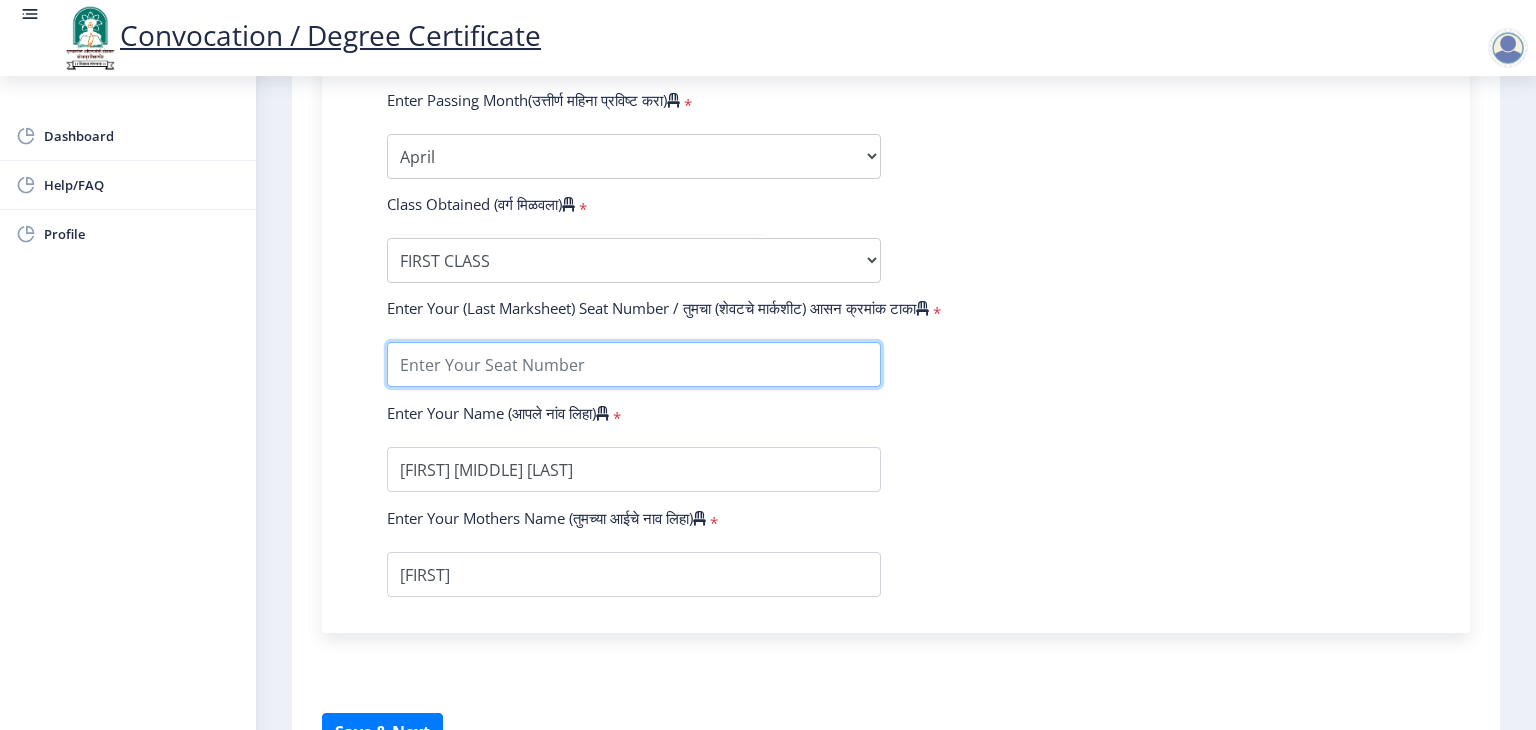 click at bounding box center (634, 364) 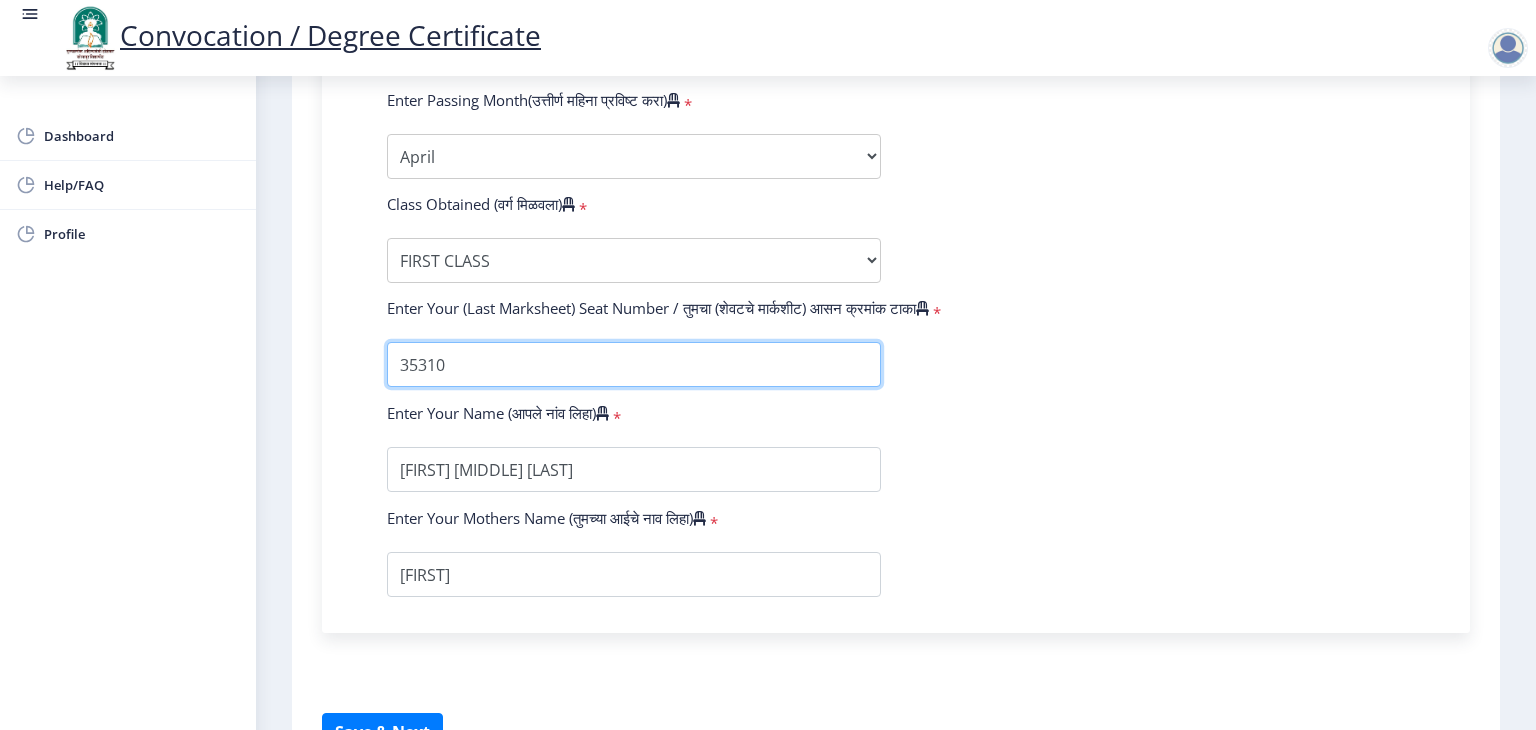 type on "35310" 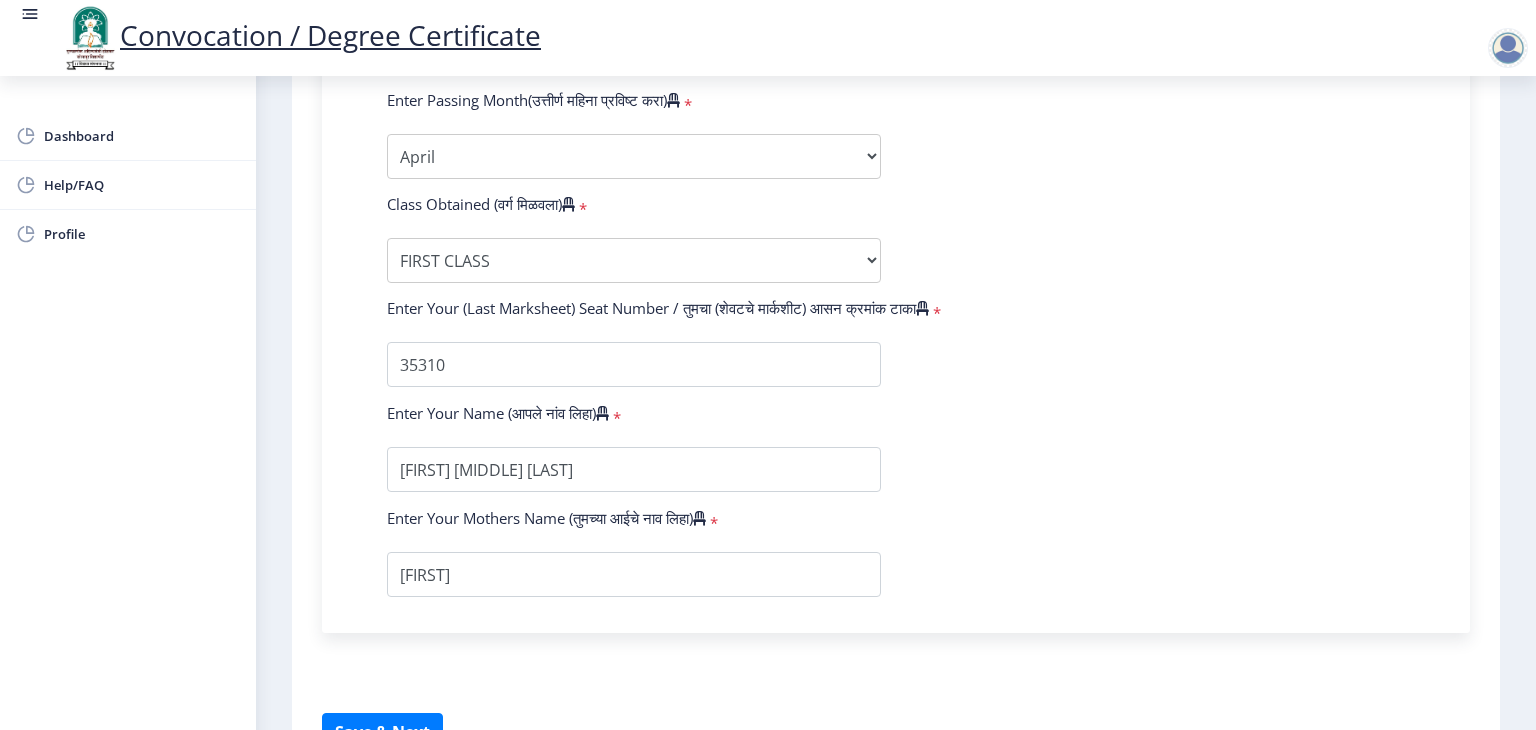 drag, startPoint x: 1224, startPoint y: 429, endPoint x: 1207, endPoint y: 425, distance: 17.464249 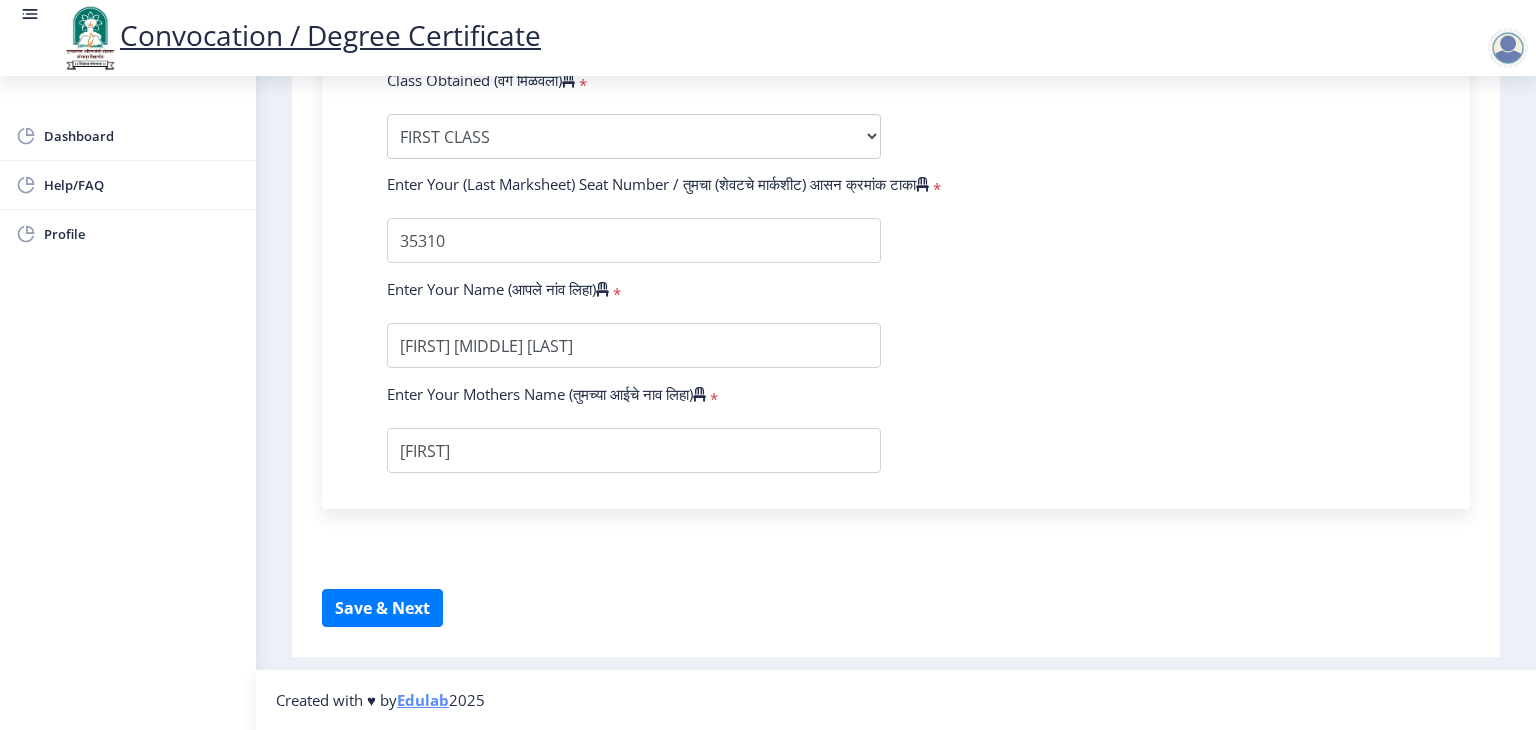 scroll, scrollTop: 1309, scrollLeft: 0, axis: vertical 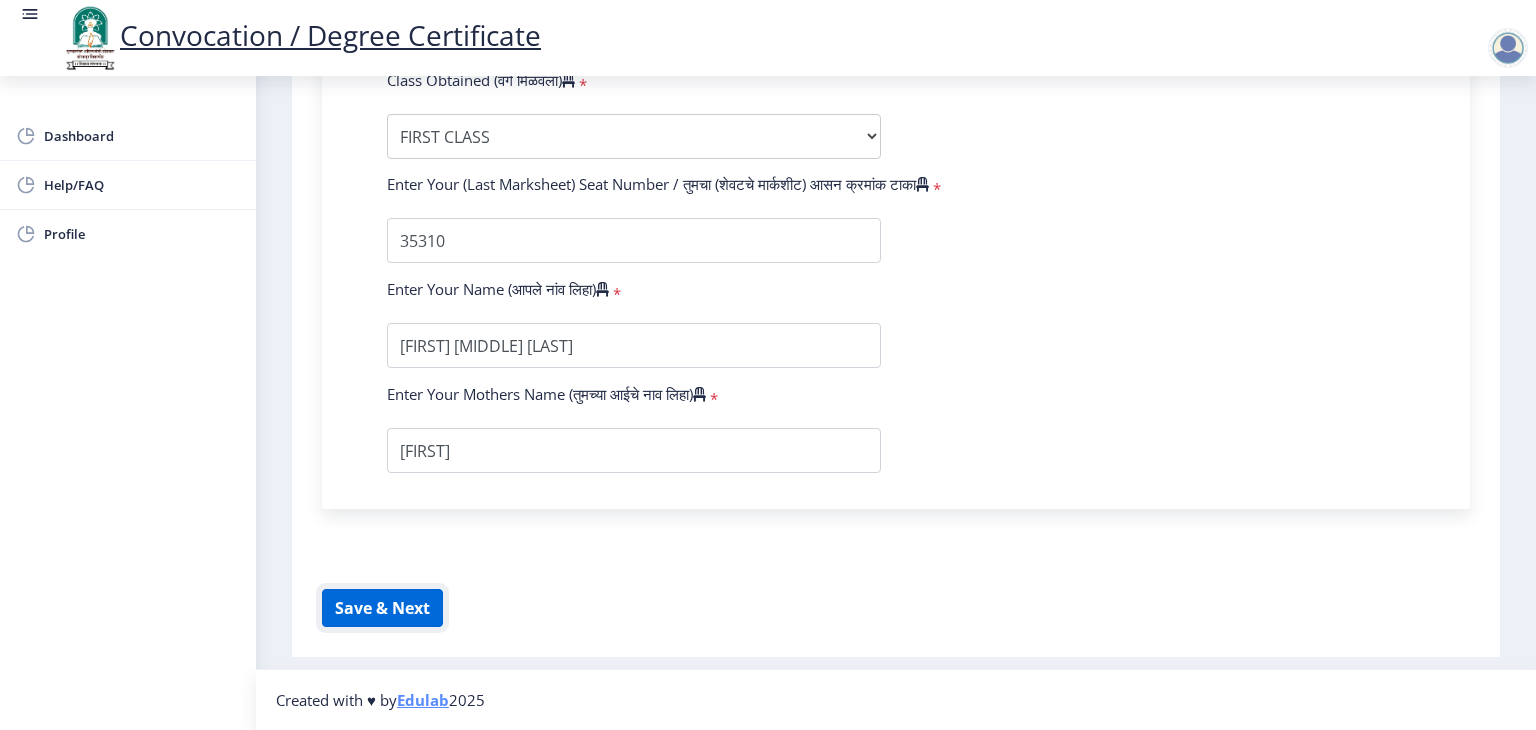click on "Save & Next" 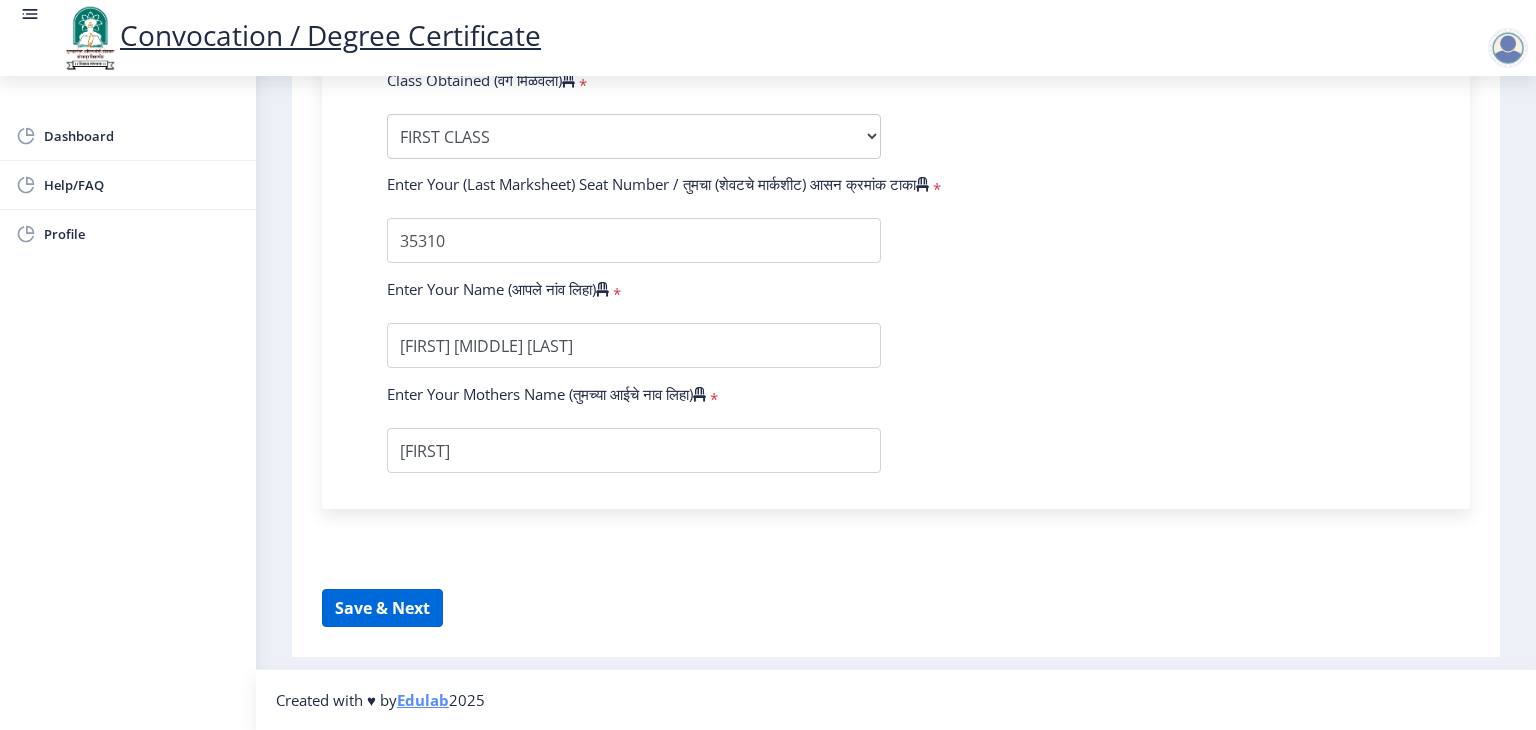 select 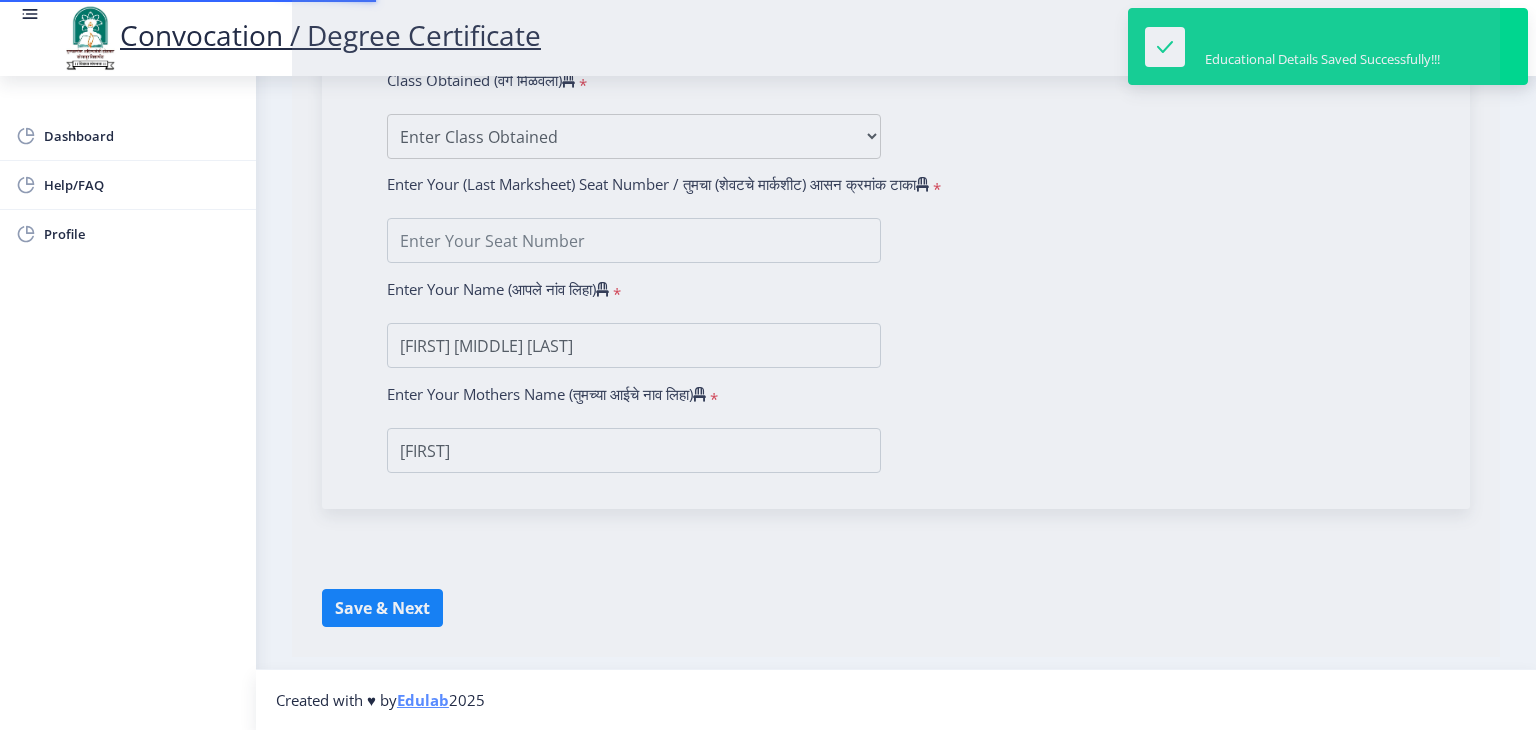 scroll, scrollTop: 0, scrollLeft: 0, axis: both 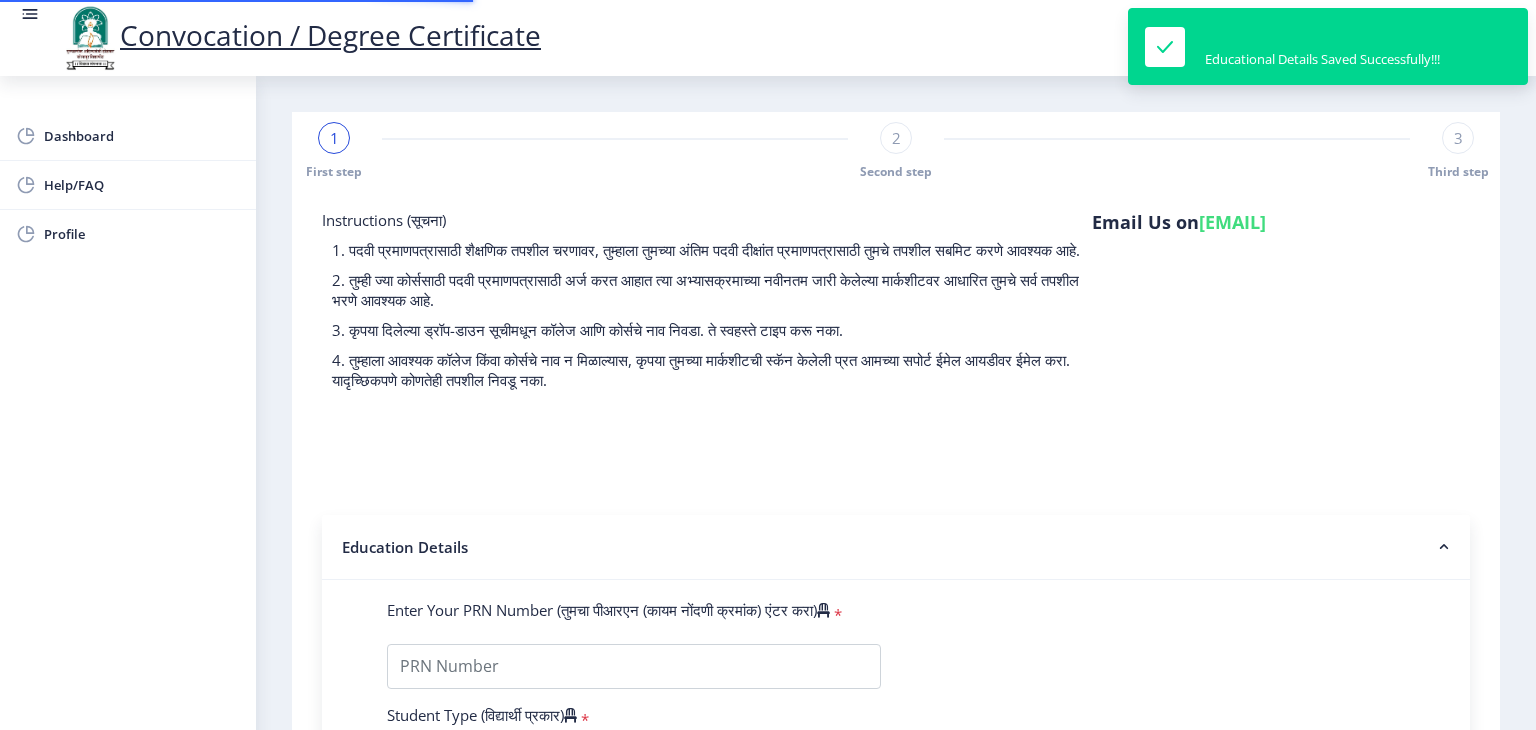 type on "[SSN]" 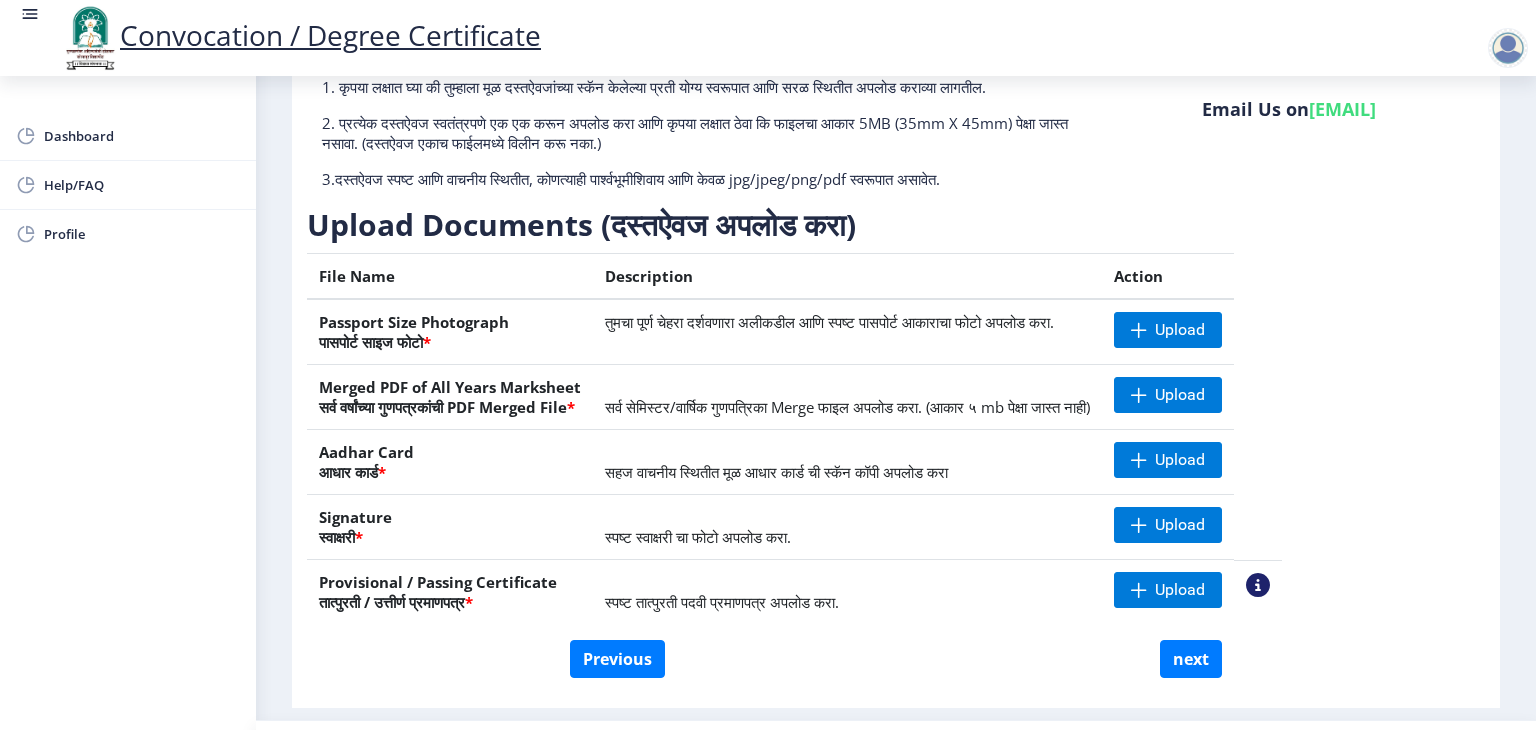 scroll, scrollTop: 218, scrollLeft: 0, axis: vertical 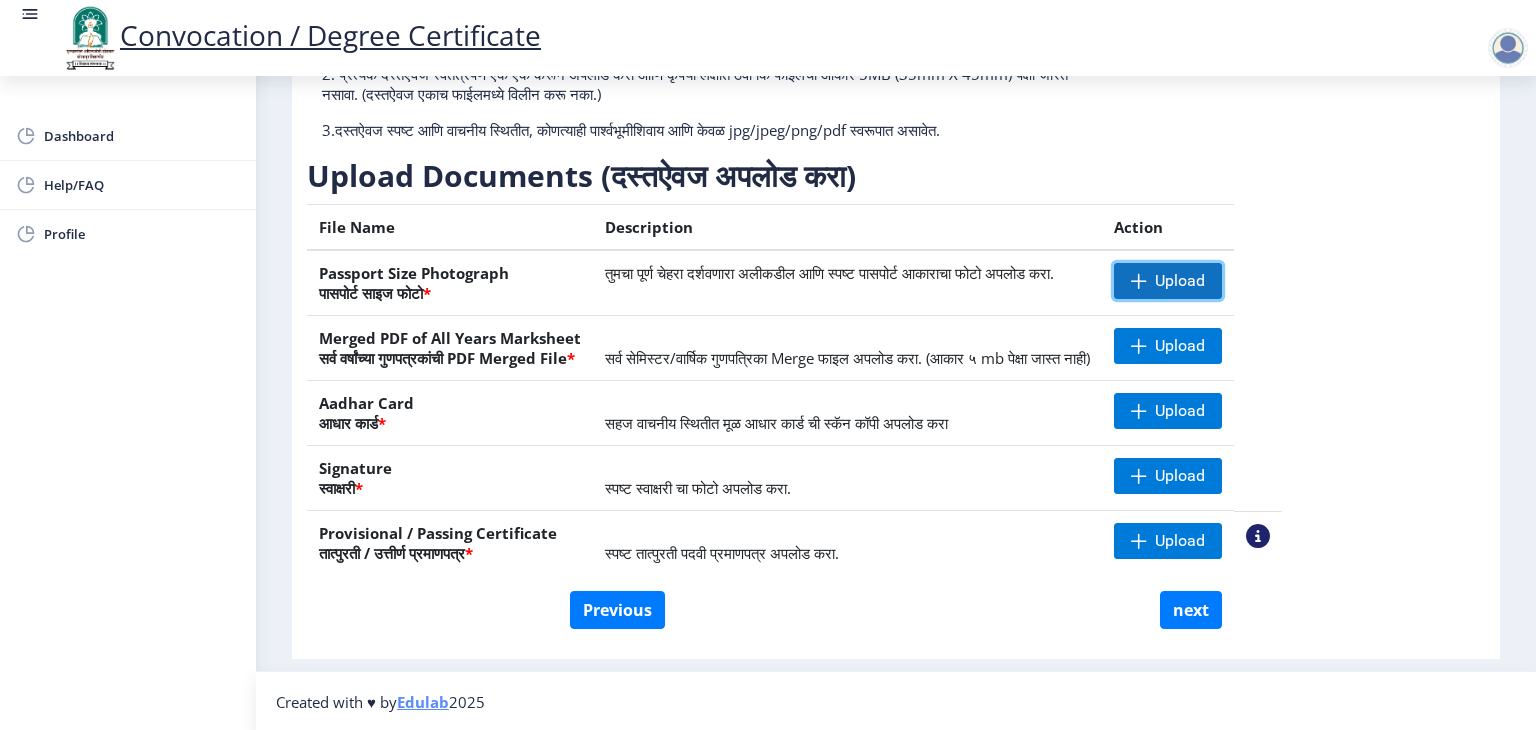 click on "Upload" 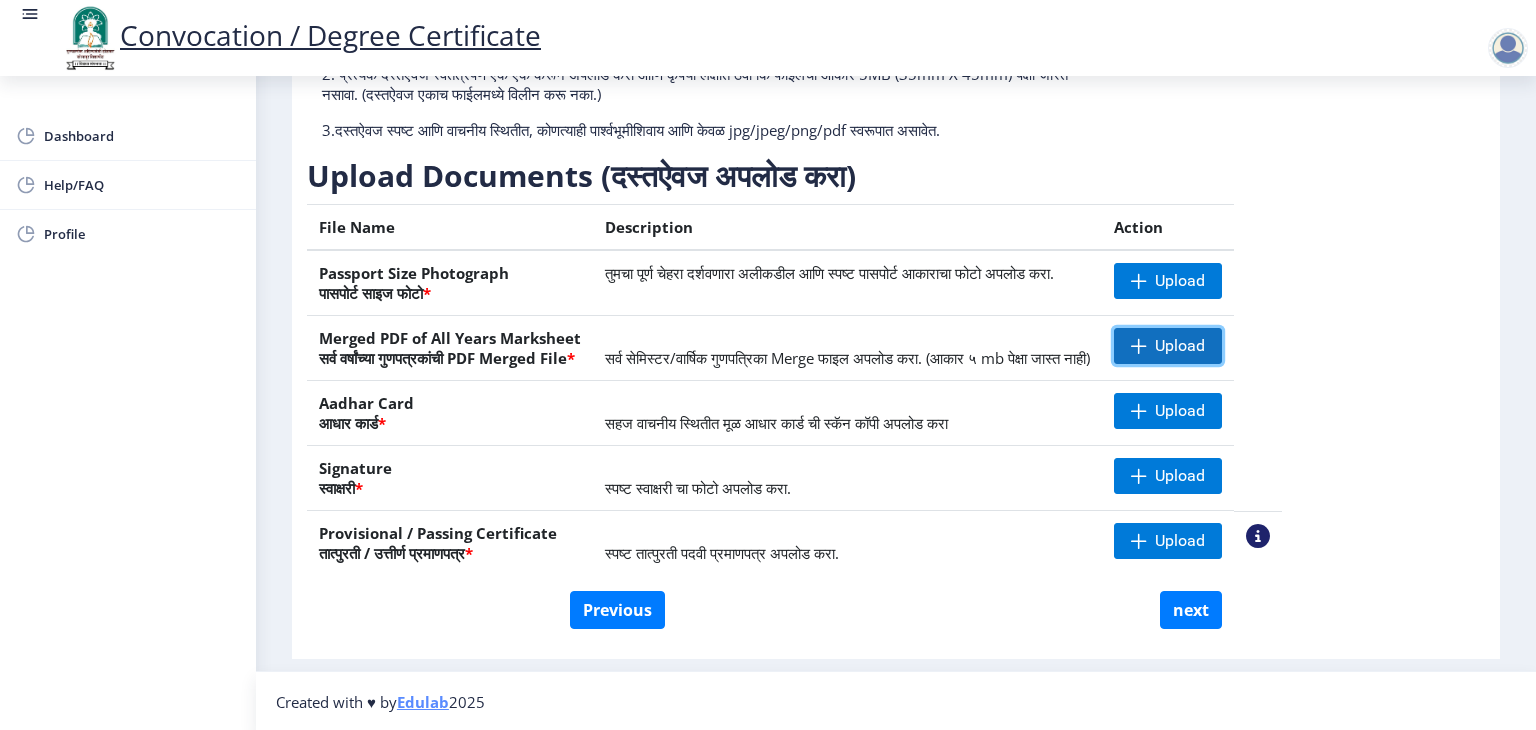 click on "Upload" 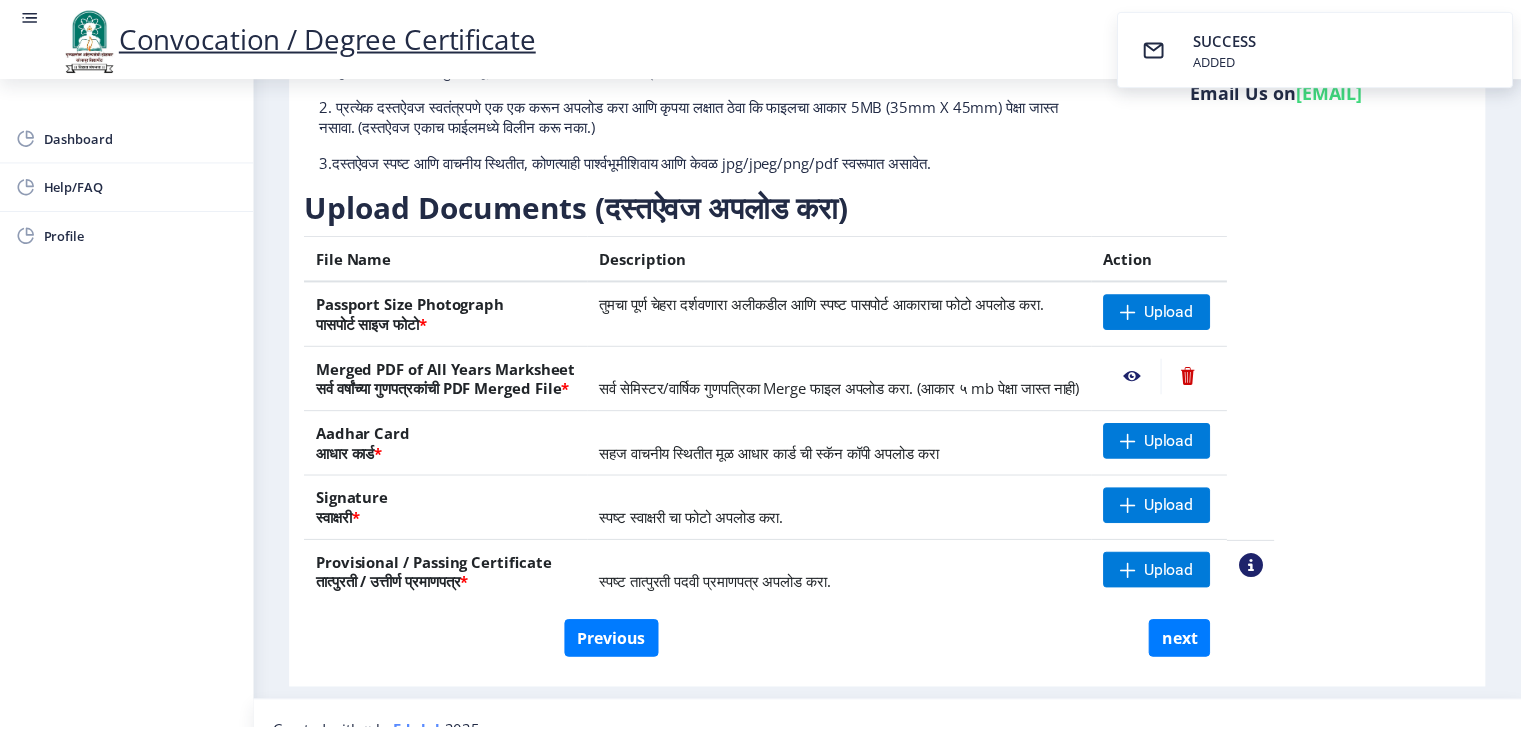 scroll, scrollTop: 218, scrollLeft: 0, axis: vertical 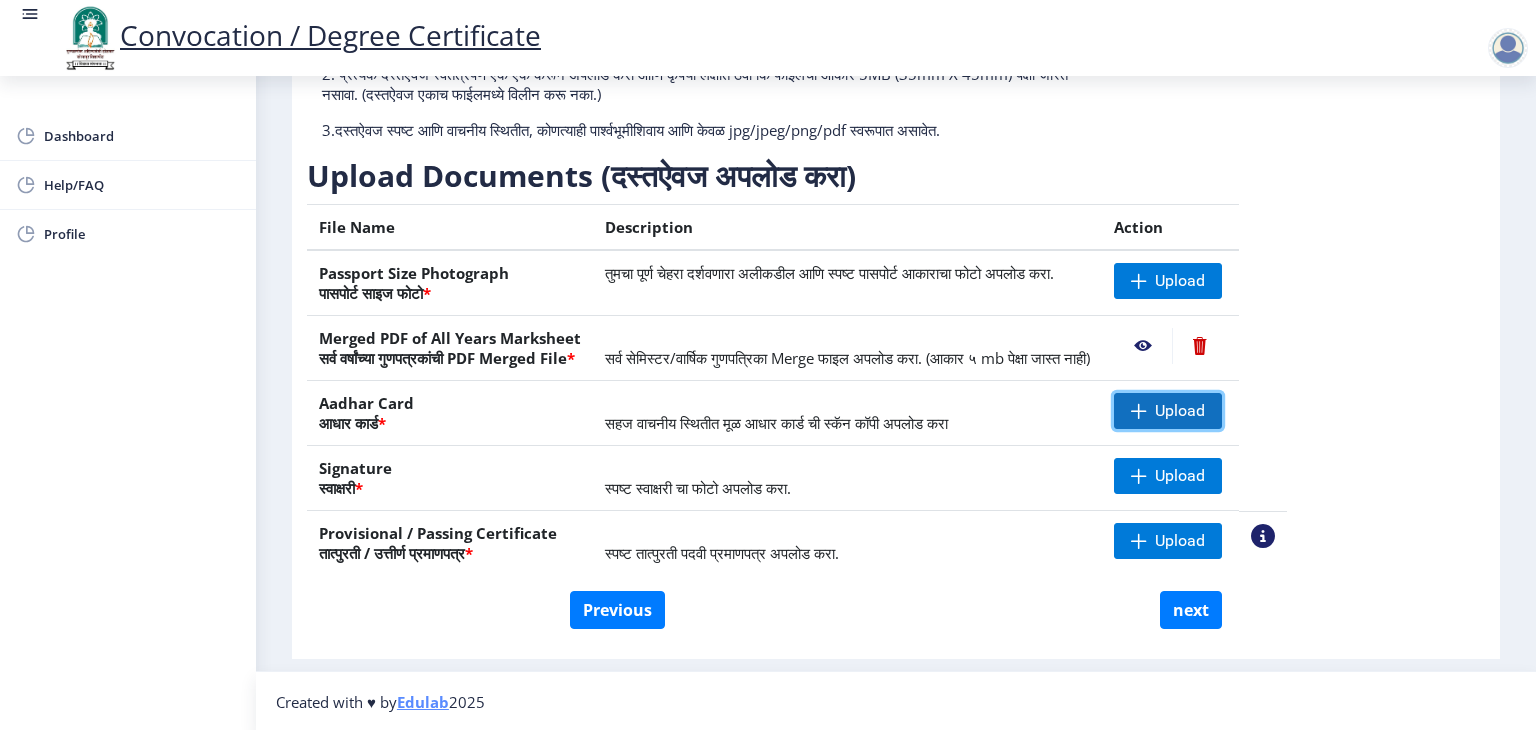 click on "Upload" 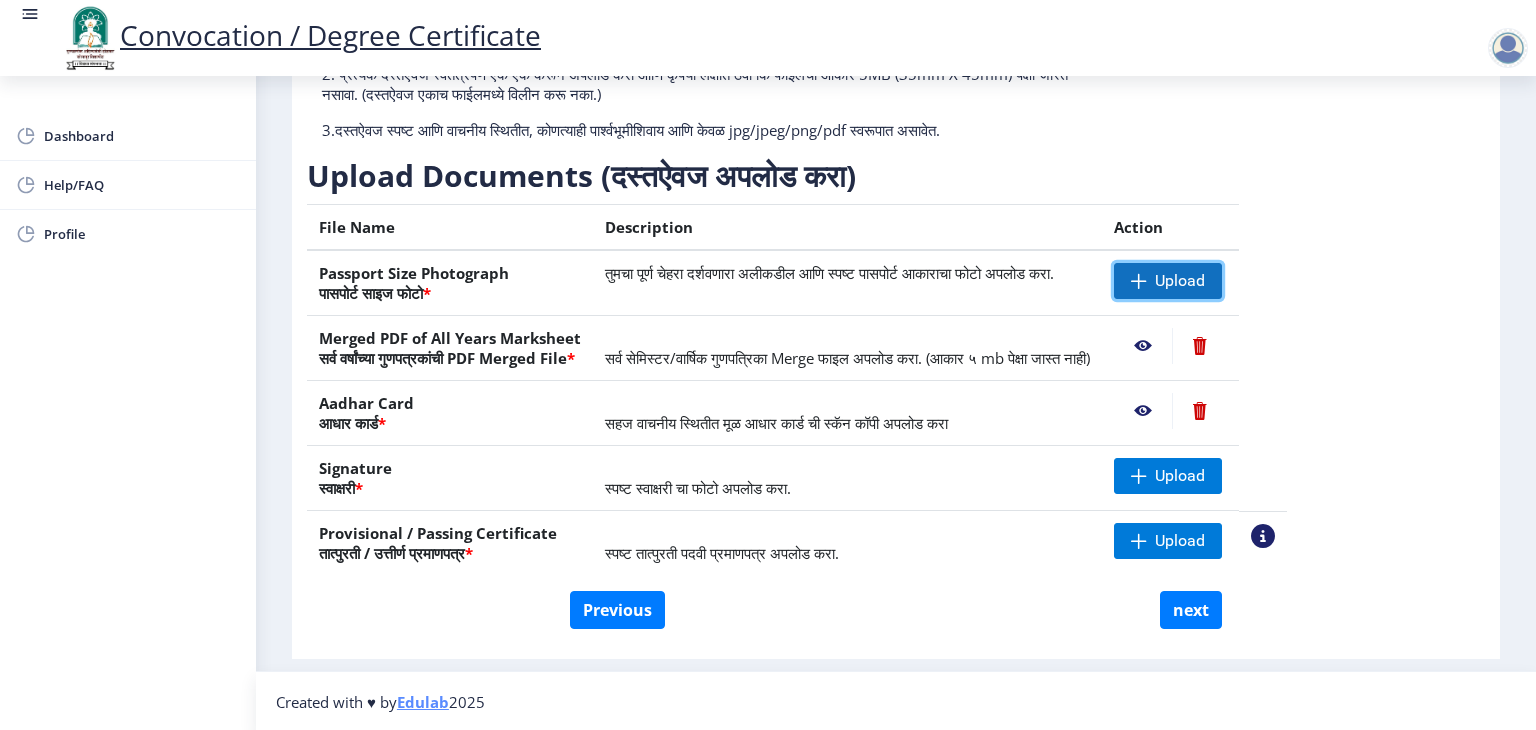 click on "Upload" 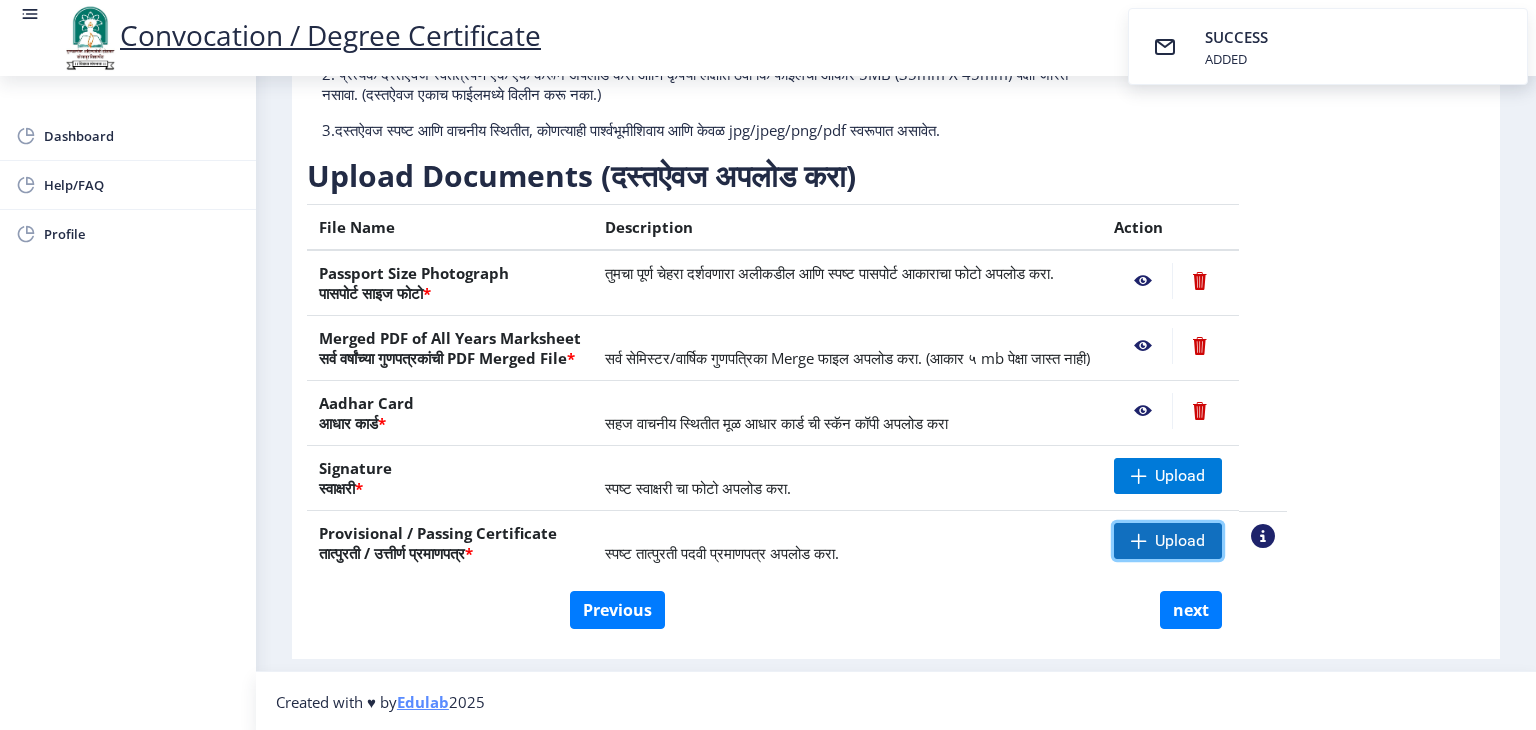 click on "Upload" 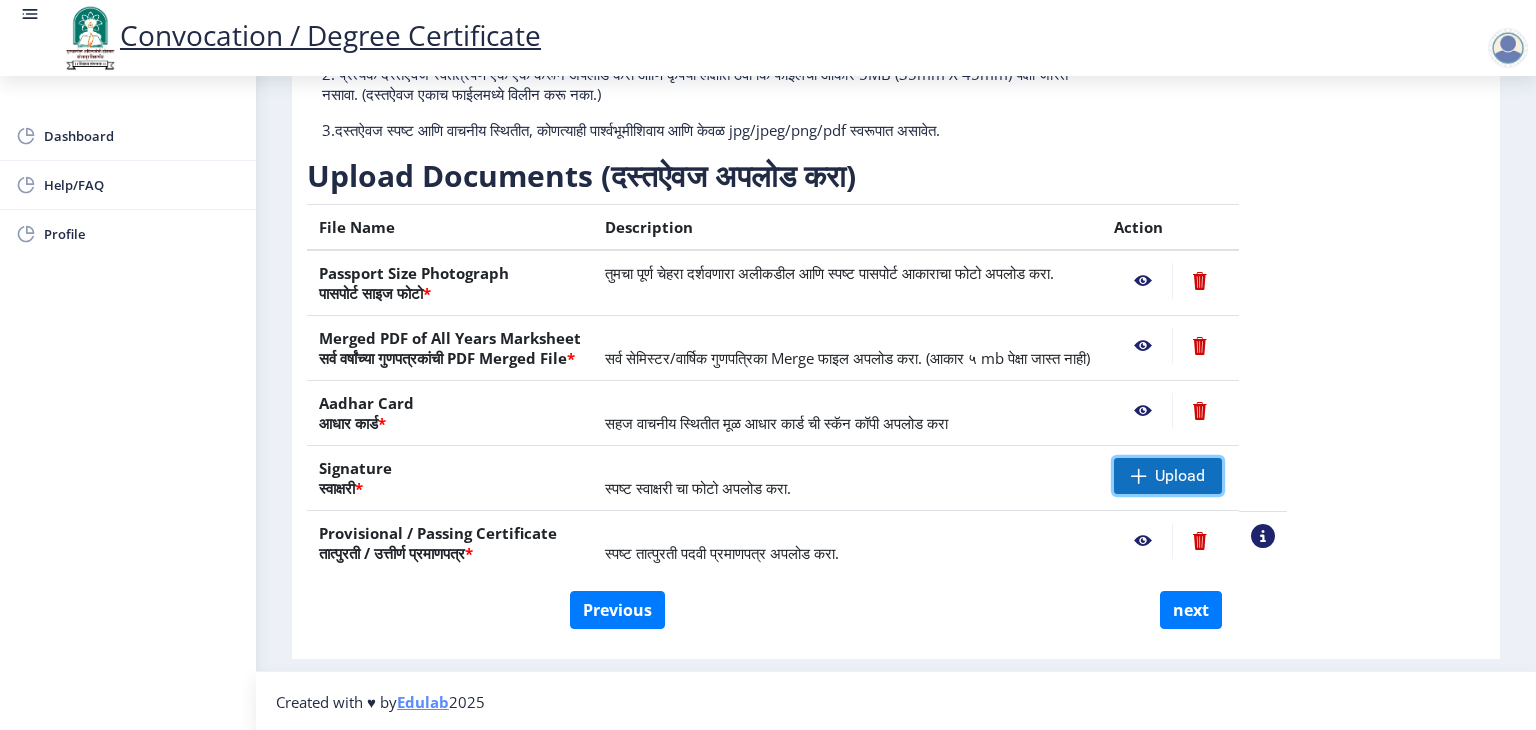 click on "Upload" 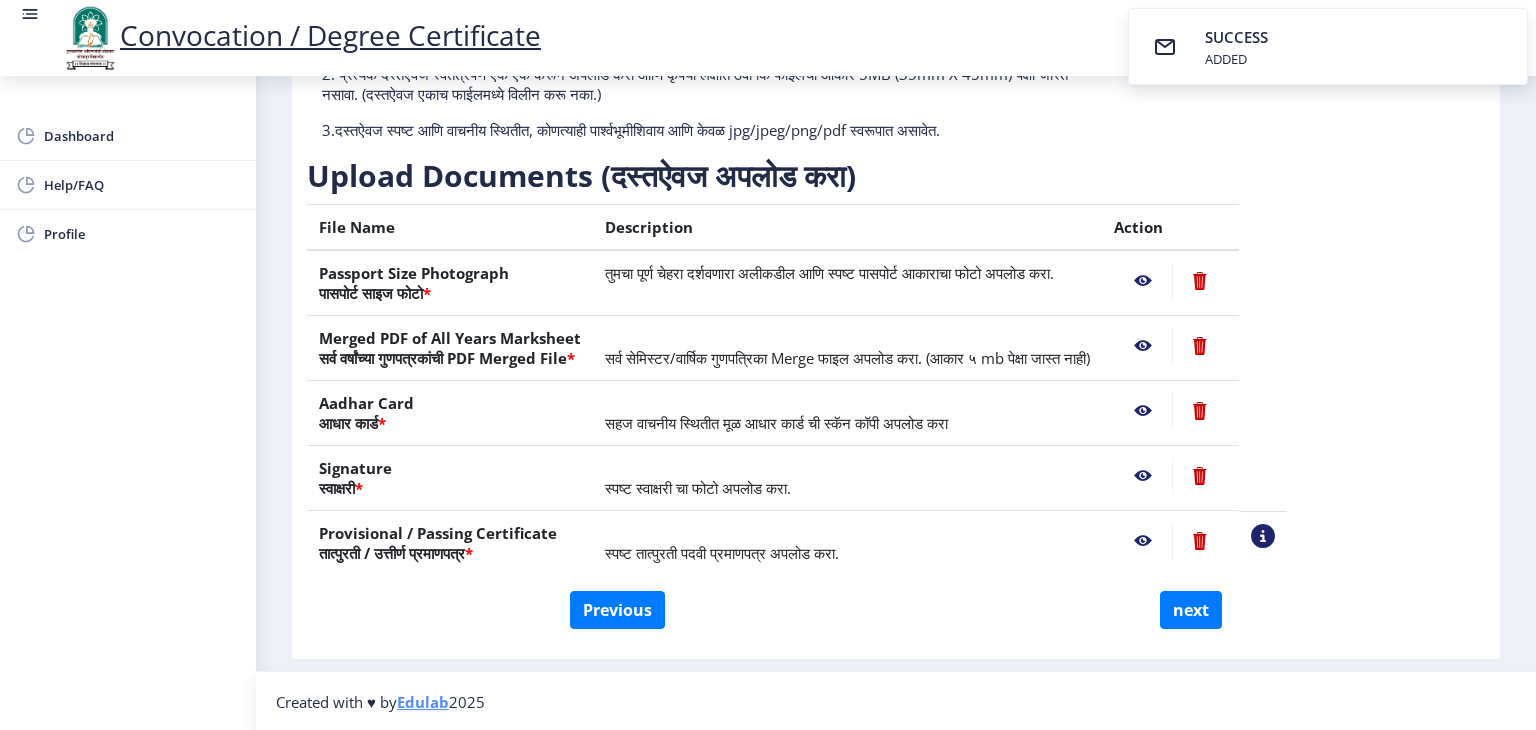 click 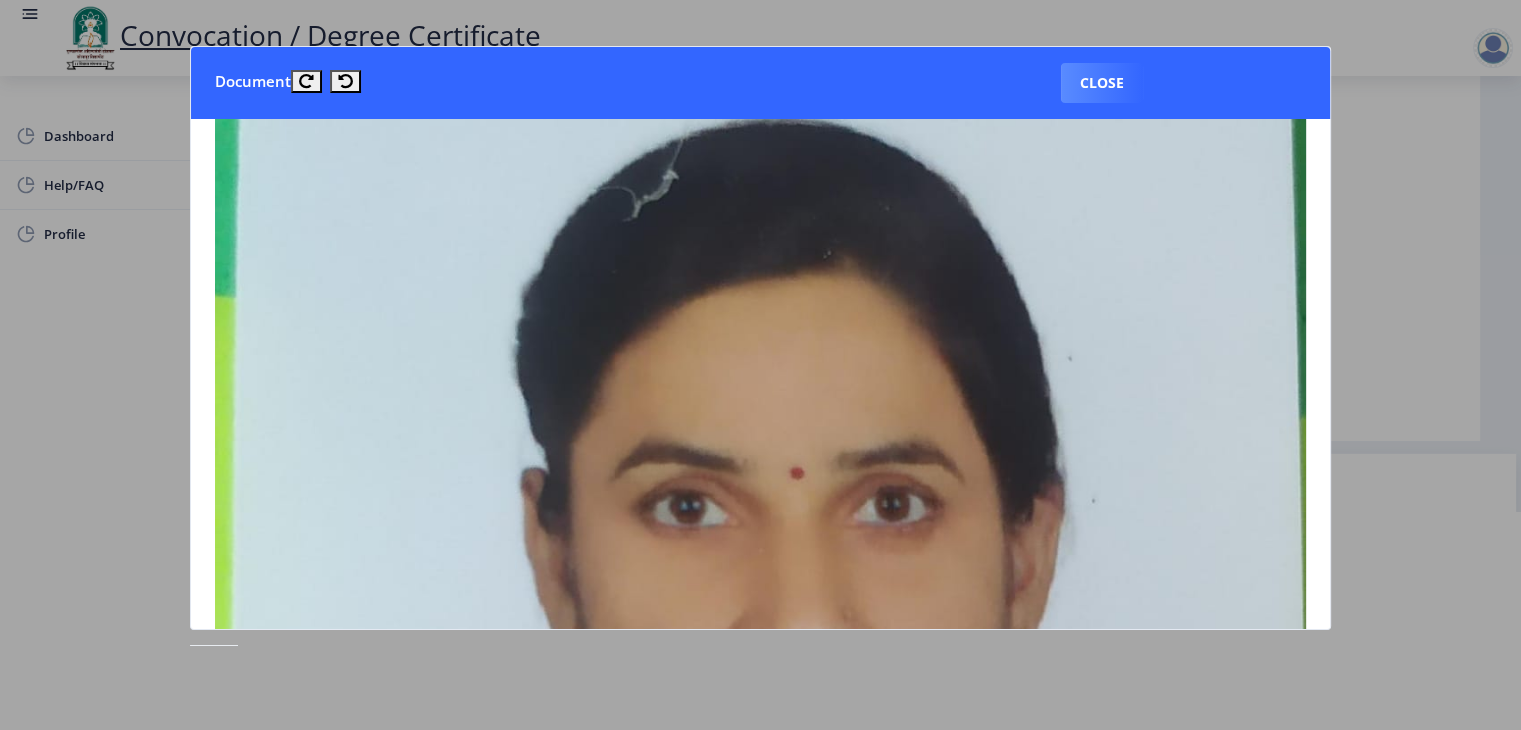 scroll, scrollTop: 0, scrollLeft: 0, axis: both 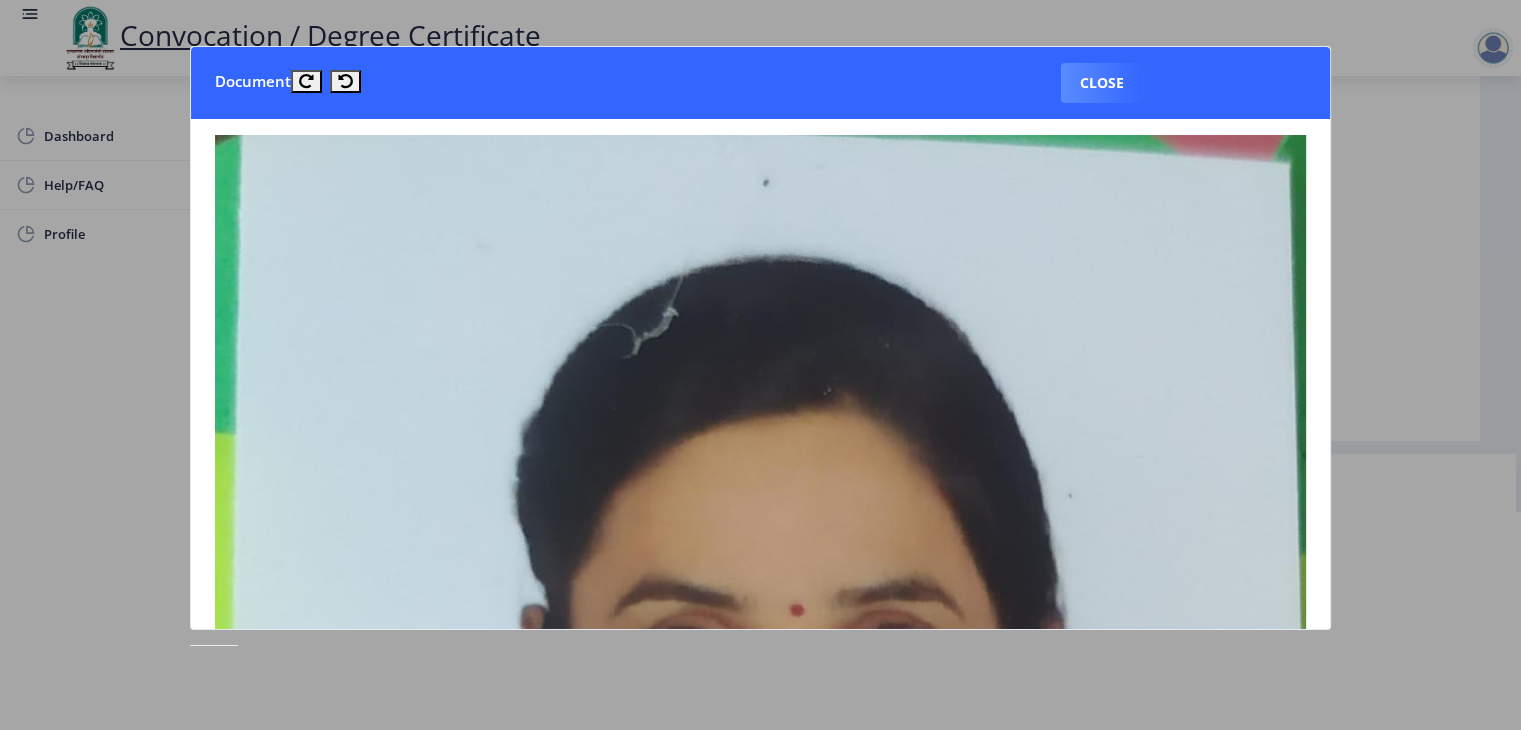 click 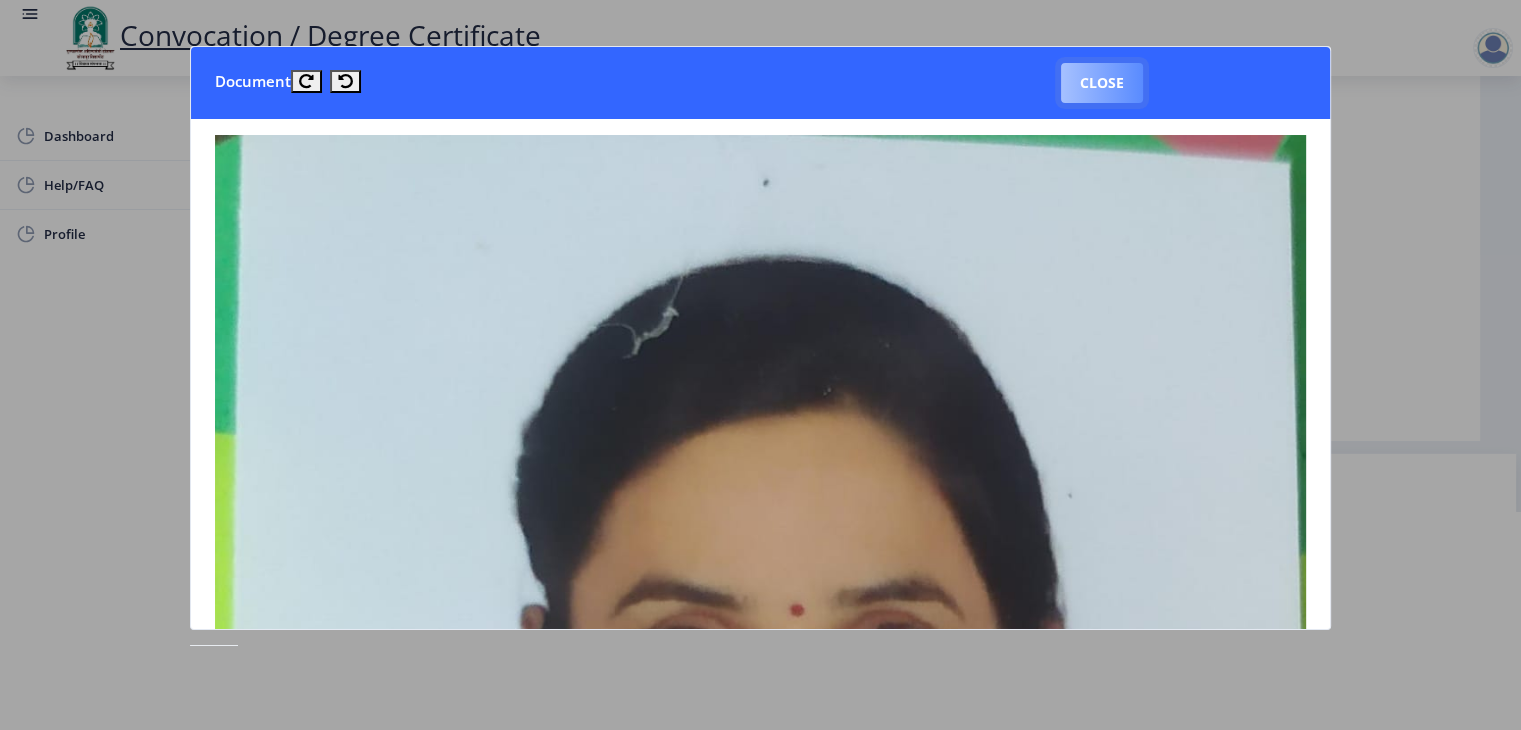 drag, startPoint x: 1094, startPoint y: 77, endPoint x: 1113, endPoint y: 100, distance: 29.832869 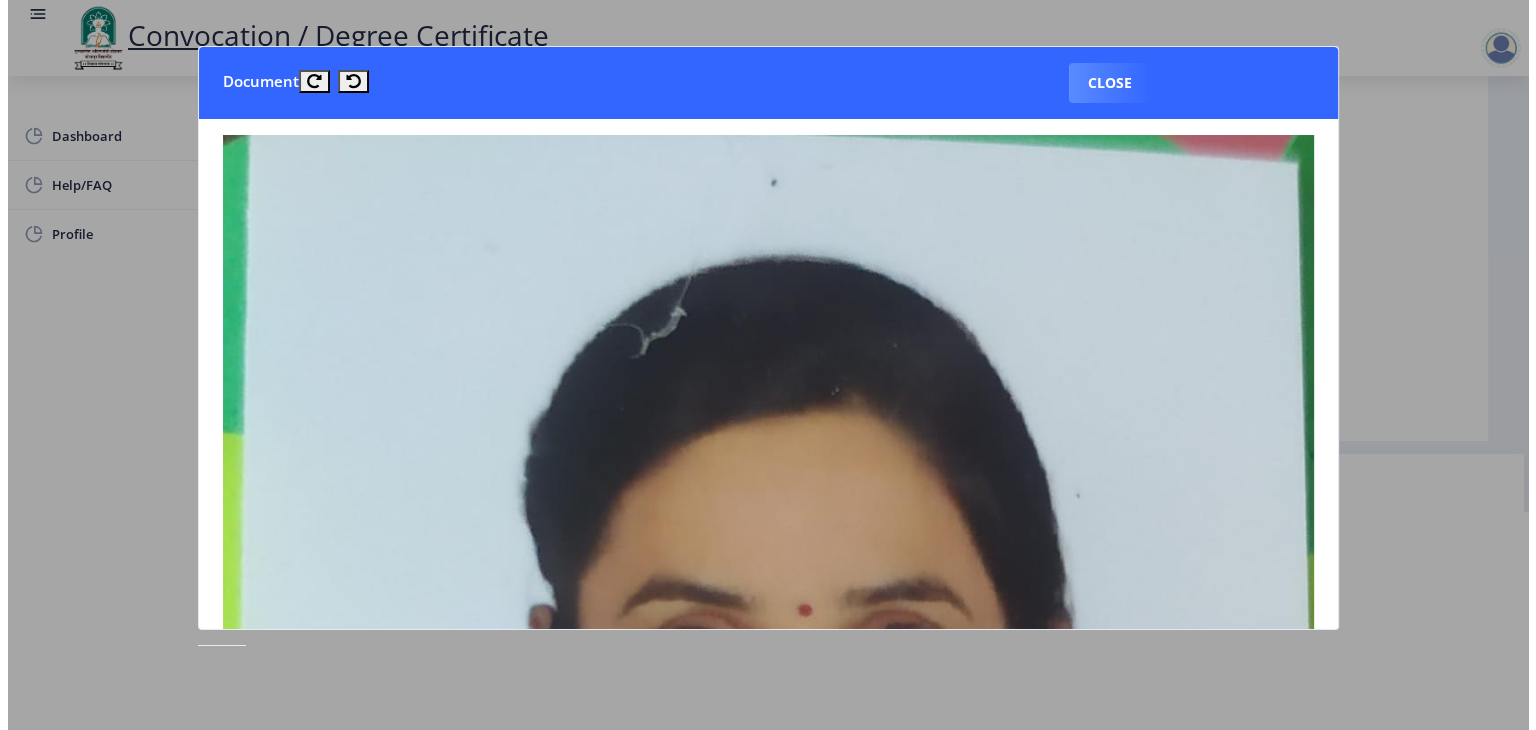 scroll, scrollTop: 23, scrollLeft: 0, axis: vertical 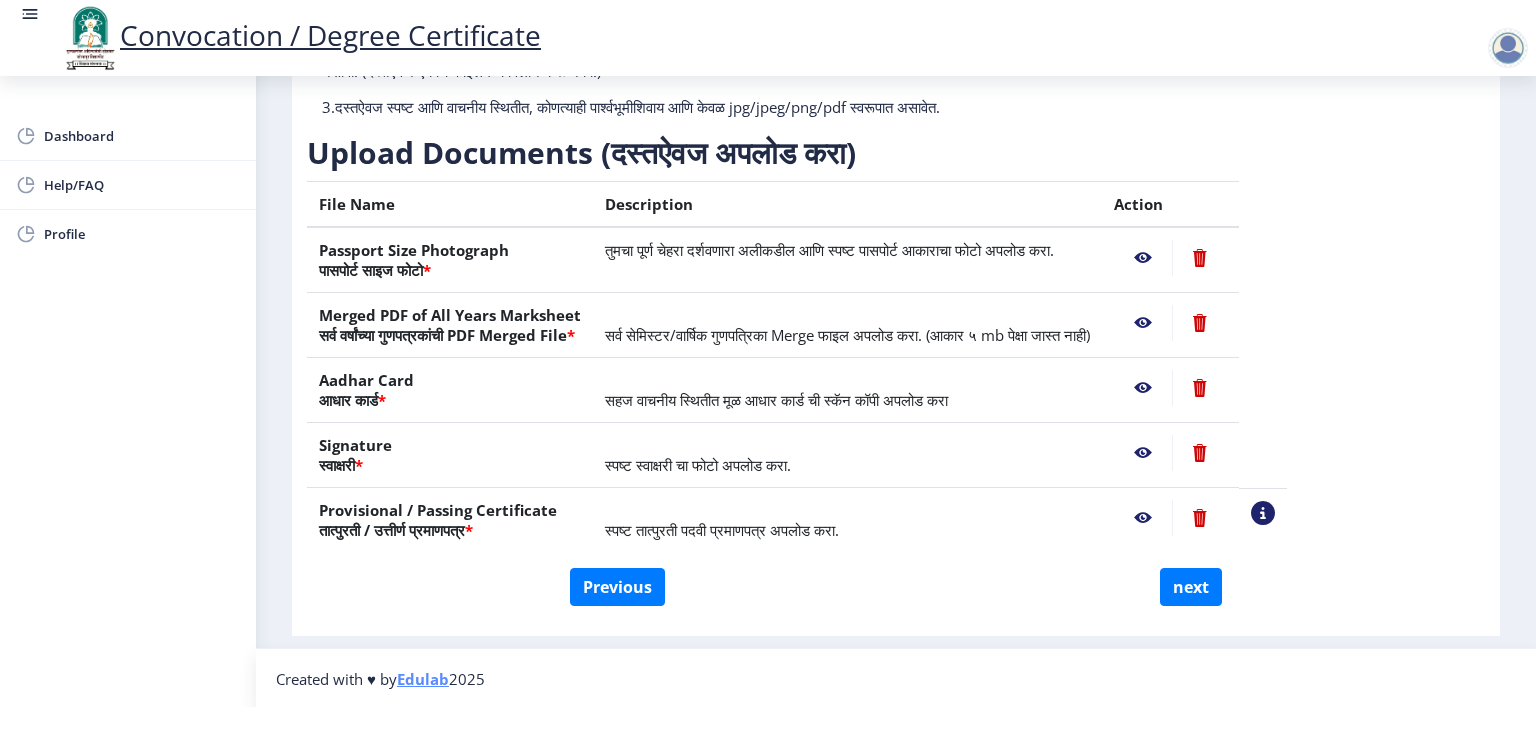 click 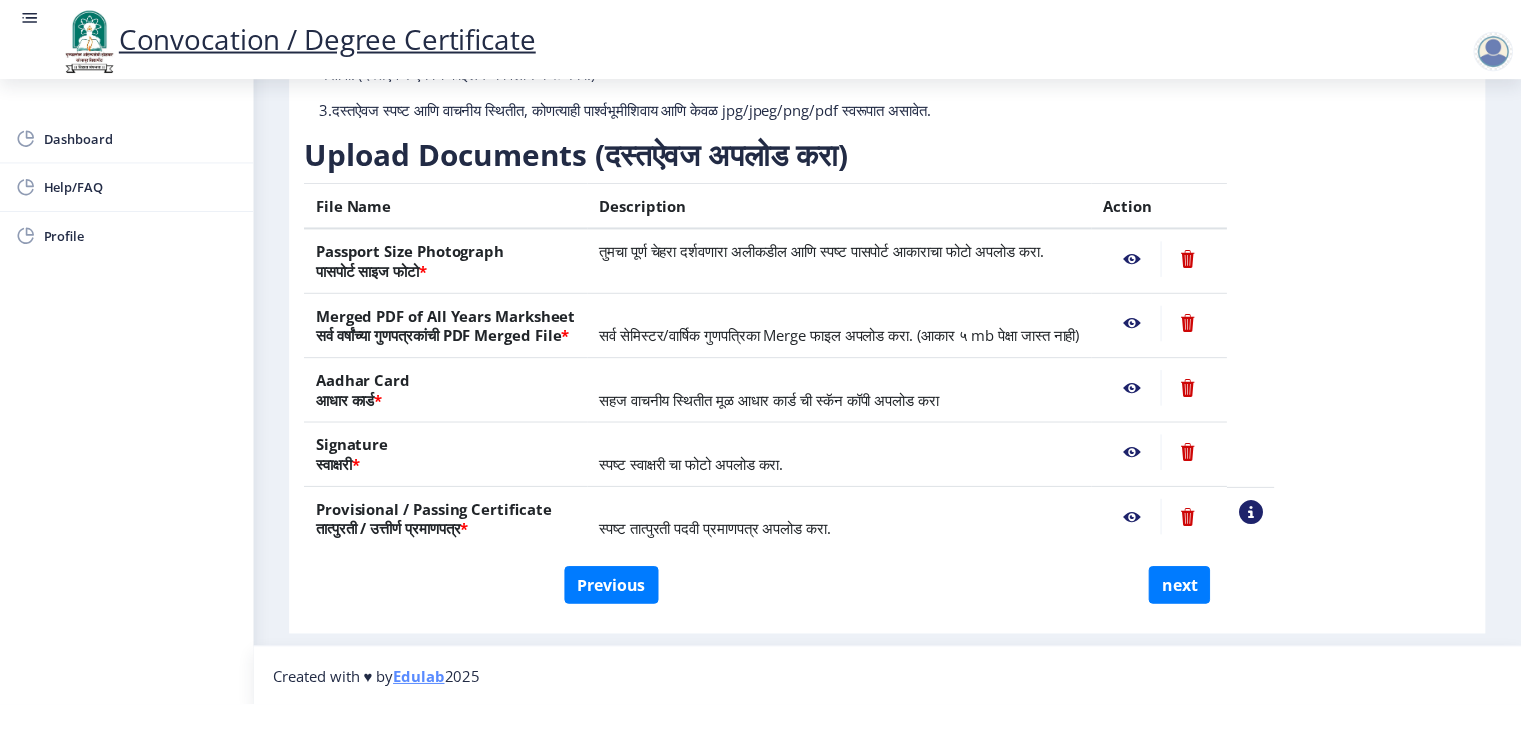 scroll, scrollTop: 0, scrollLeft: 0, axis: both 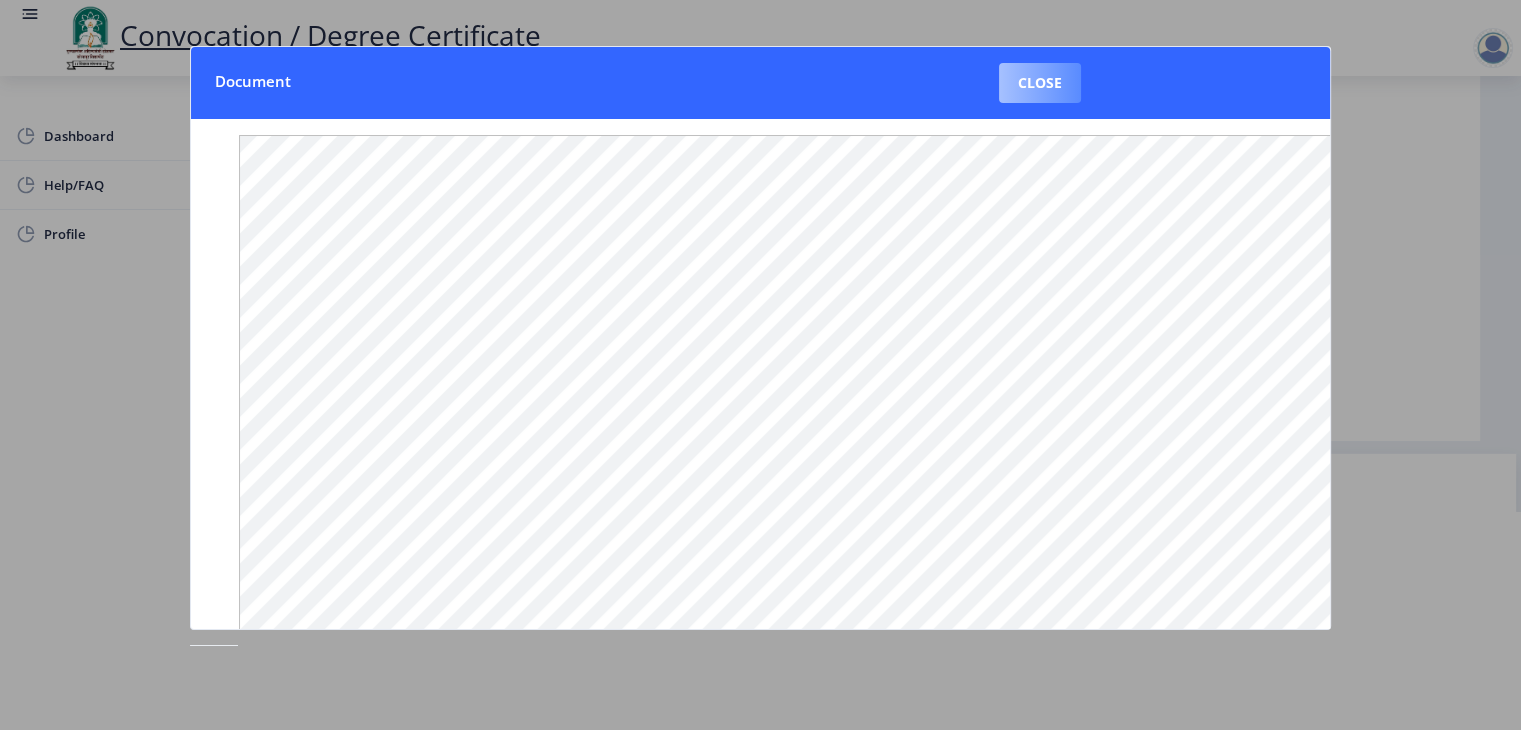 click on "Close" at bounding box center (1040, 83) 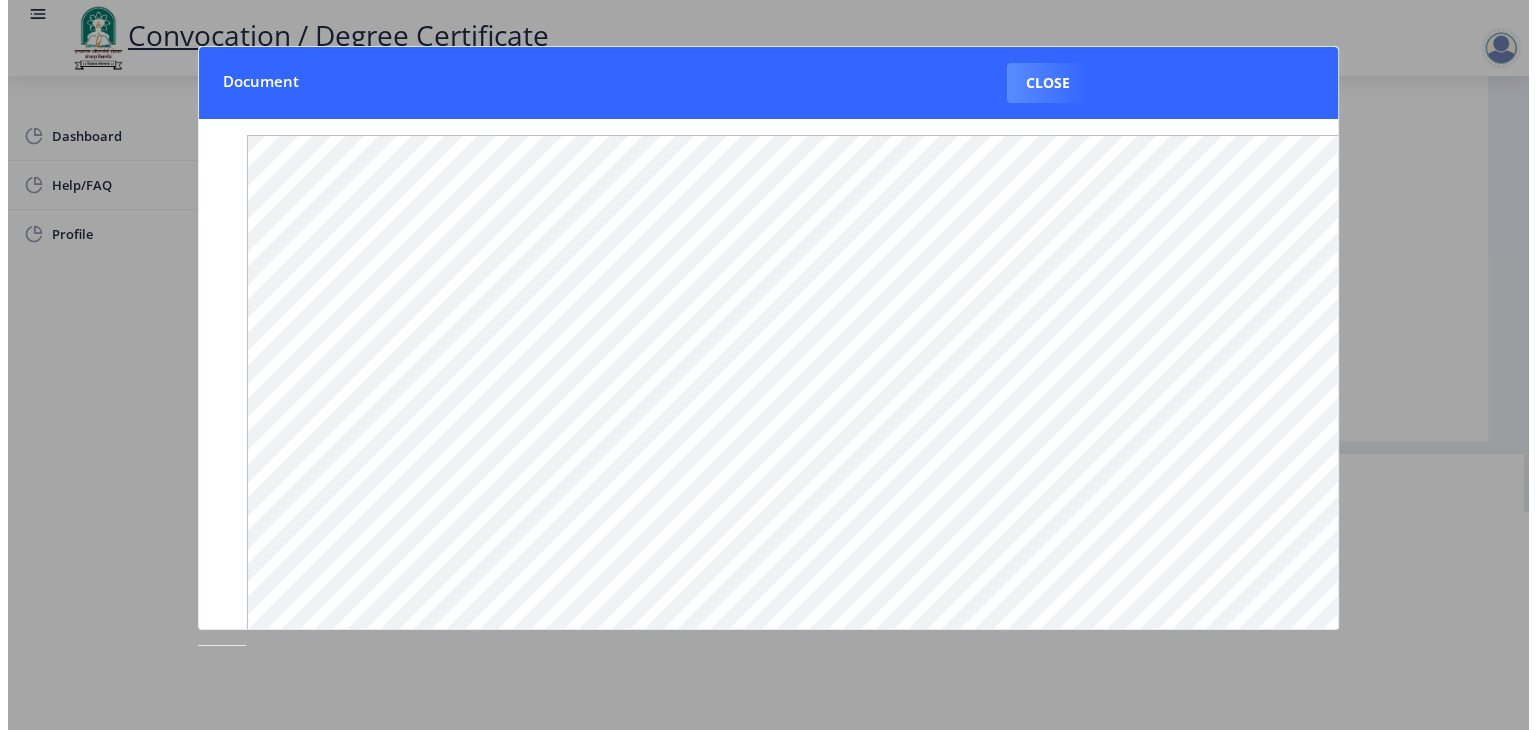 scroll, scrollTop: 23, scrollLeft: 0, axis: vertical 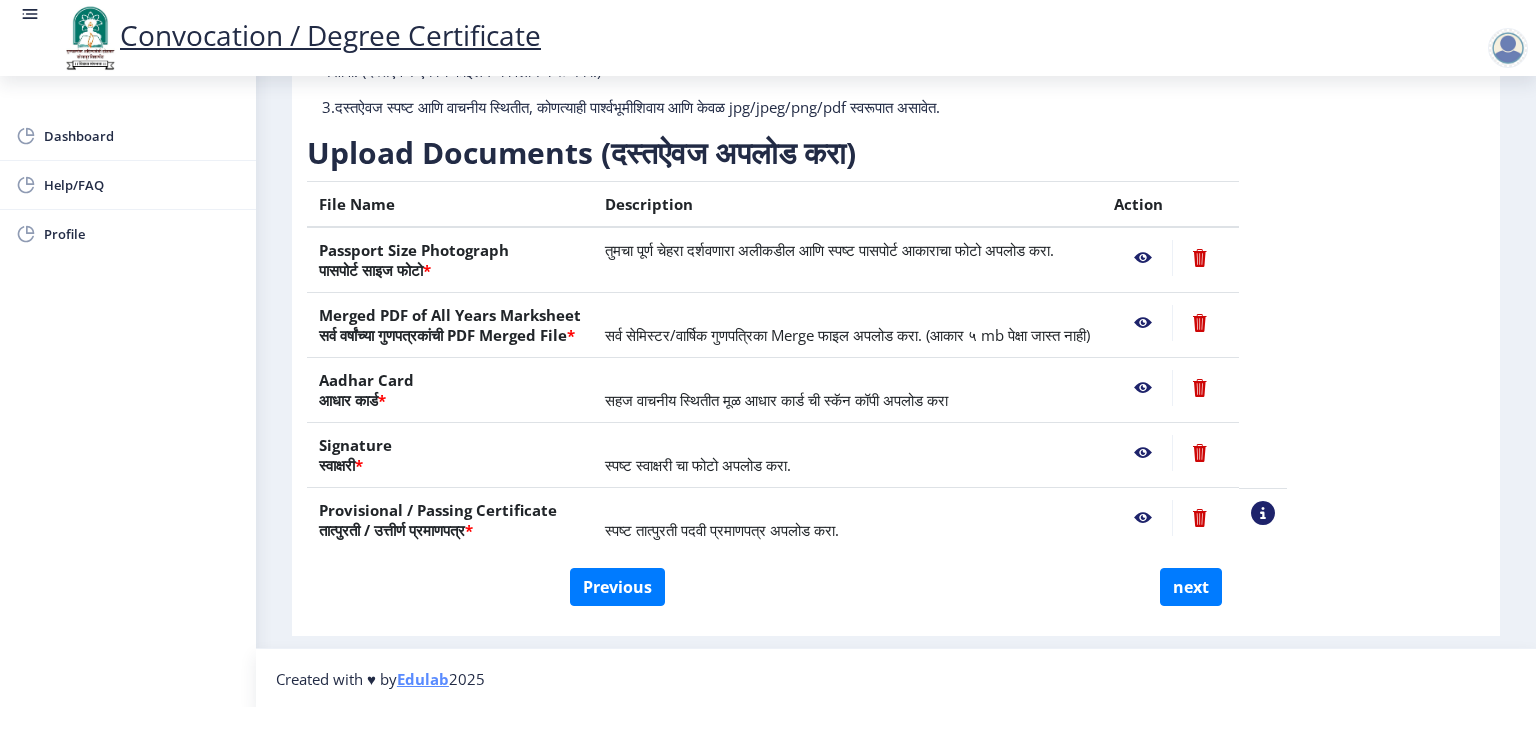 click 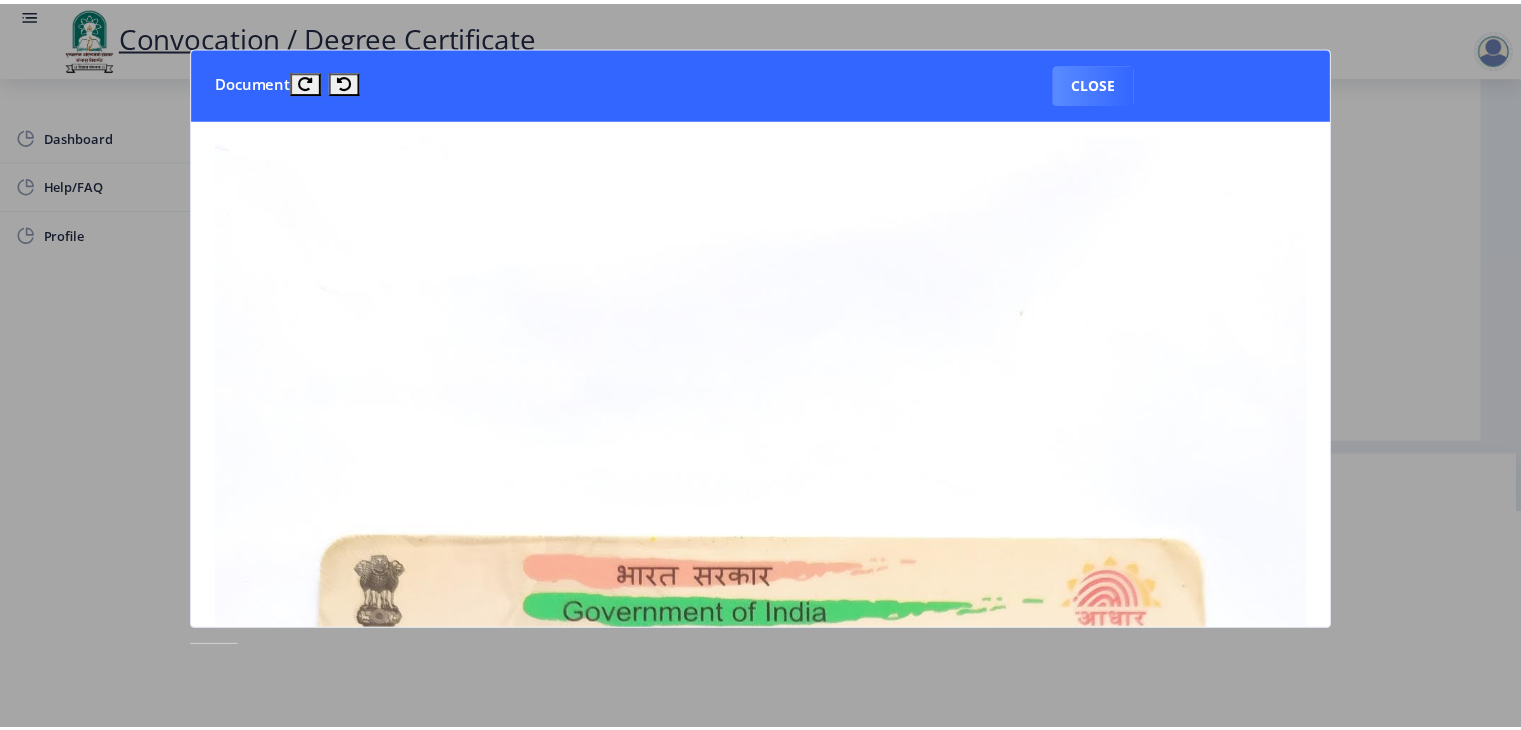 scroll, scrollTop: 0, scrollLeft: 0, axis: both 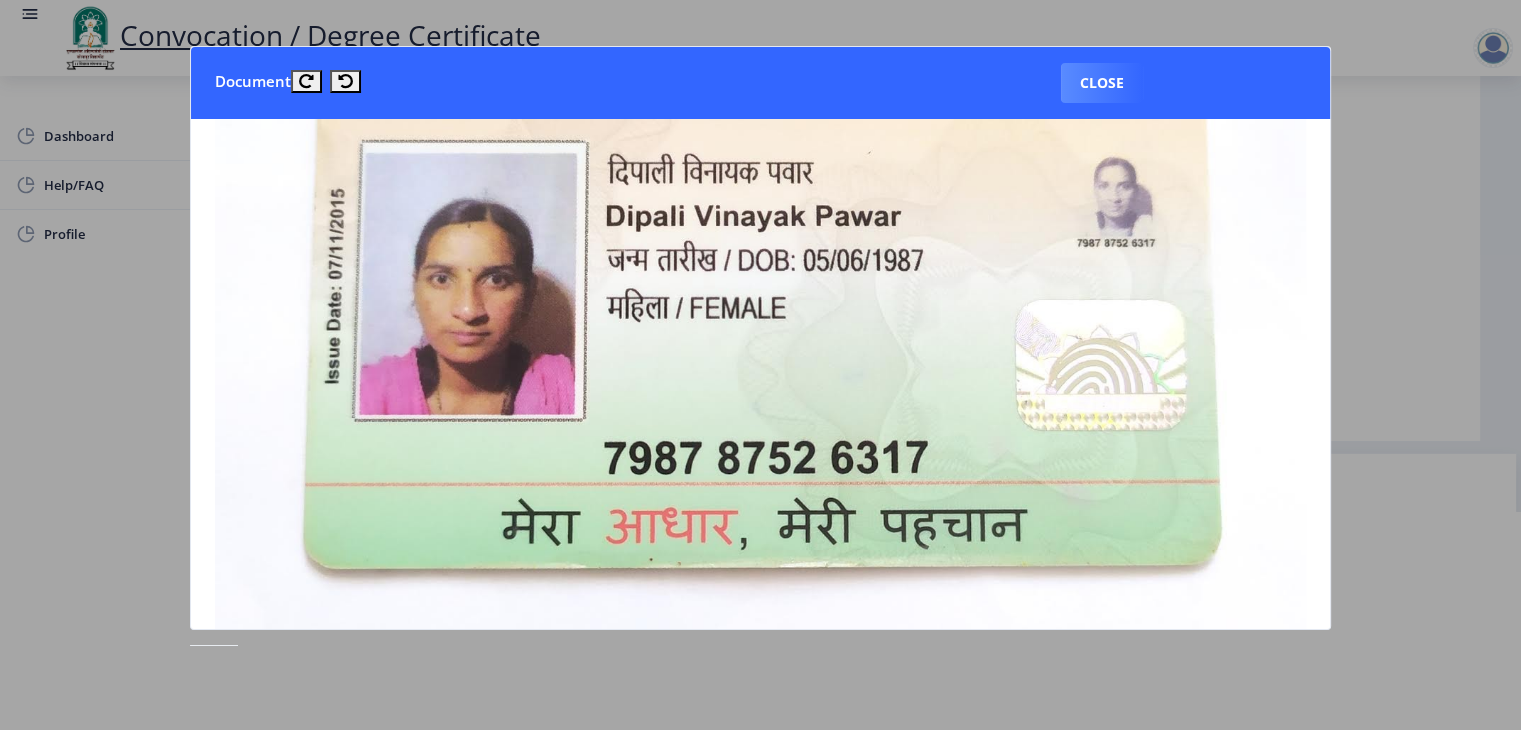 drag, startPoint x: 1112, startPoint y: 92, endPoint x: 1119, endPoint y: 121, distance: 29.832869 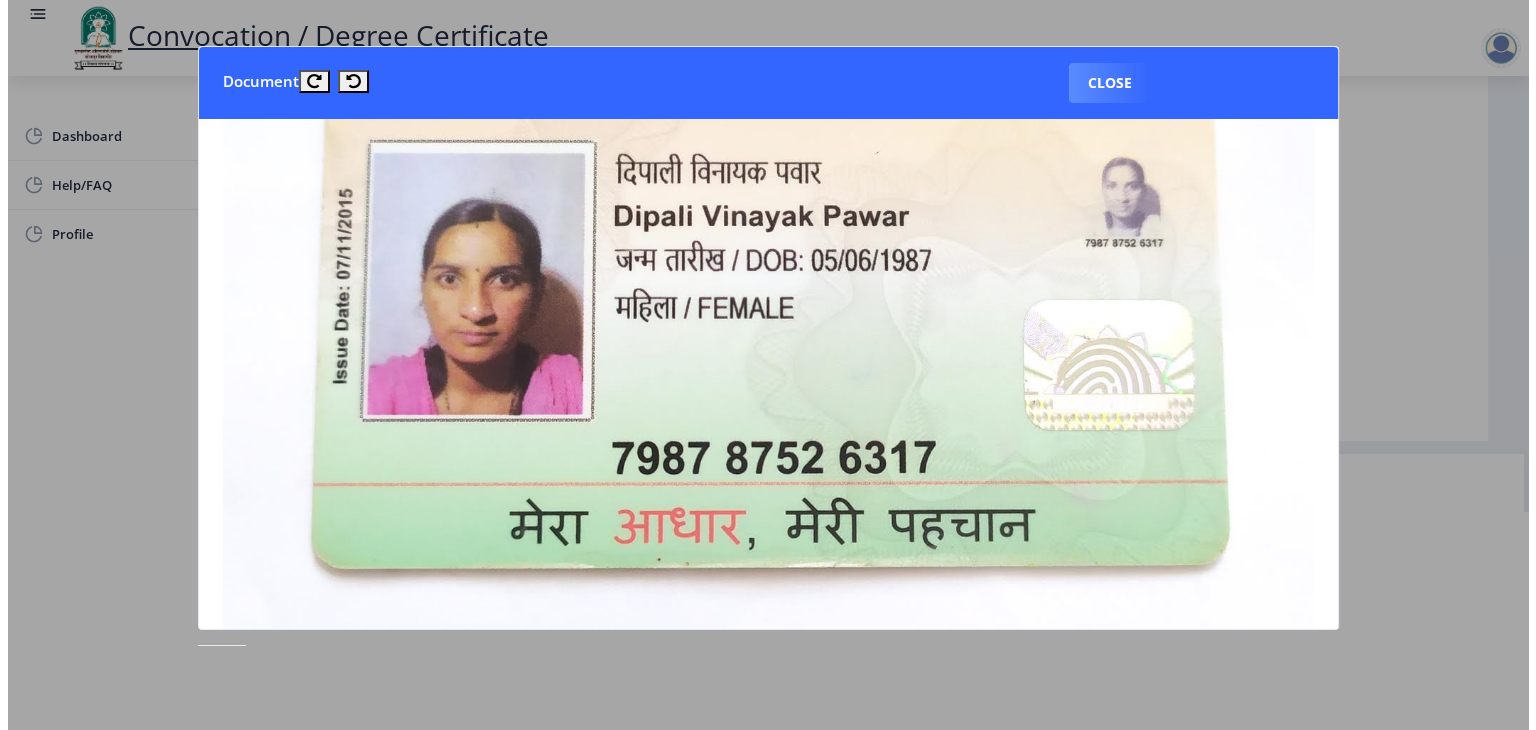 scroll, scrollTop: 23, scrollLeft: 0, axis: vertical 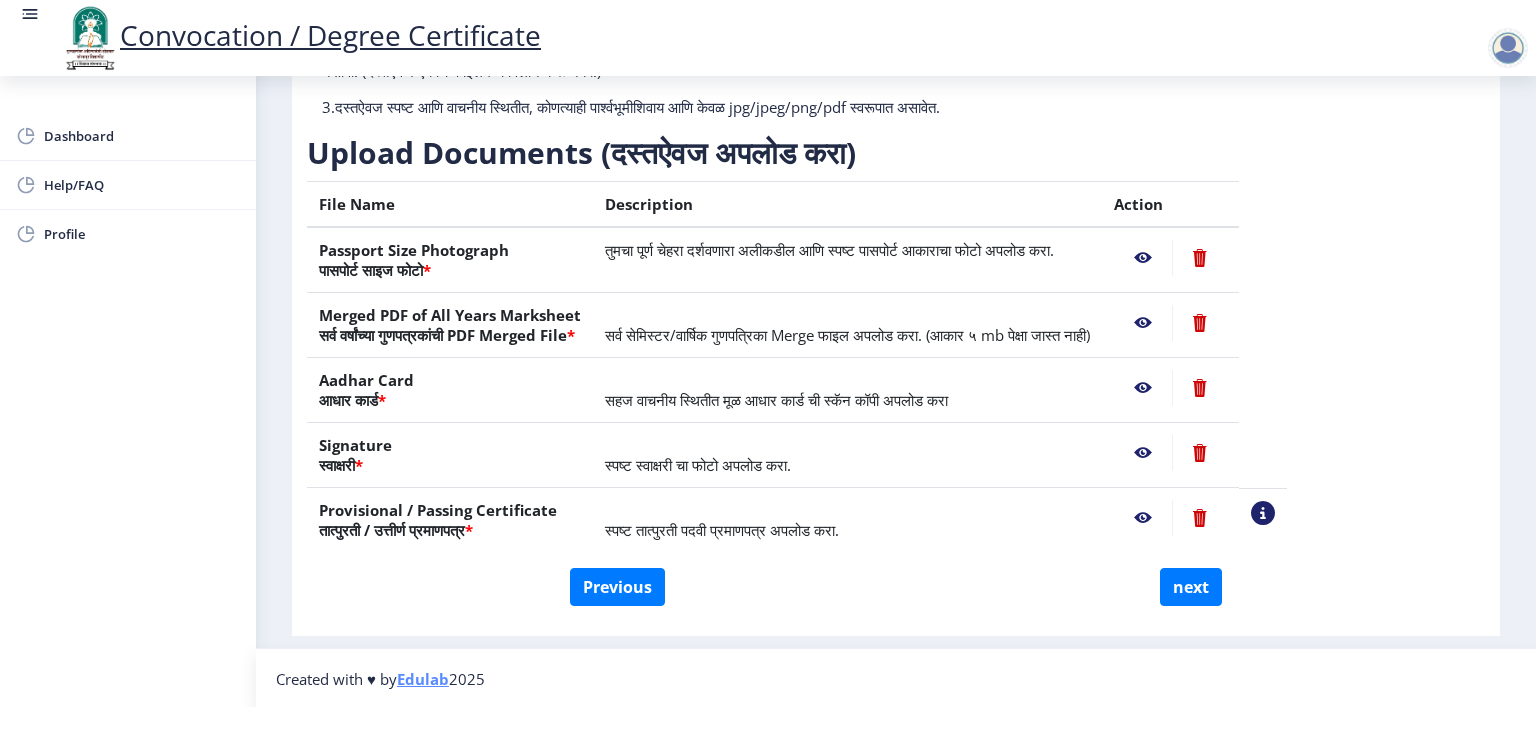 click 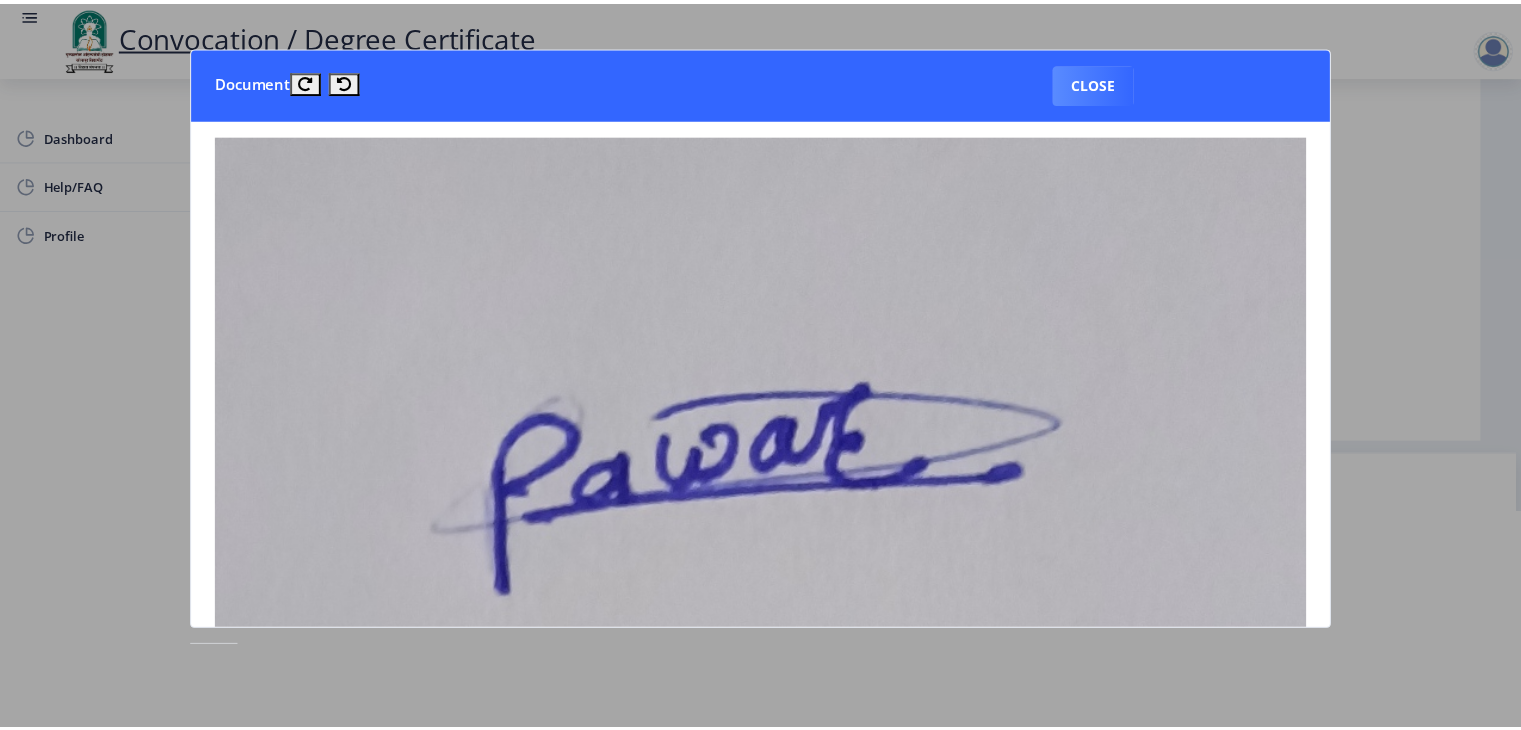 scroll, scrollTop: 0, scrollLeft: 0, axis: both 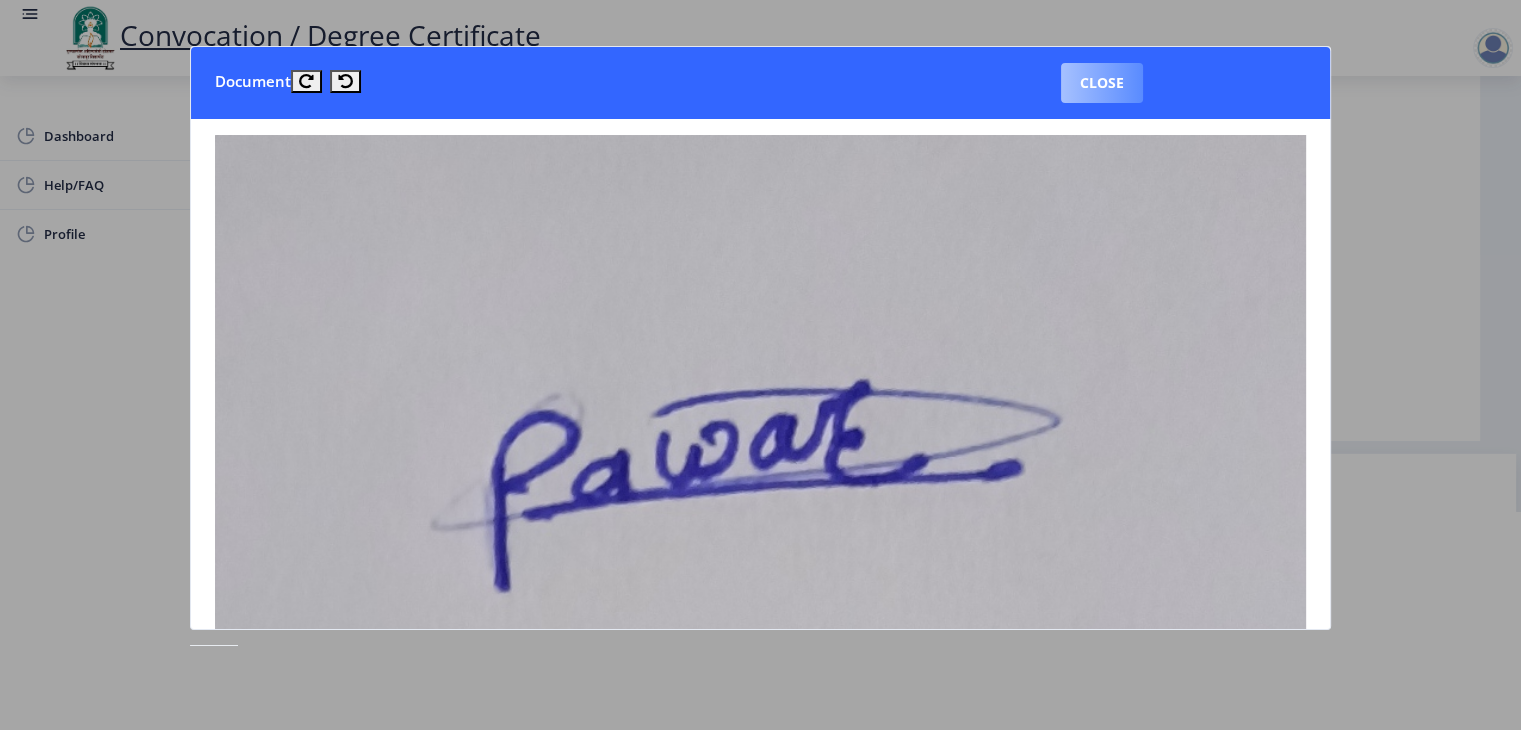 click on "Close" at bounding box center (1102, 83) 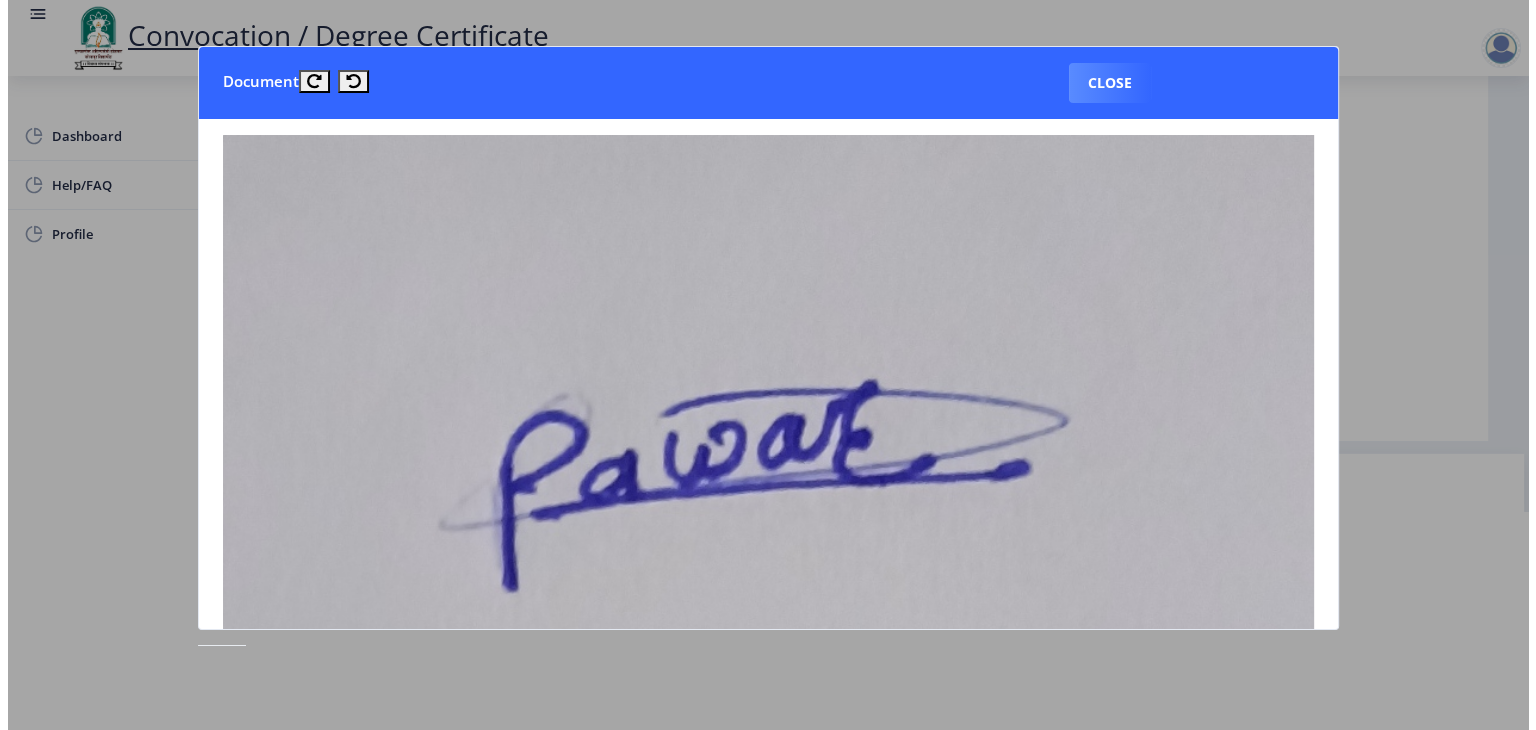 scroll, scrollTop: 23, scrollLeft: 0, axis: vertical 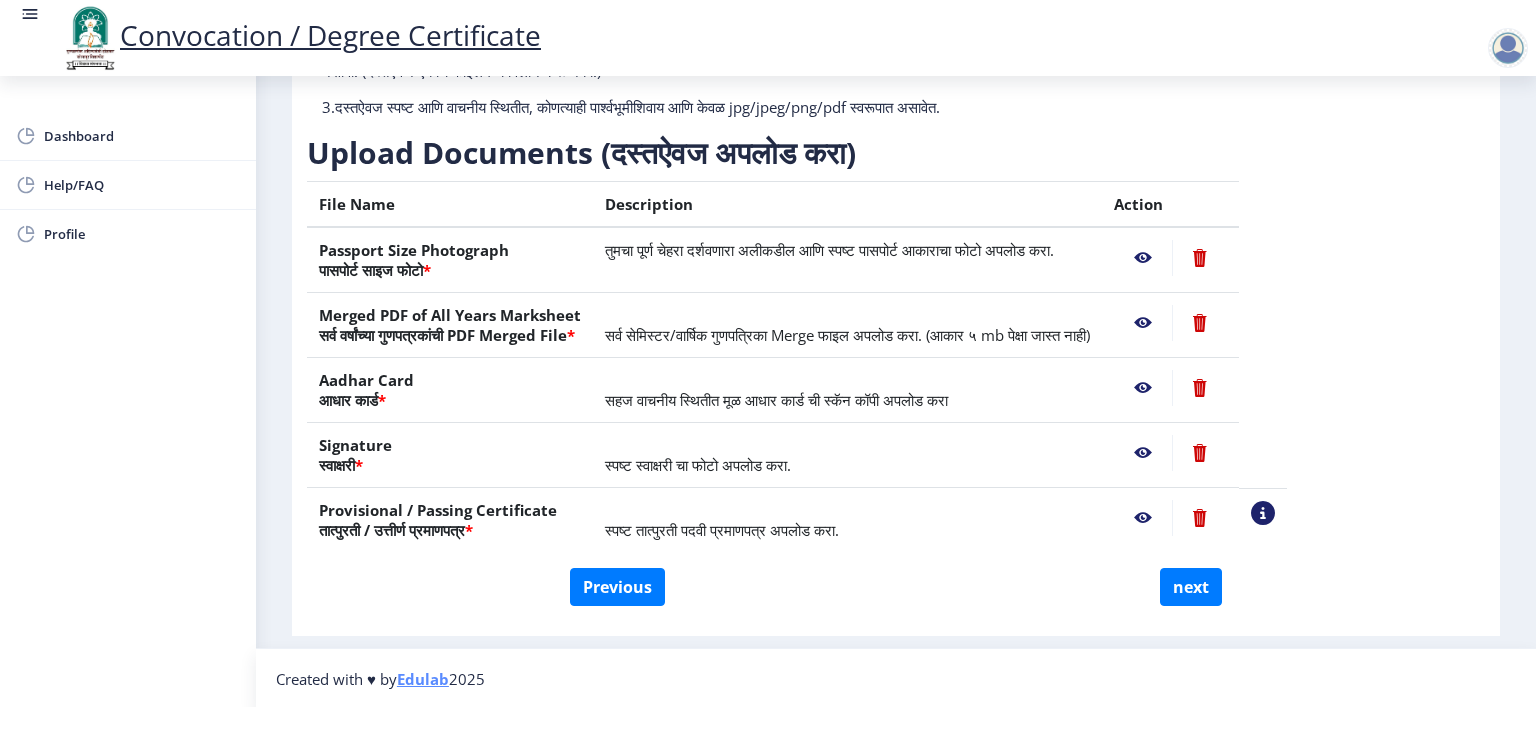 click 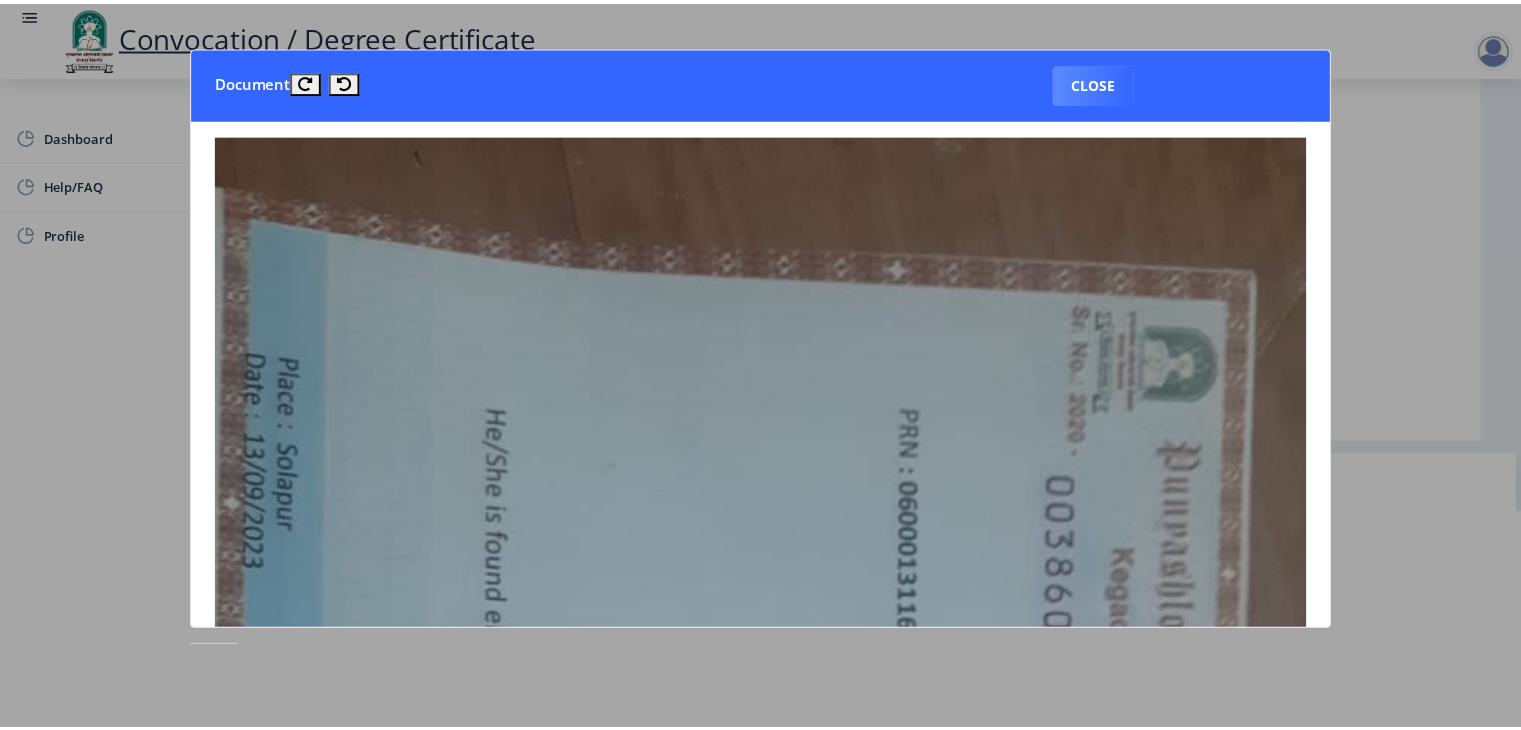 scroll, scrollTop: 0, scrollLeft: 0, axis: both 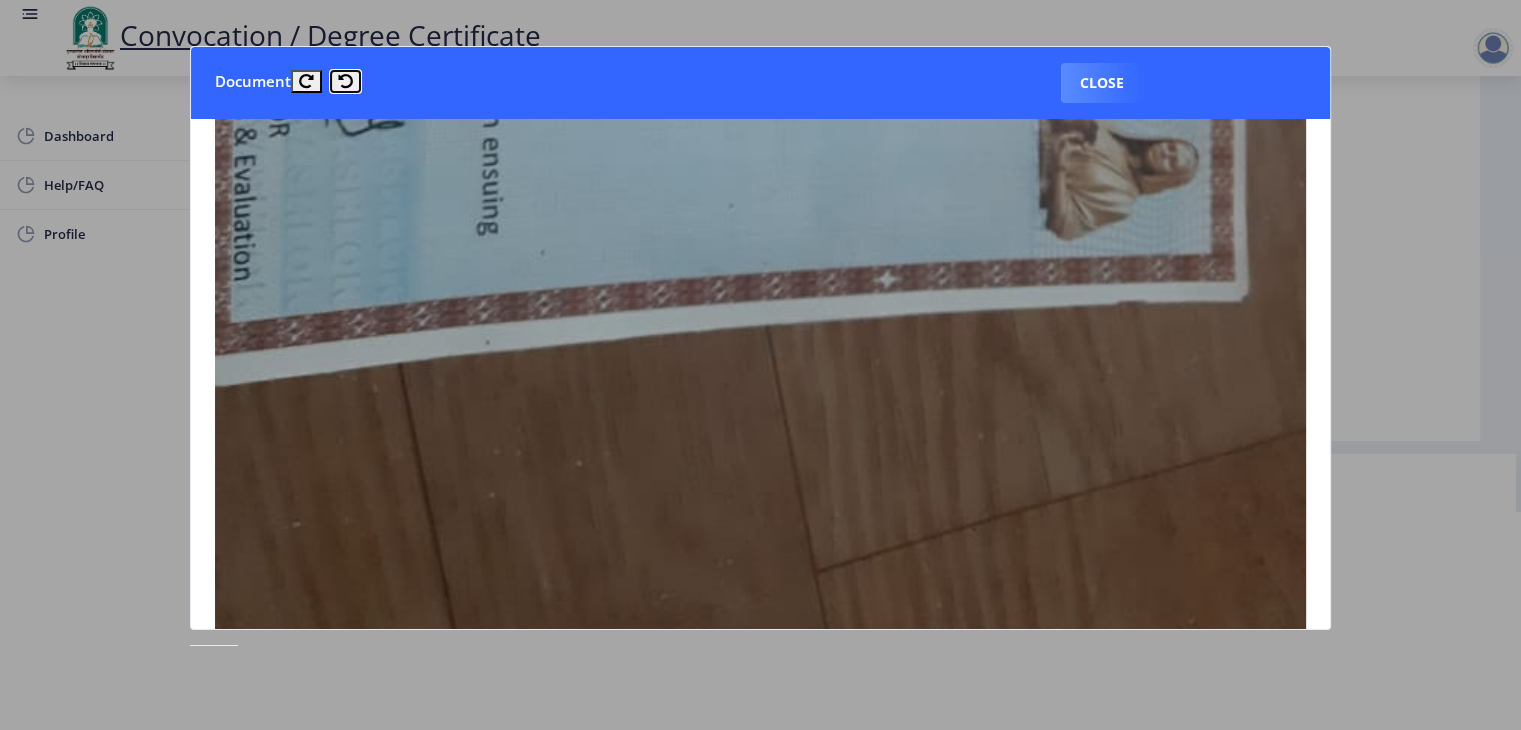 click at bounding box center (345, 81) 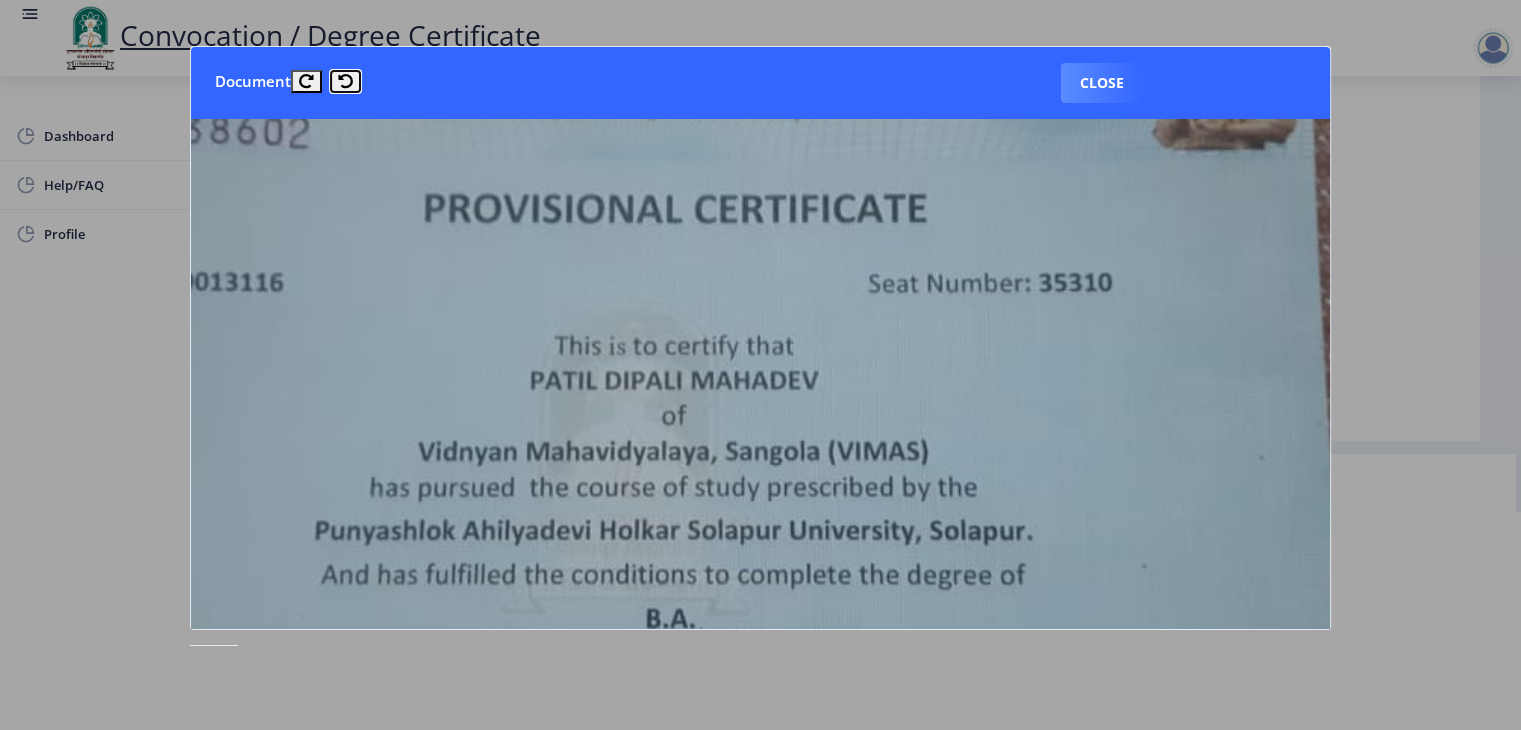 scroll, scrollTop: 700, scrollLeft: 0, axis: vertical 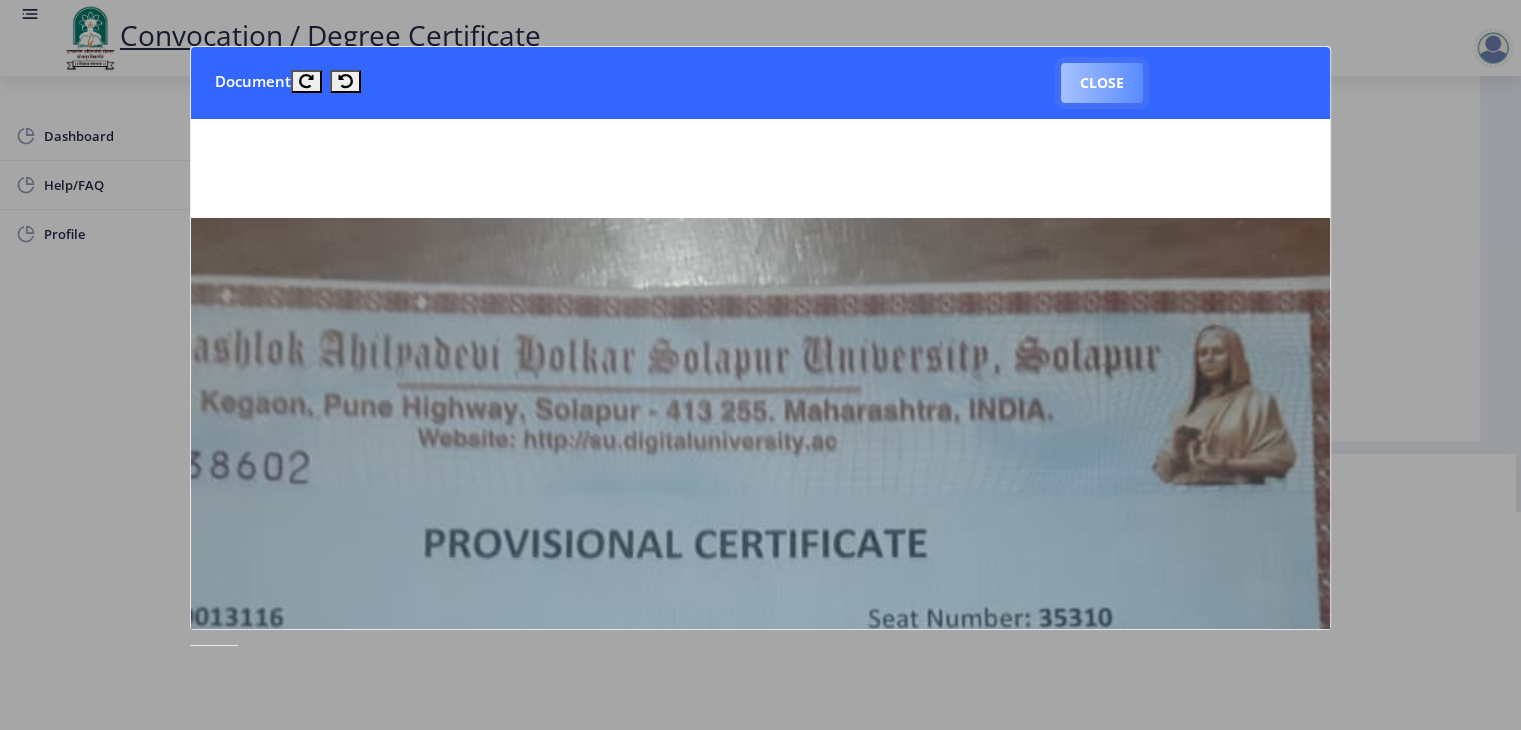 click on "Close" at bounding box center (1102, 83) 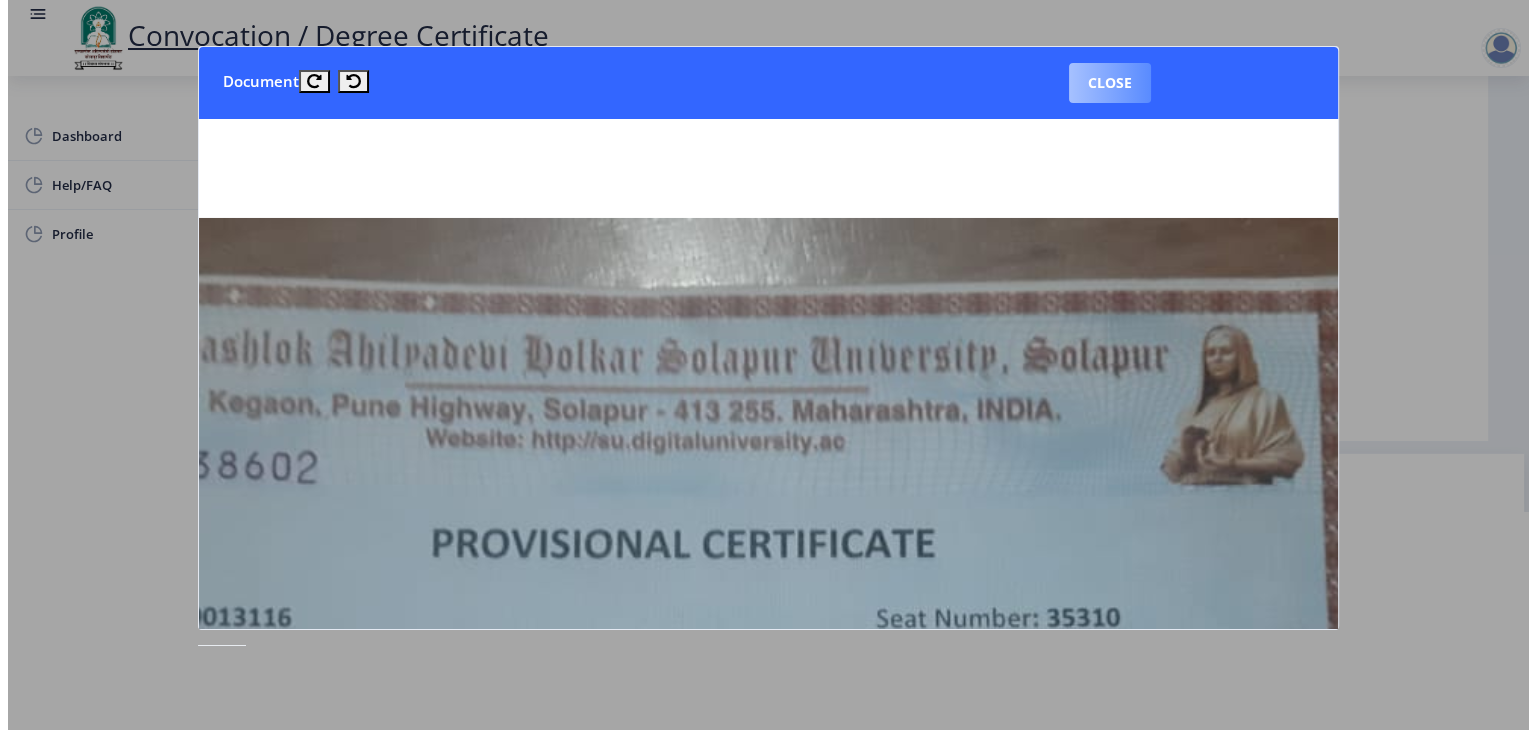scroll, scrollTop: 23, scrollLeft: 0, axis: vertical 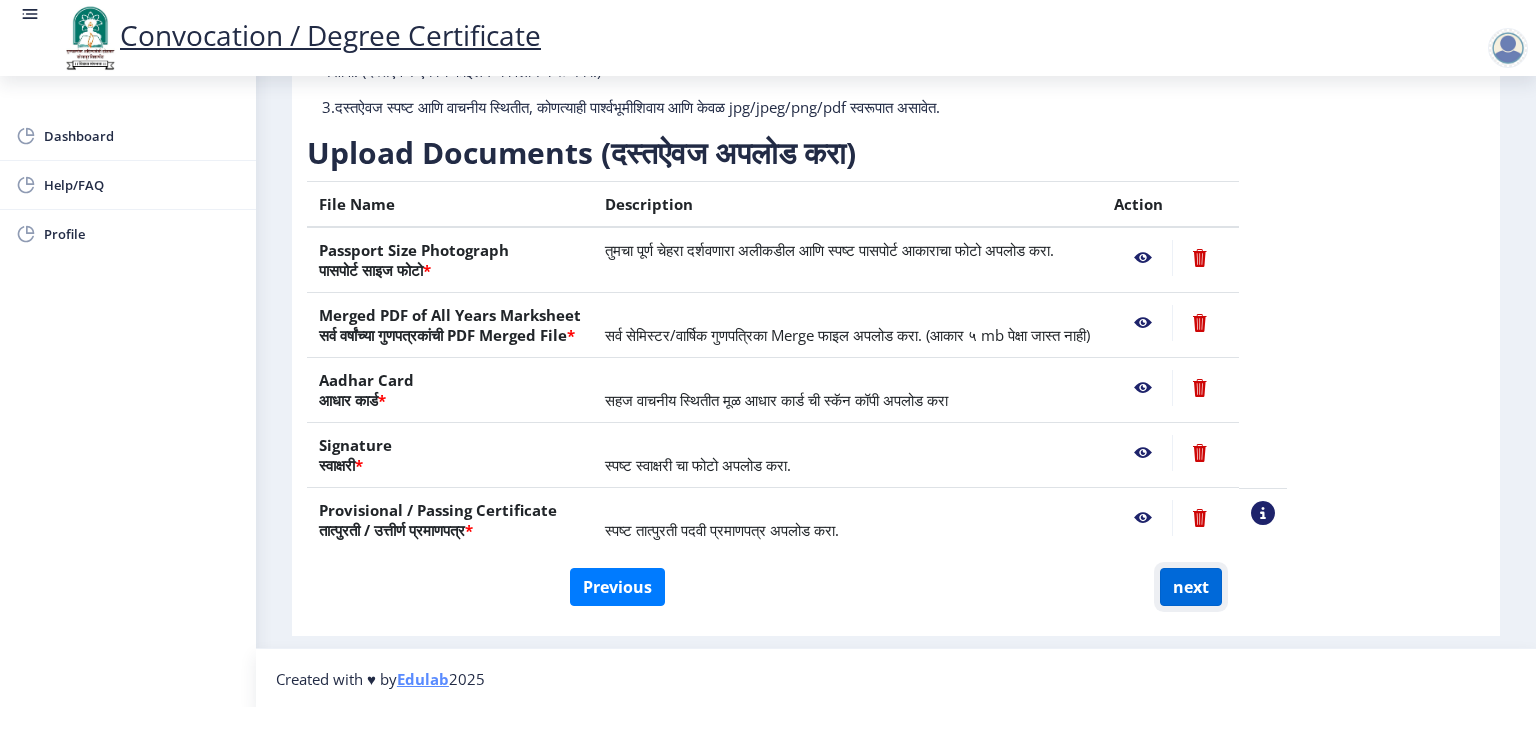 click on "next" 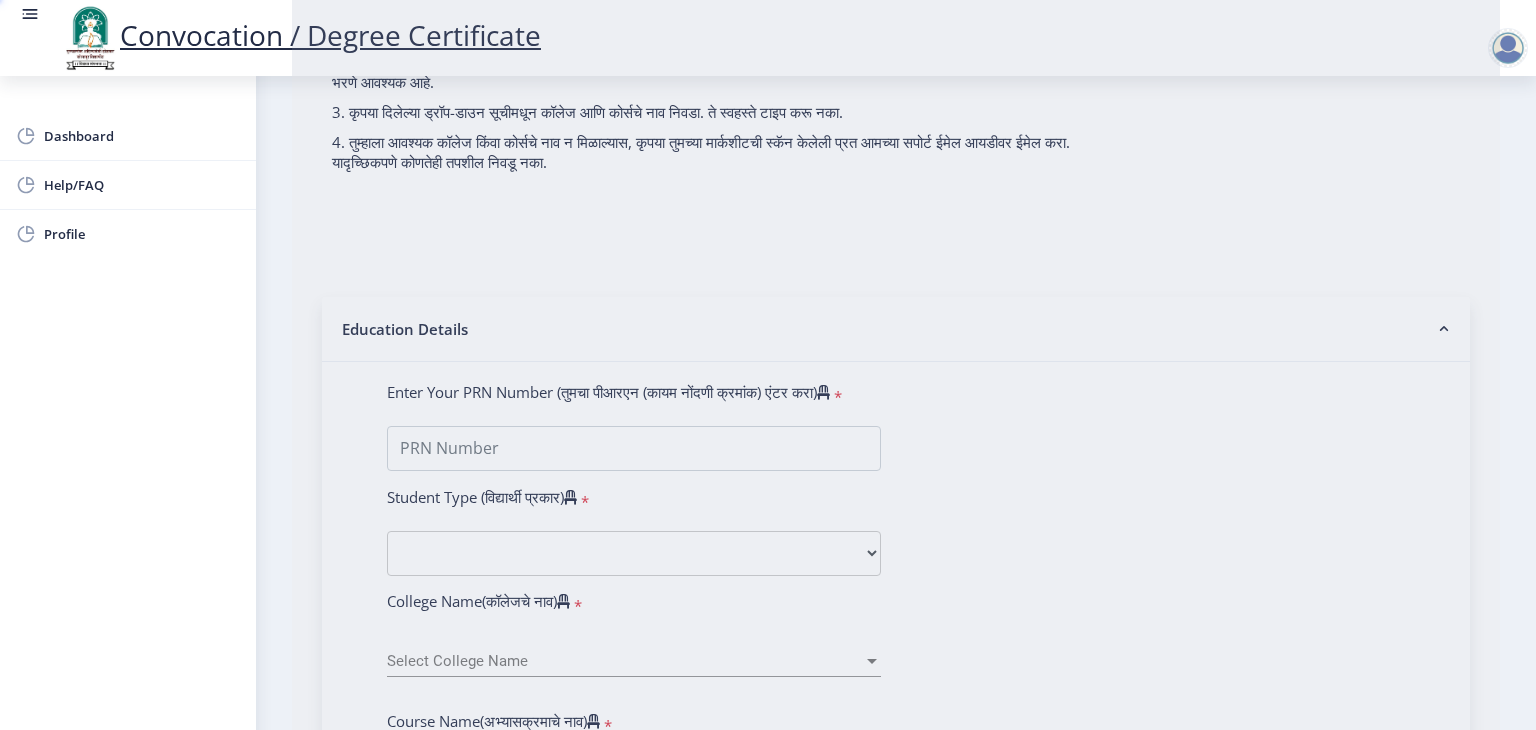select 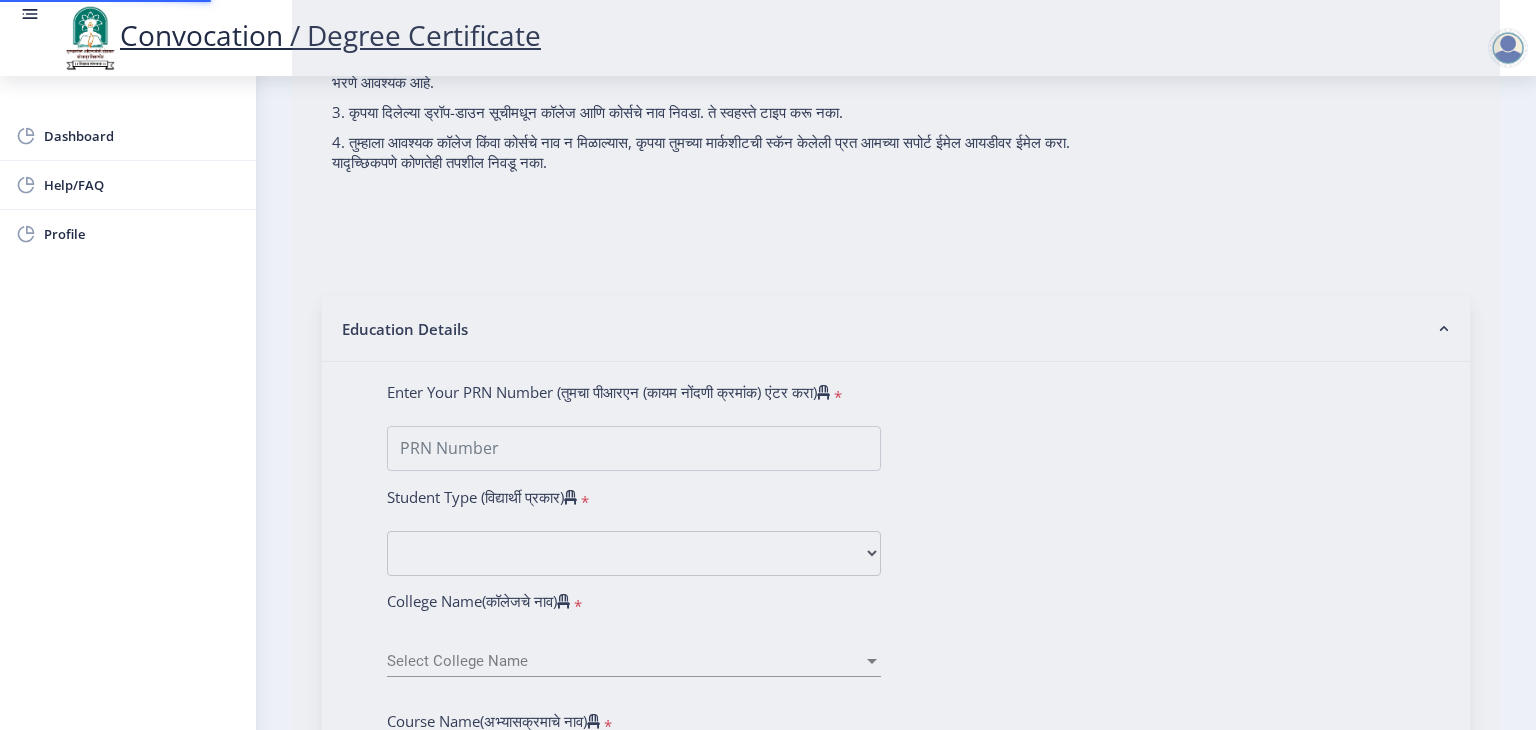type on "[FIRST] [MIDDLE] [LAST]" 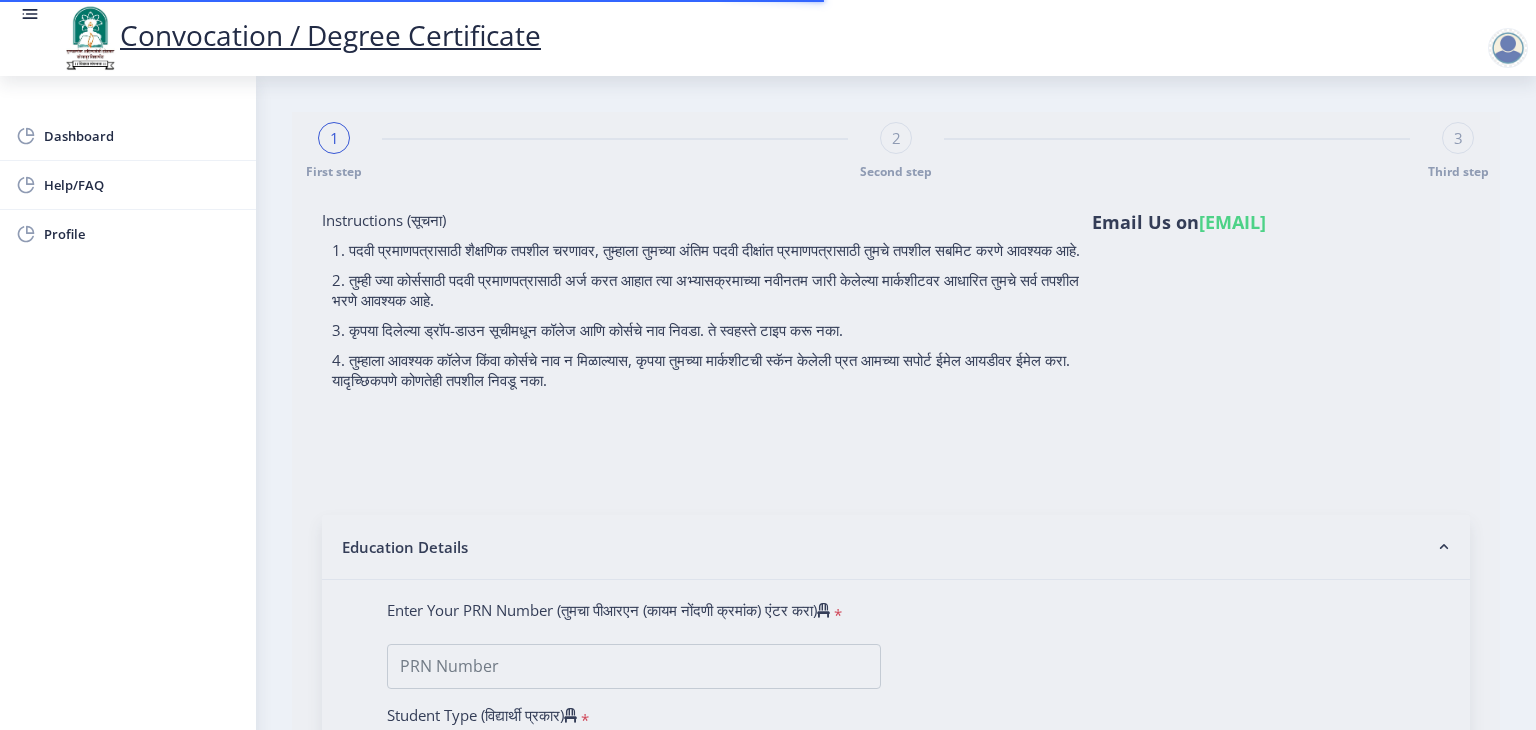 type on "[SSN]" 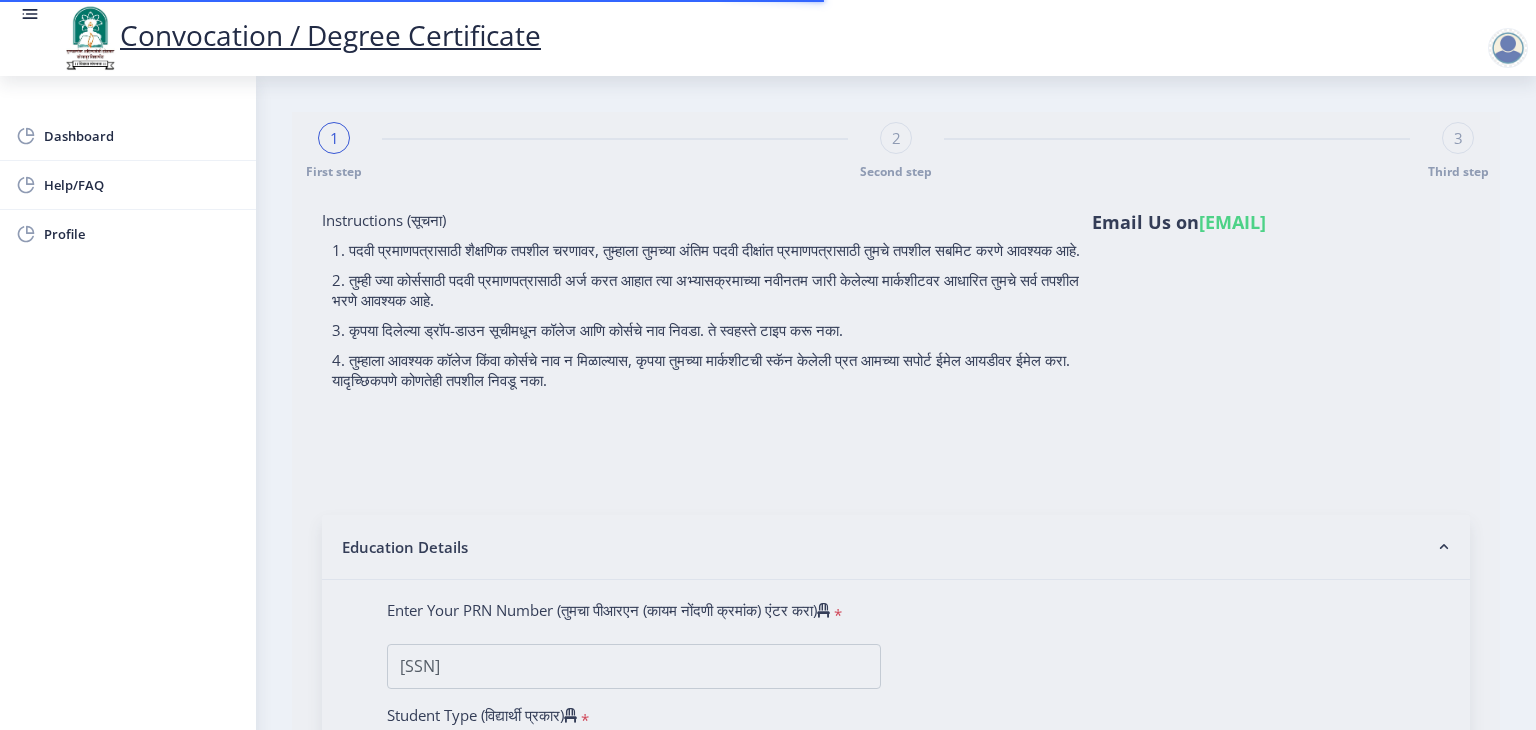 select on "English" 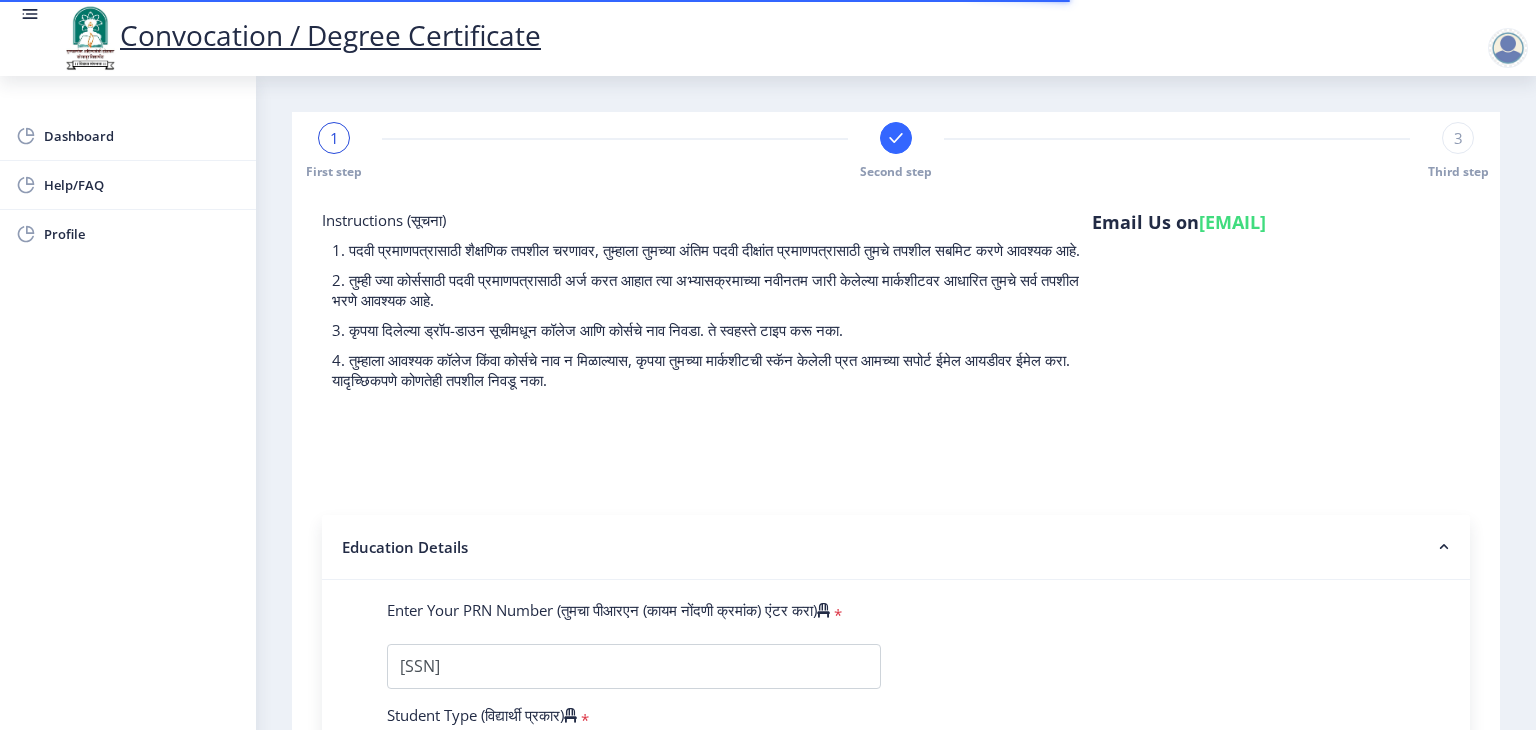 select 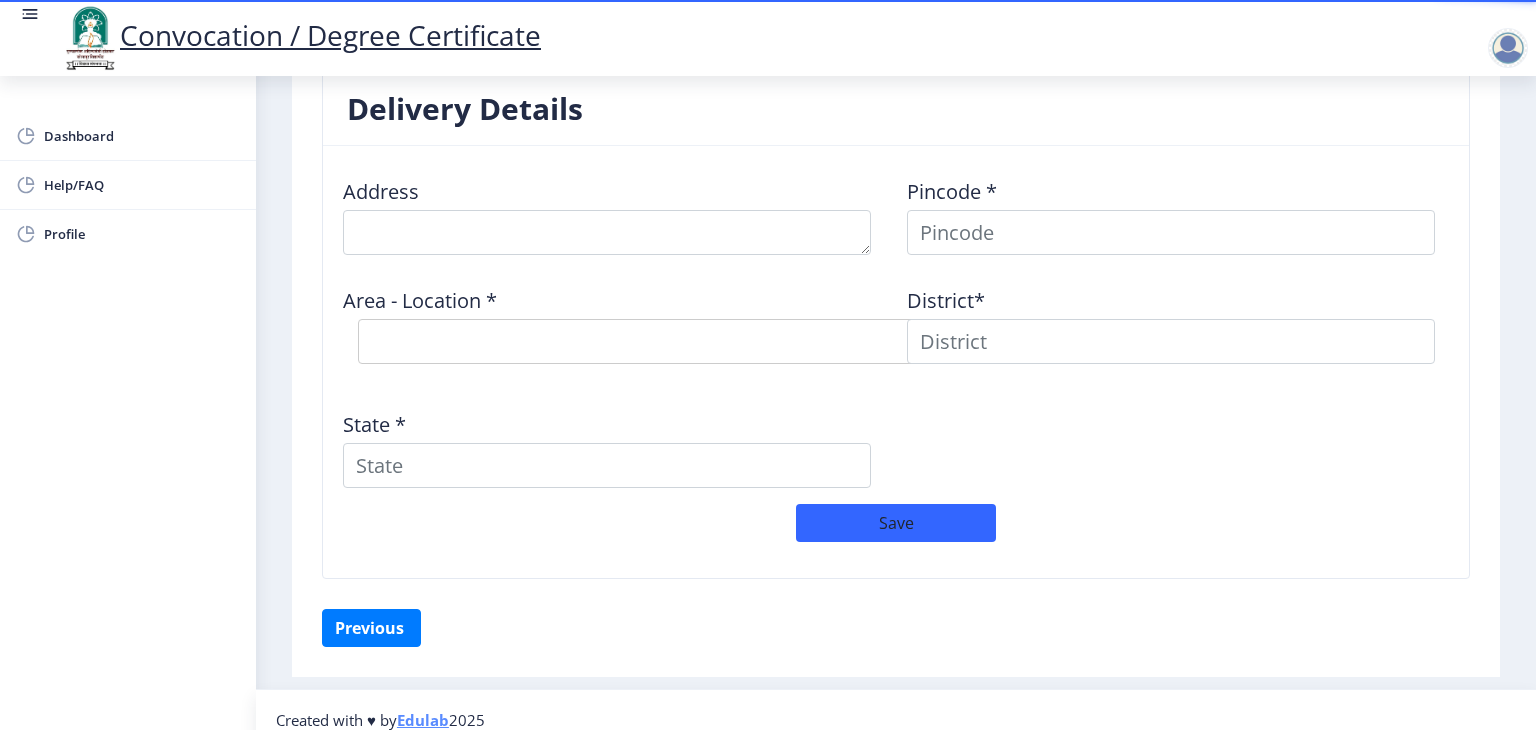 scroll, scrollTop: 1602, scrollLeft: 0, axis: vertical 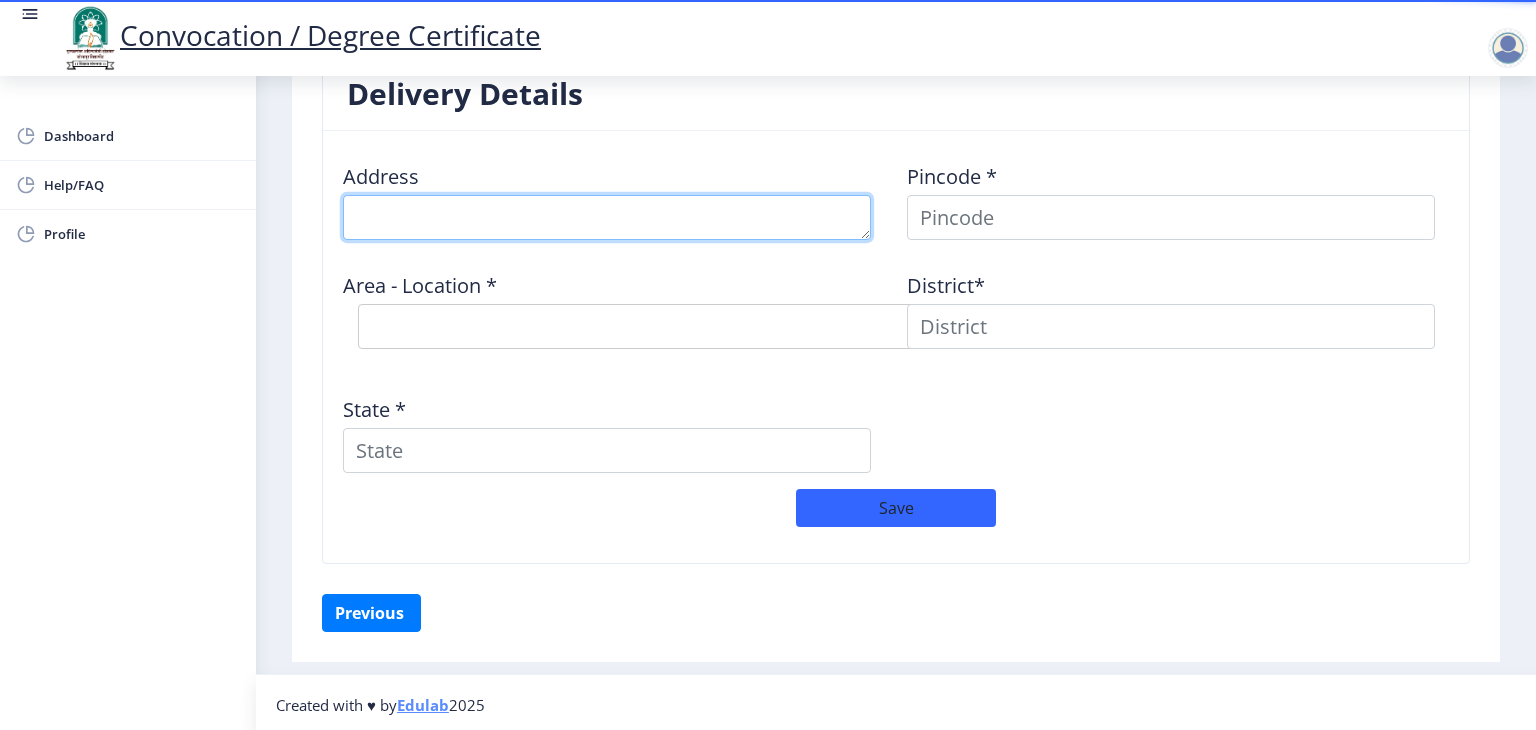 click at bounding box center (607, 217) 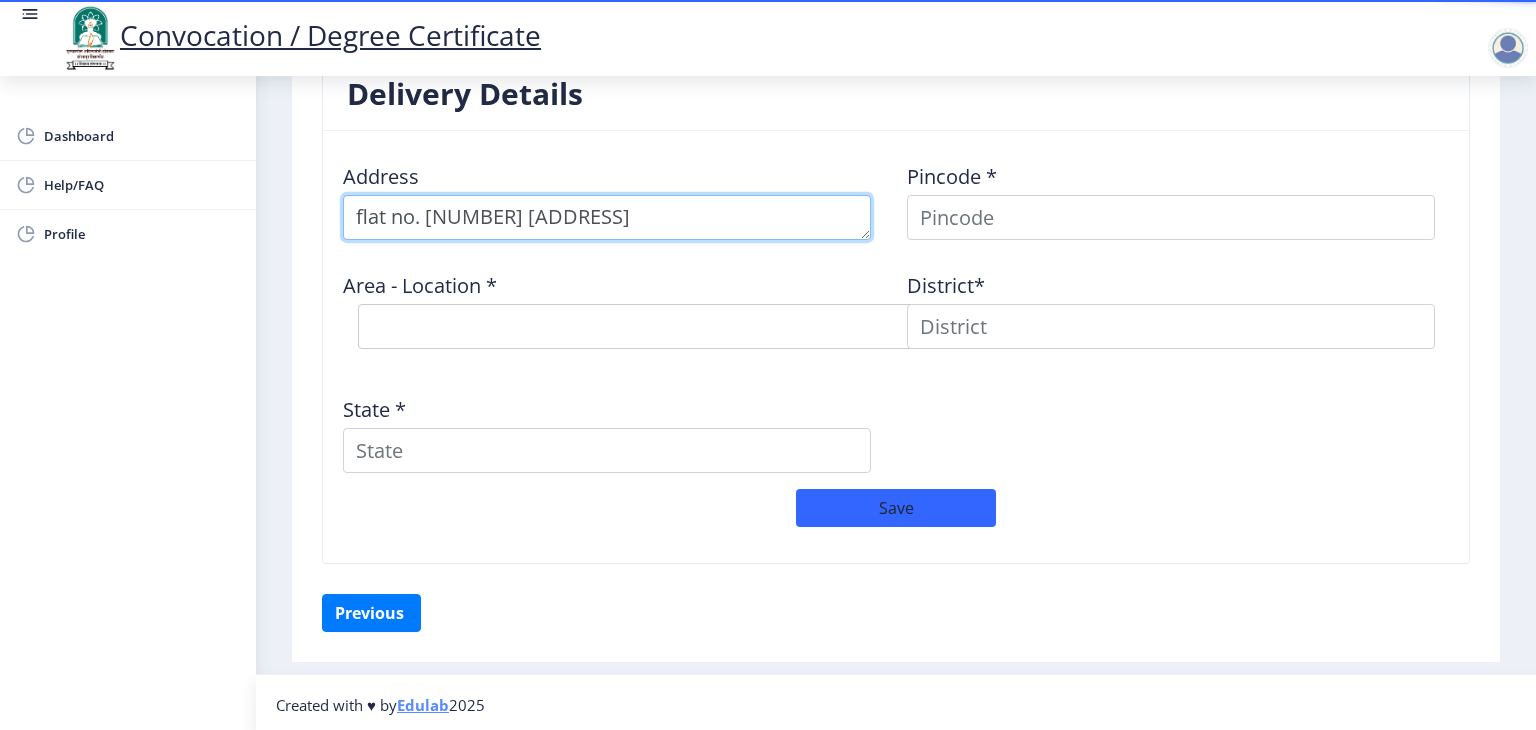 type on "flat no. [NUMBER] [ADDRESS]" 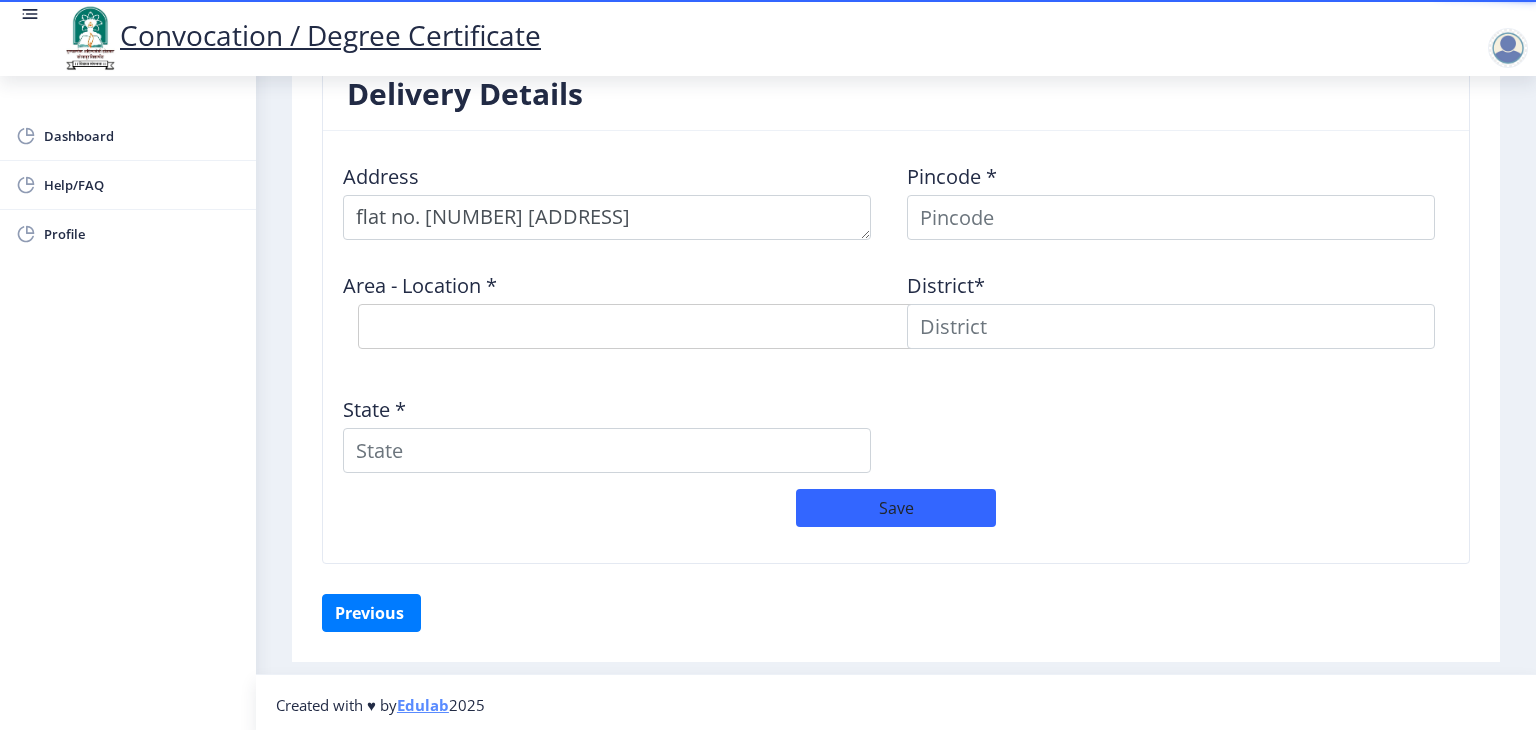 drag, startPoint x: 557, startPoint y: 212, endPoint x: 668, endPoint y: 163, distance: 121.33425 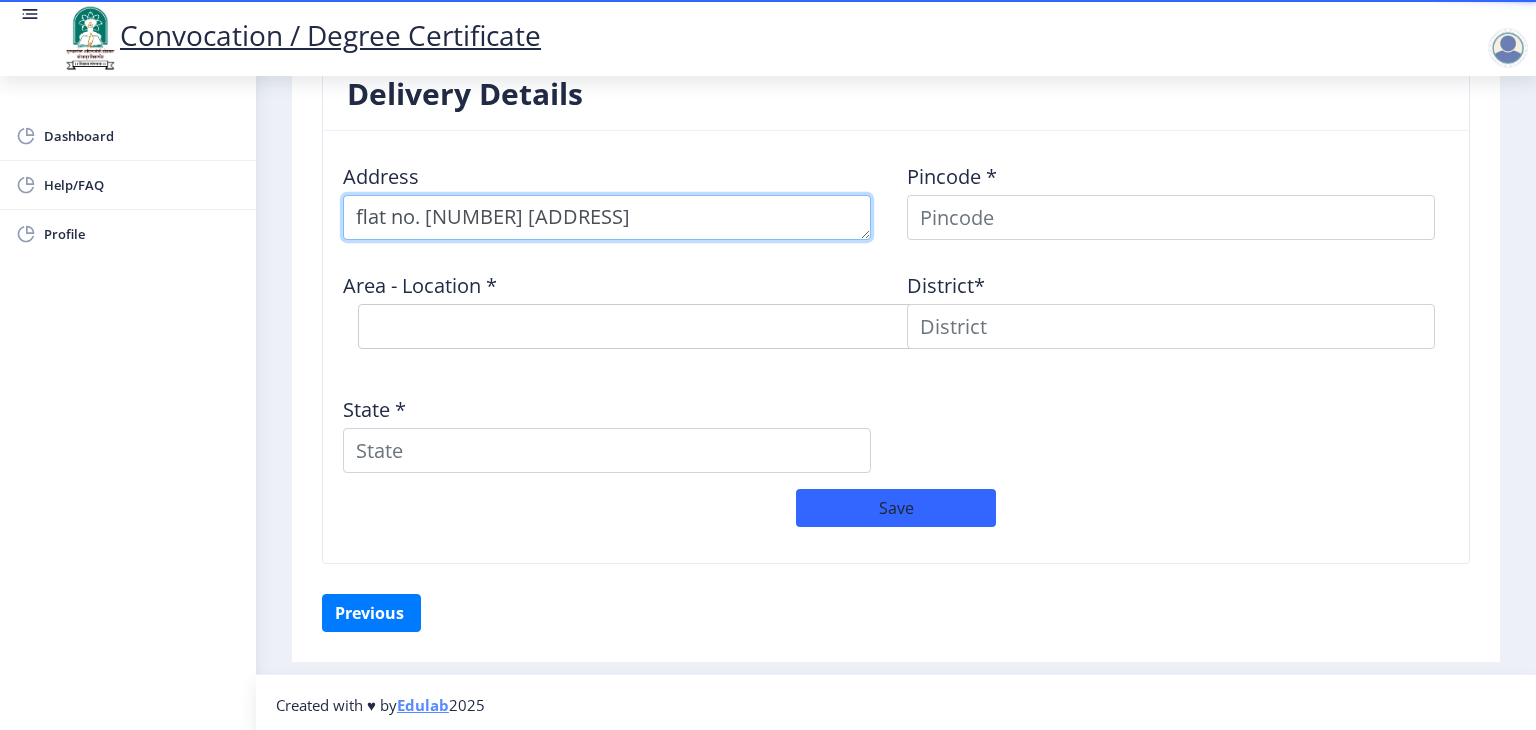 click at bounding box center (607, 217) 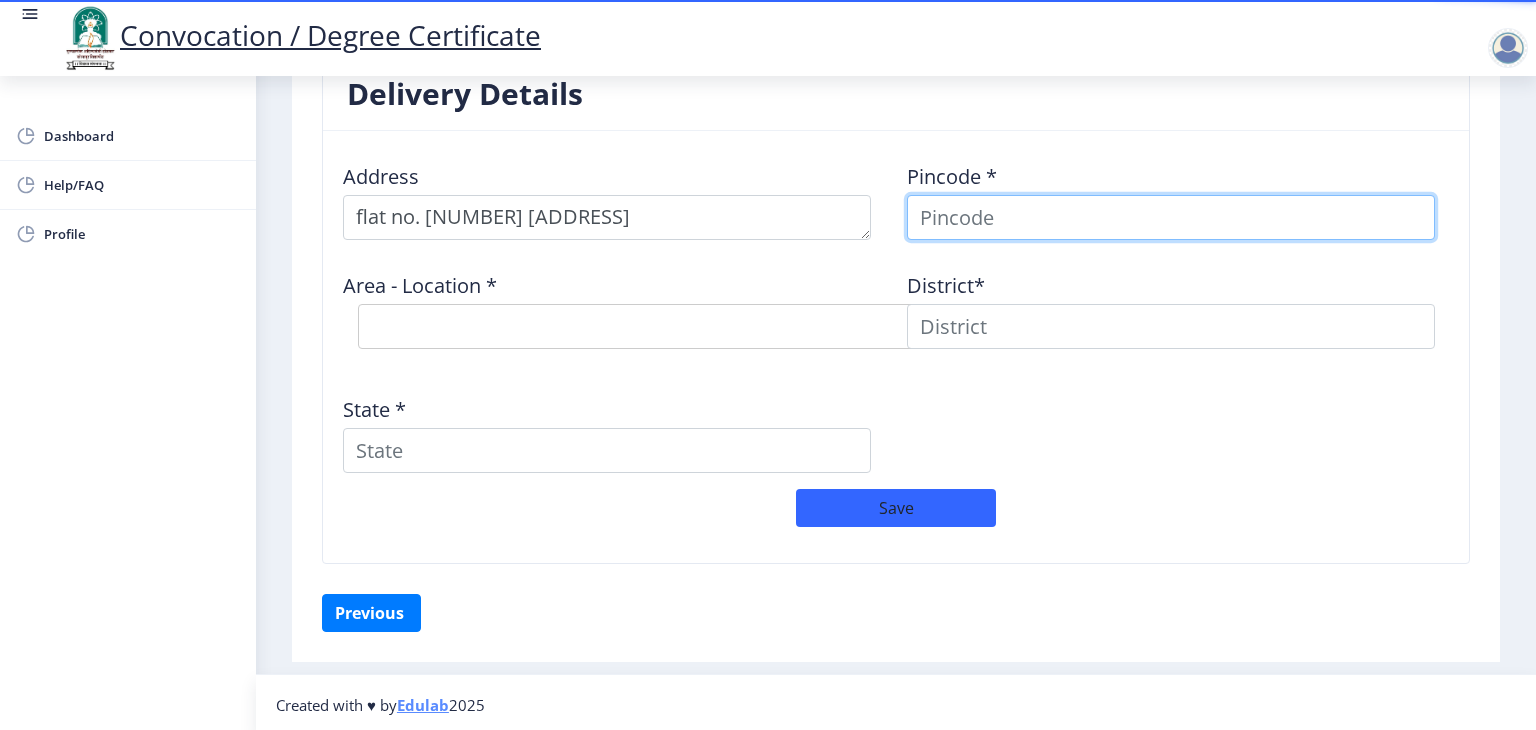 click at bounding box center (1171, 217) 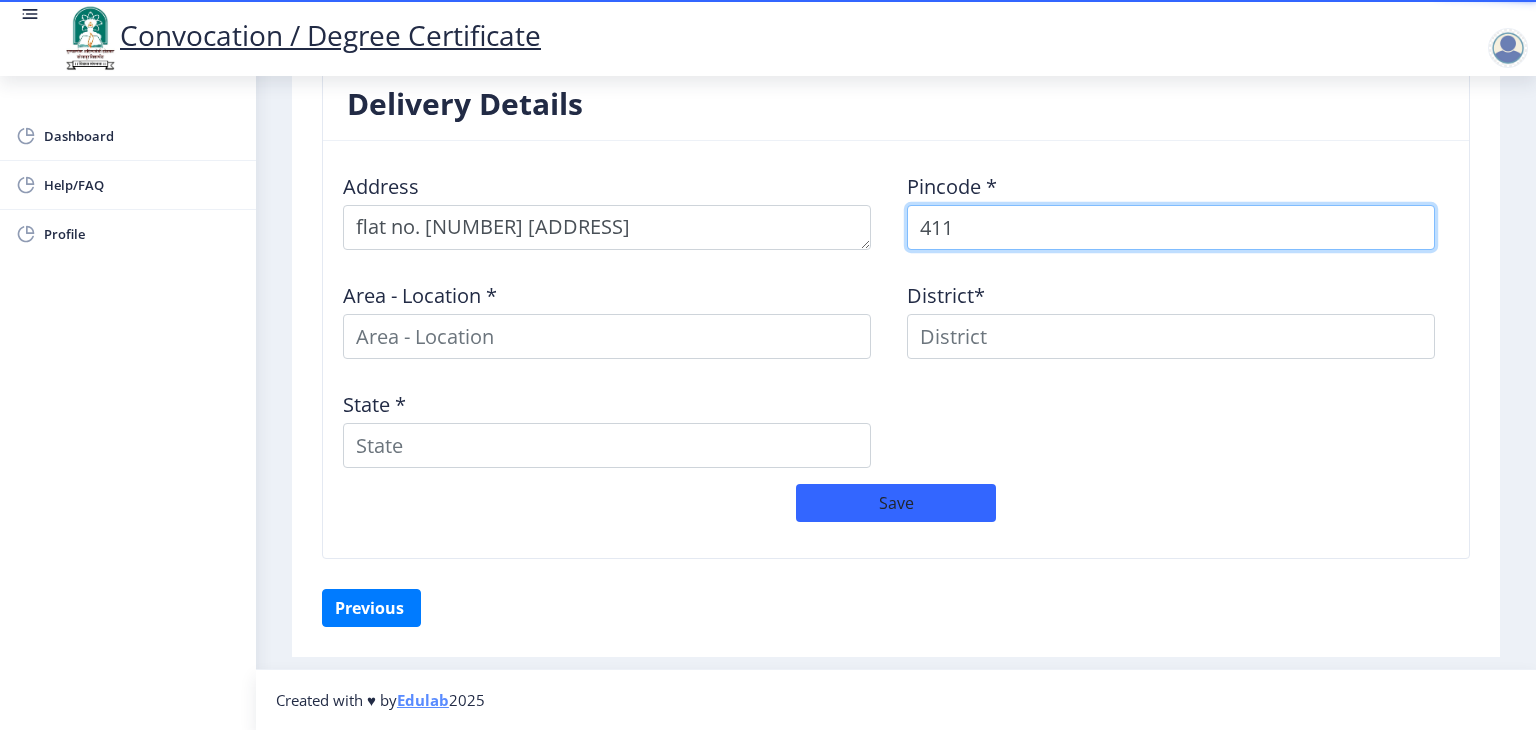 scroll, scrollTop: 1587, scrollLeft: 0, axis: vertical 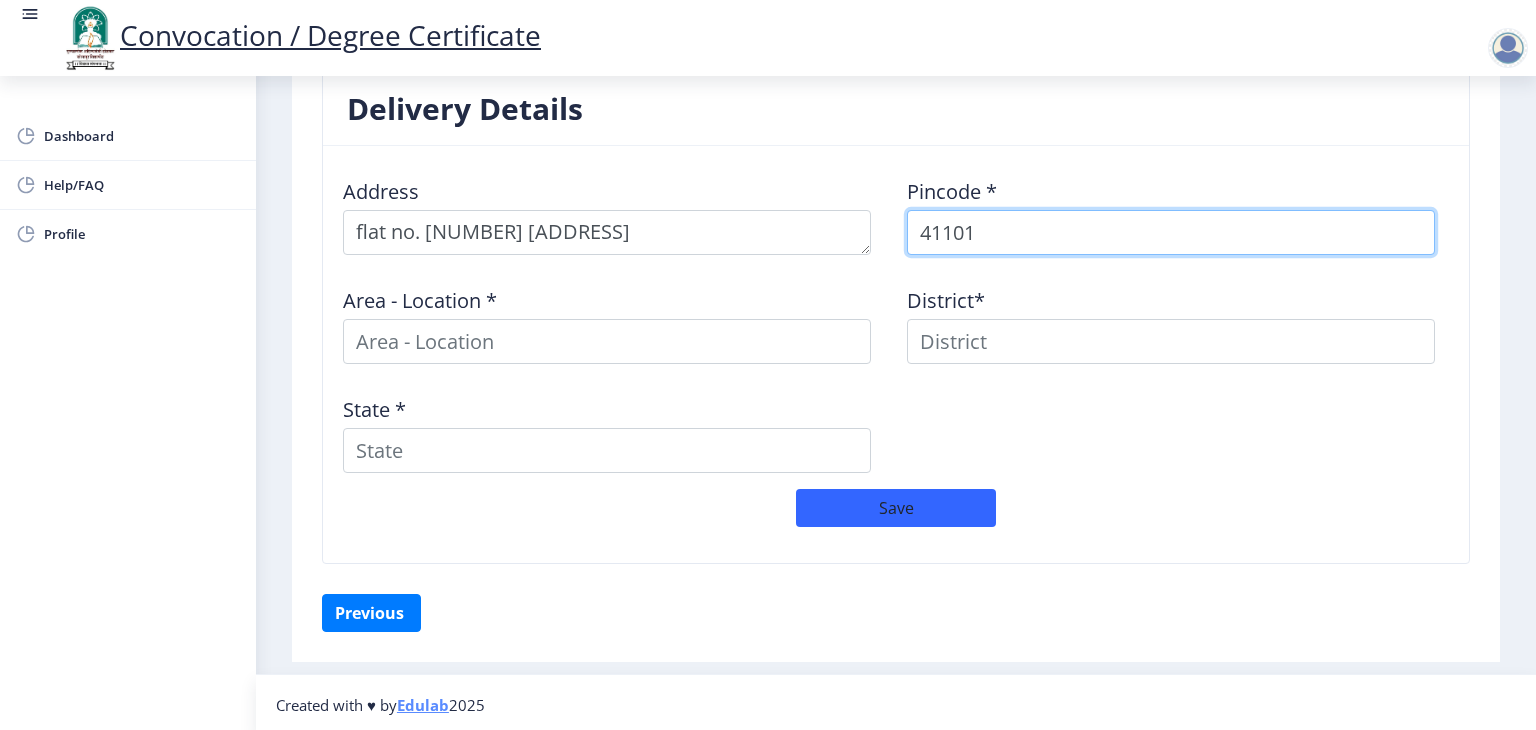 type on "[PHONE]" 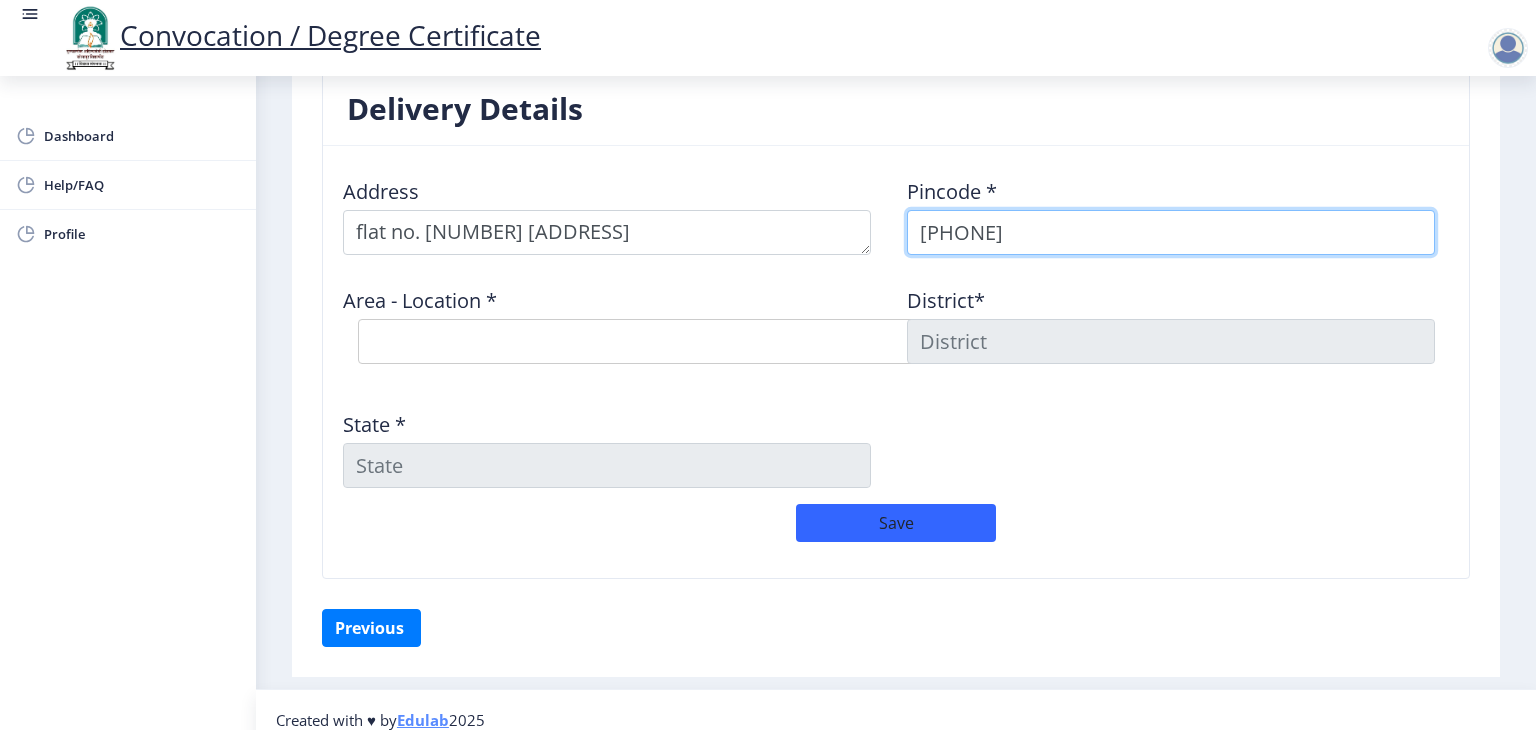 scroll, scrollTop: 1602, scrollLeft: 0, axis: vertical 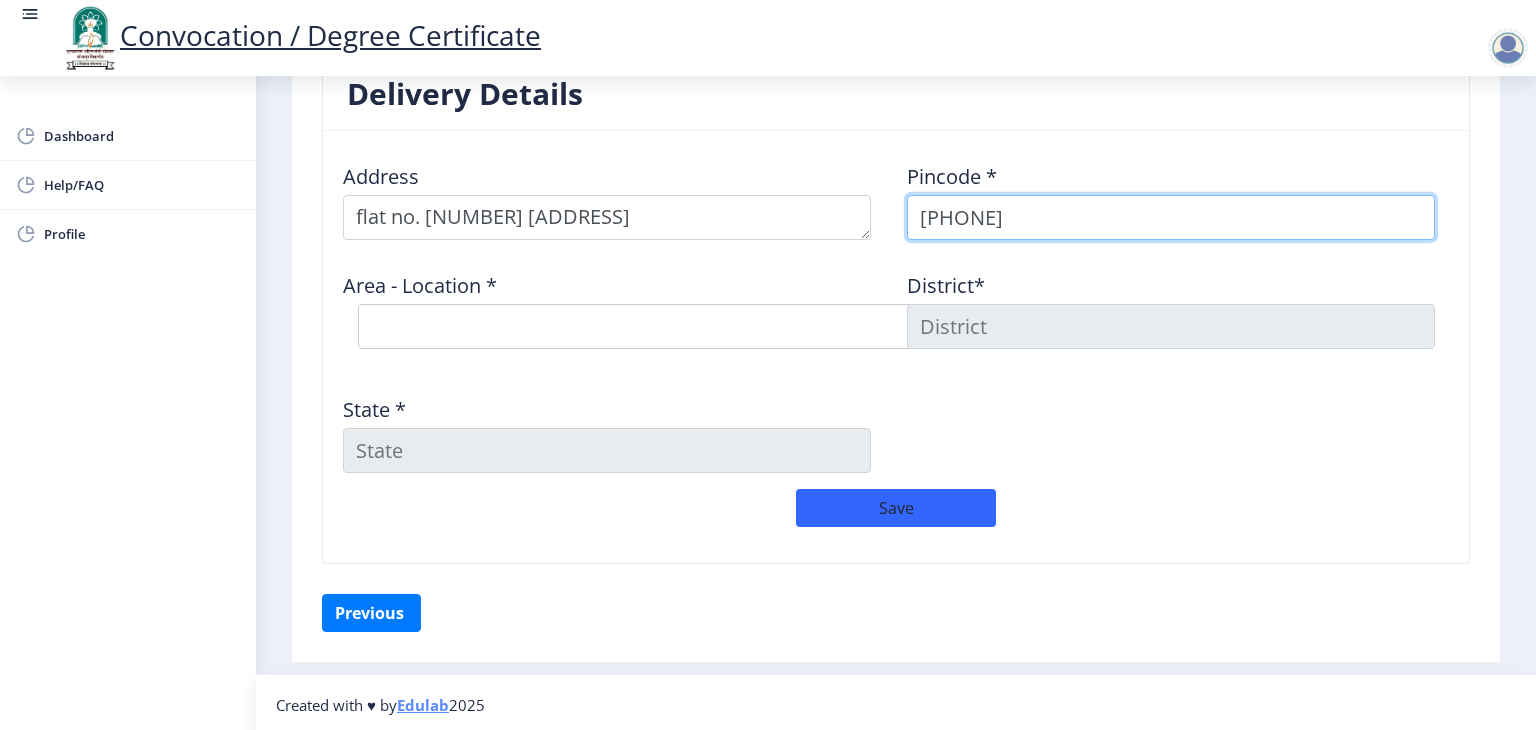 select on "4: Object" 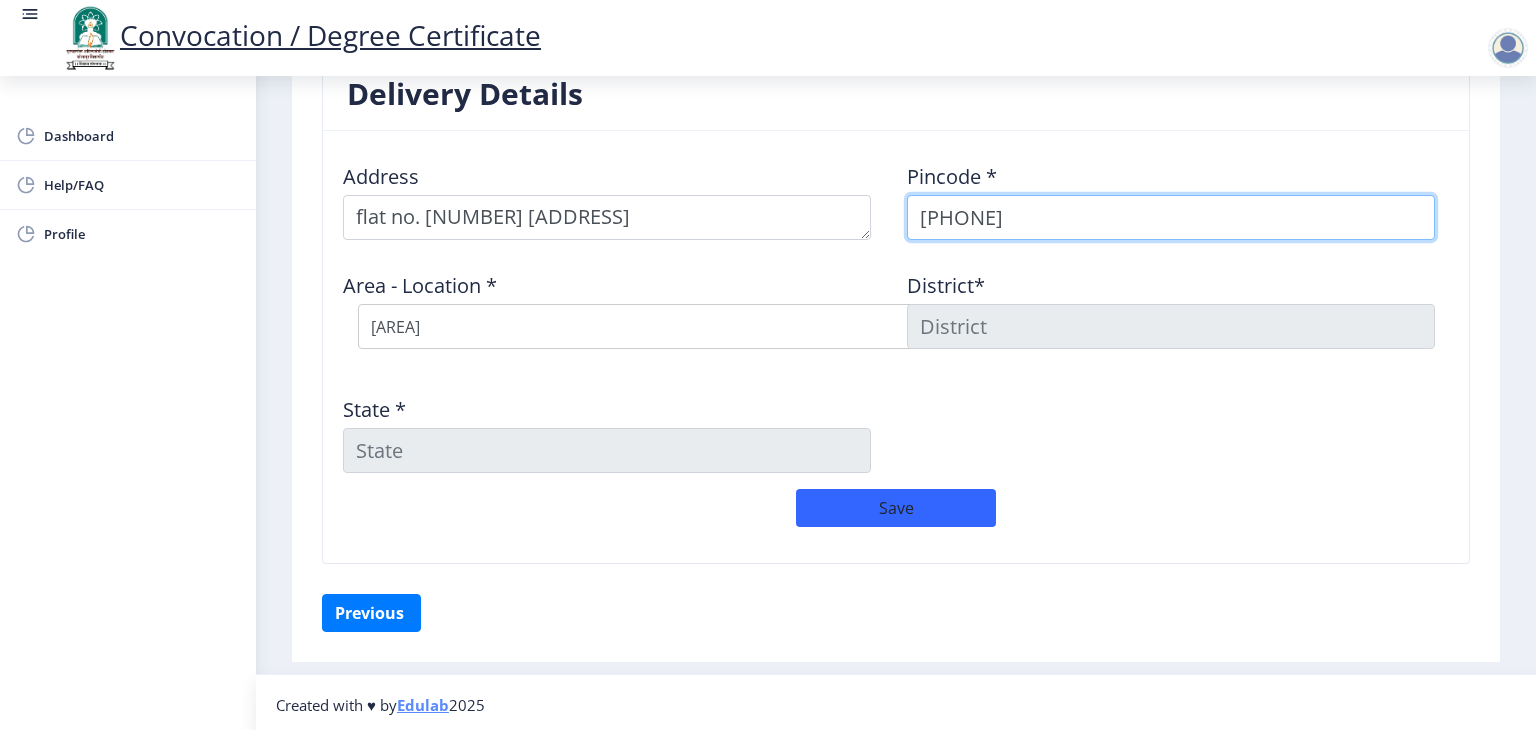 type on "[PHONE]" 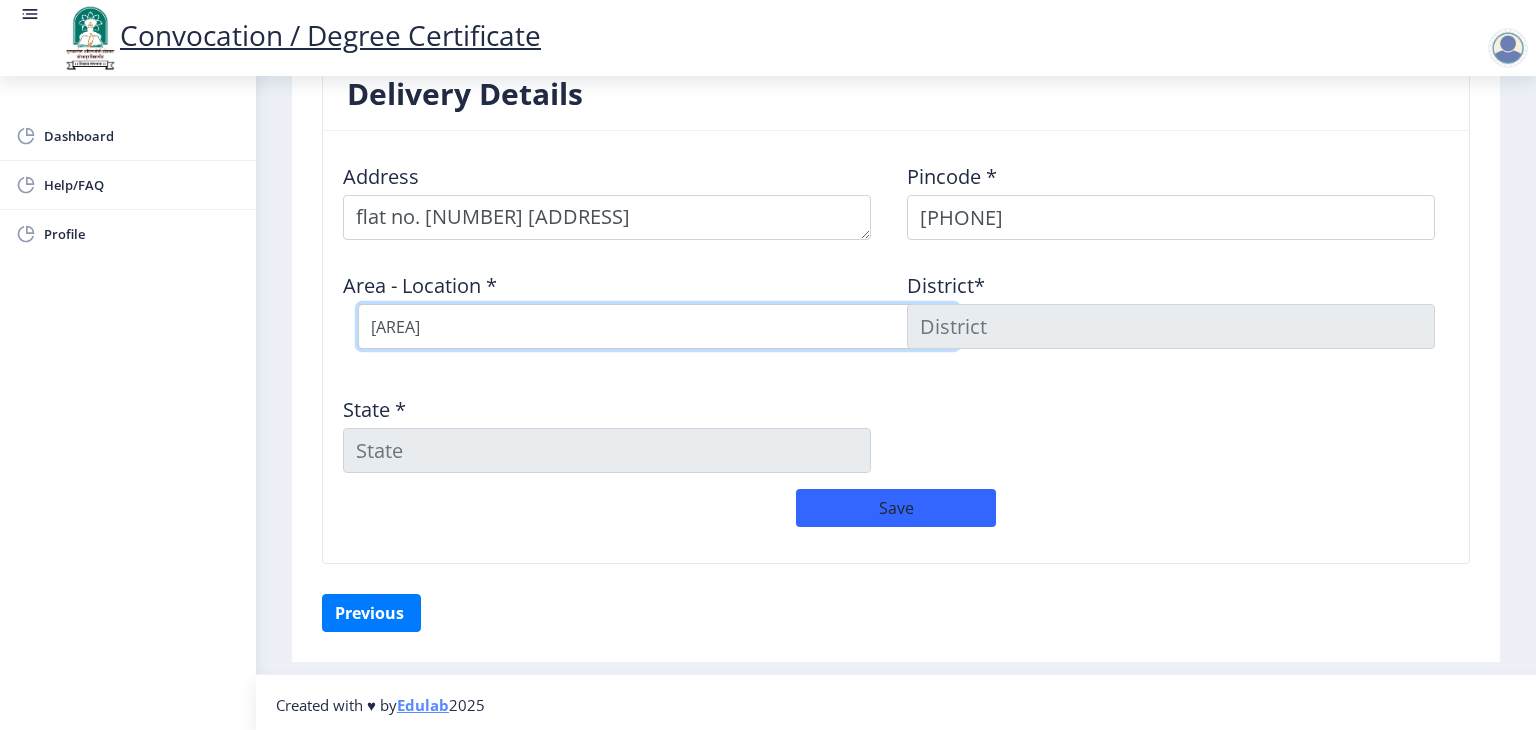 click on "Select Area Location Dhanori B.O Dighi Camp S.O Vishrantwadi S.O" at bounding box center [658, 326] 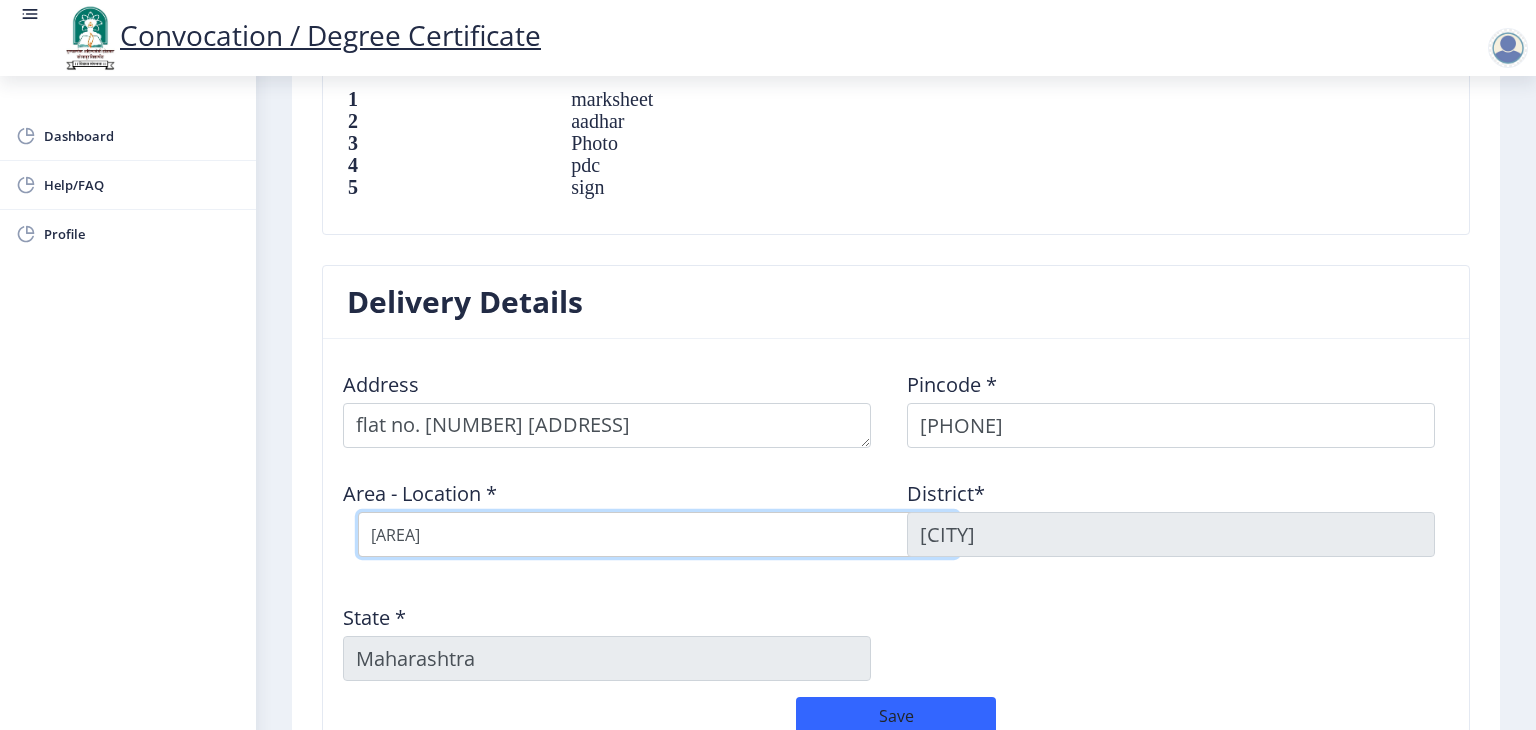 scroll, scrollTop: 1368, scrollLeft: 0, axis: vertical 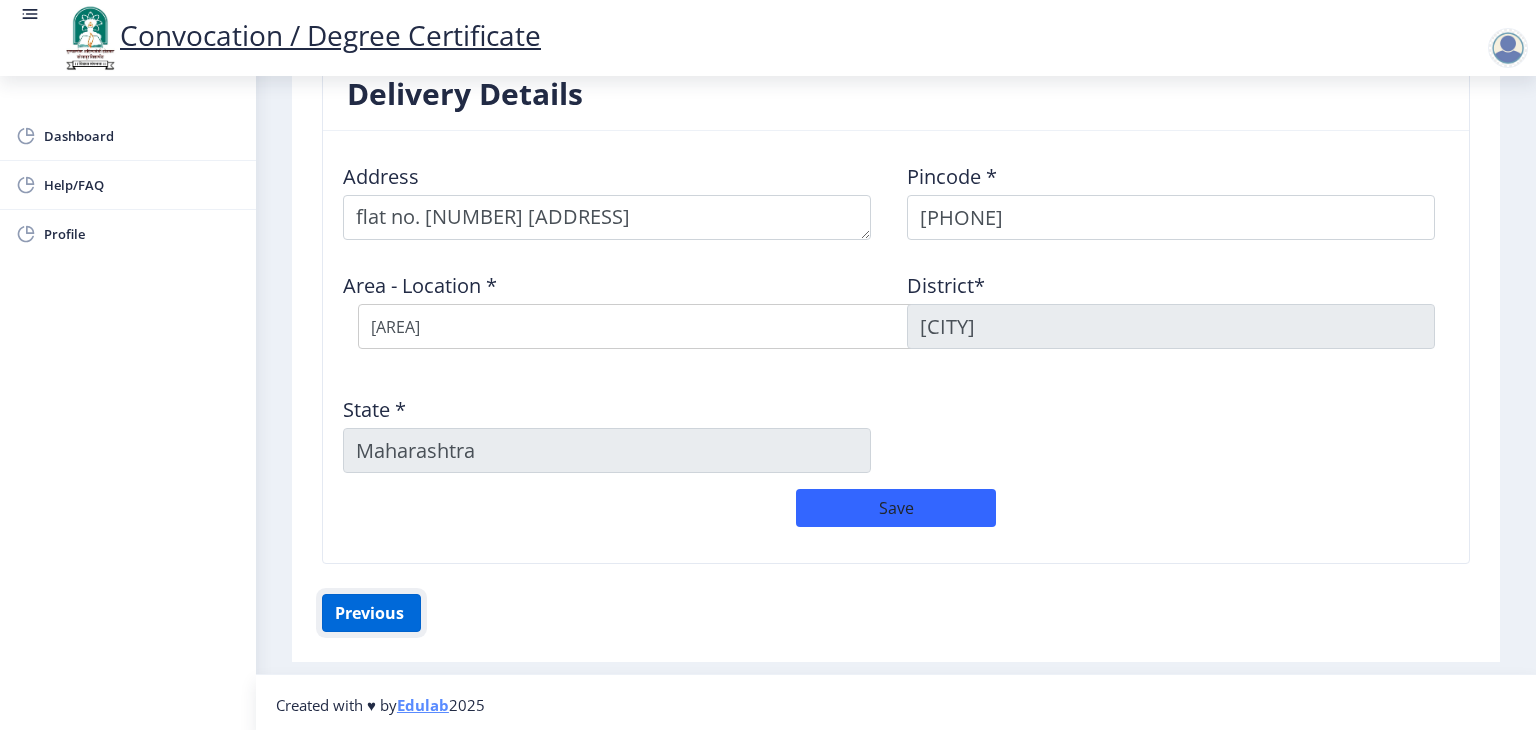 click on "Previous ‍" 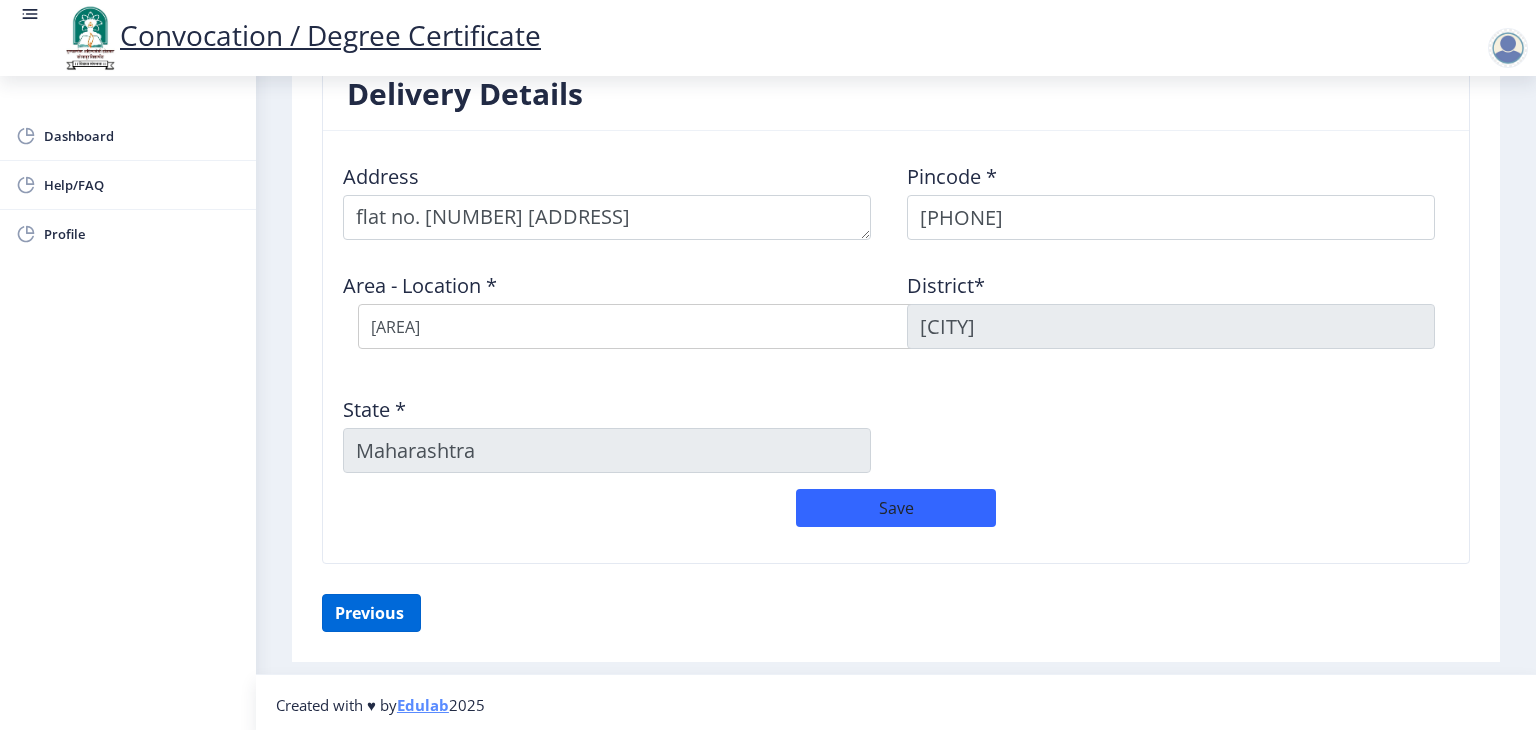 scroll, scrollTop: 218, scrollLeft: 0, axis: vertical 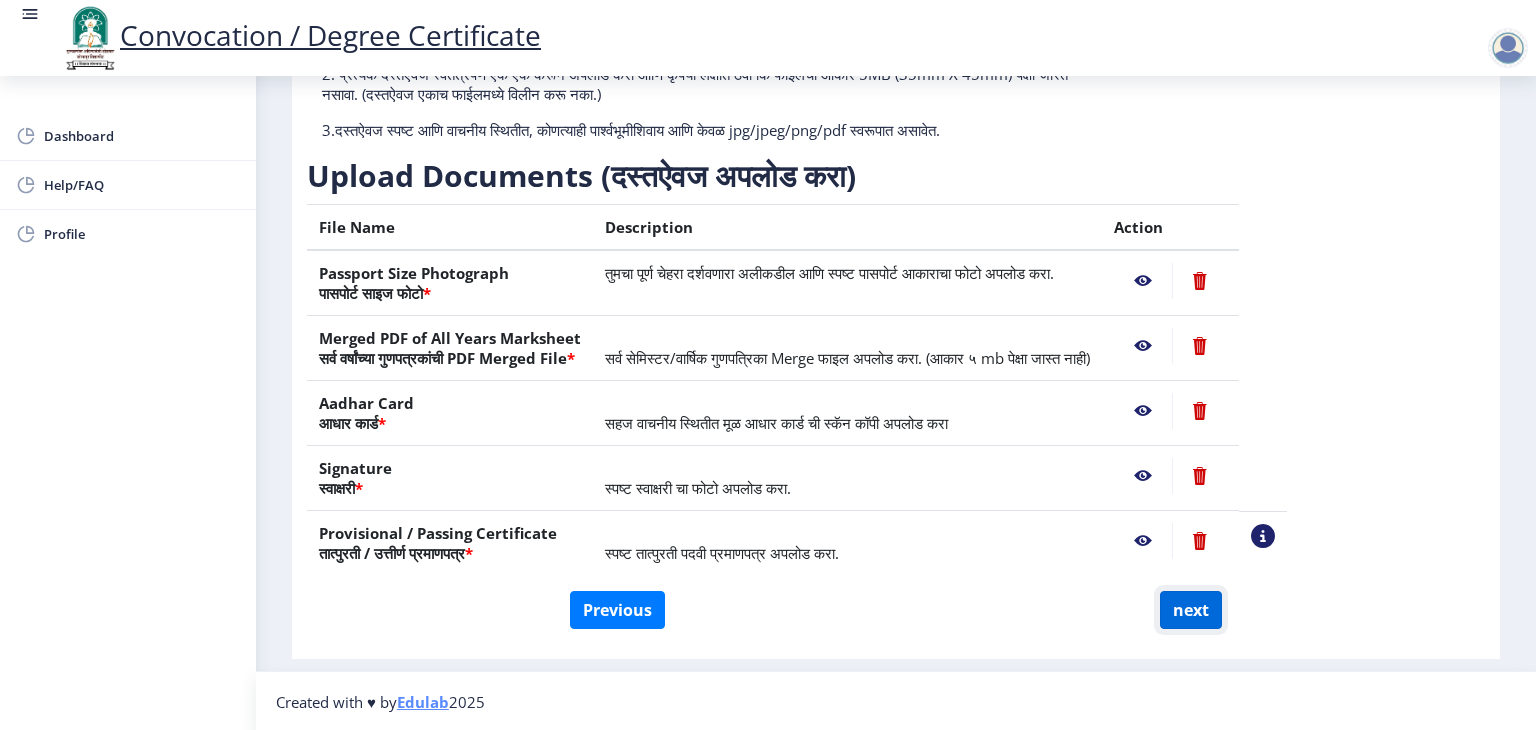 click on "next" 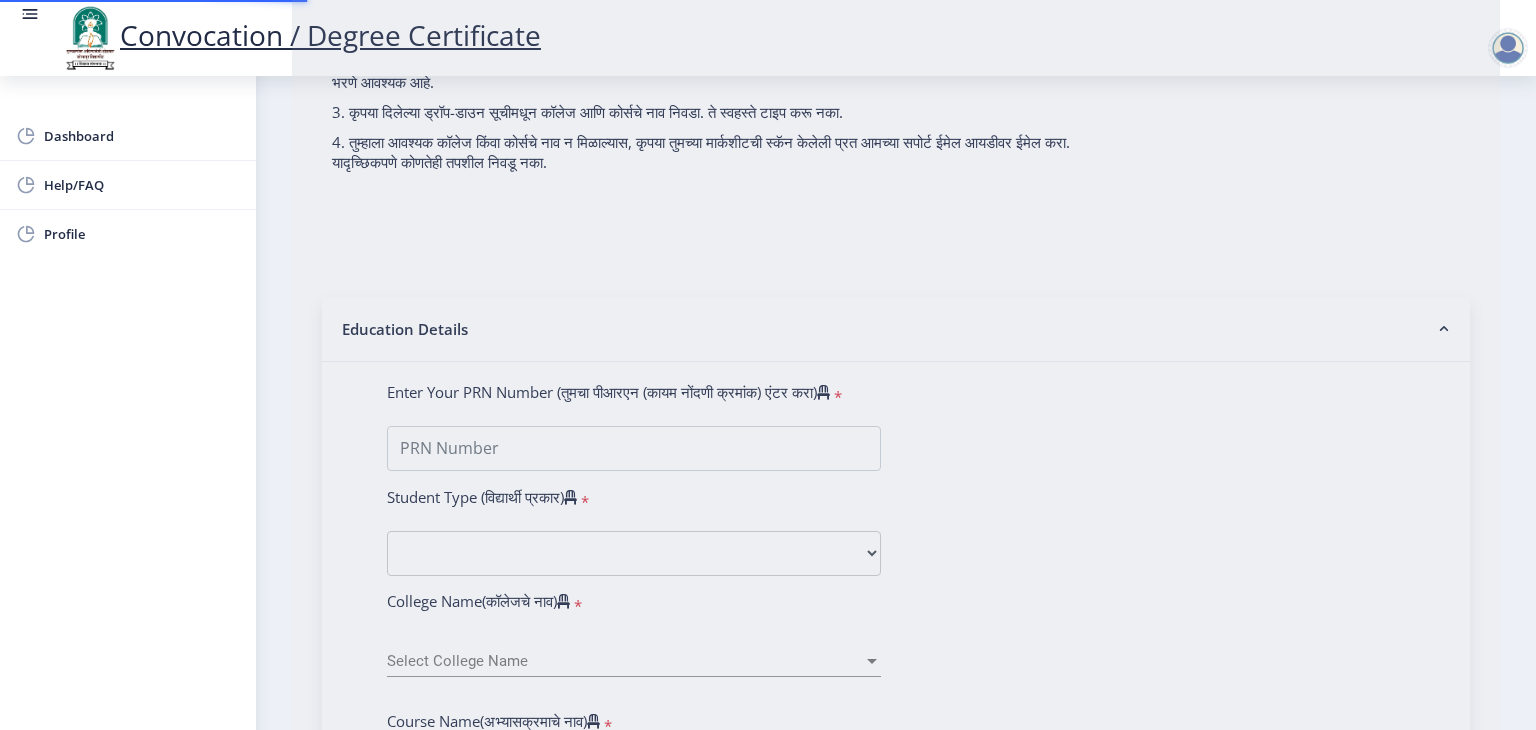 scroll, scrollTop: 0, scrollLeft: 0, axis: both 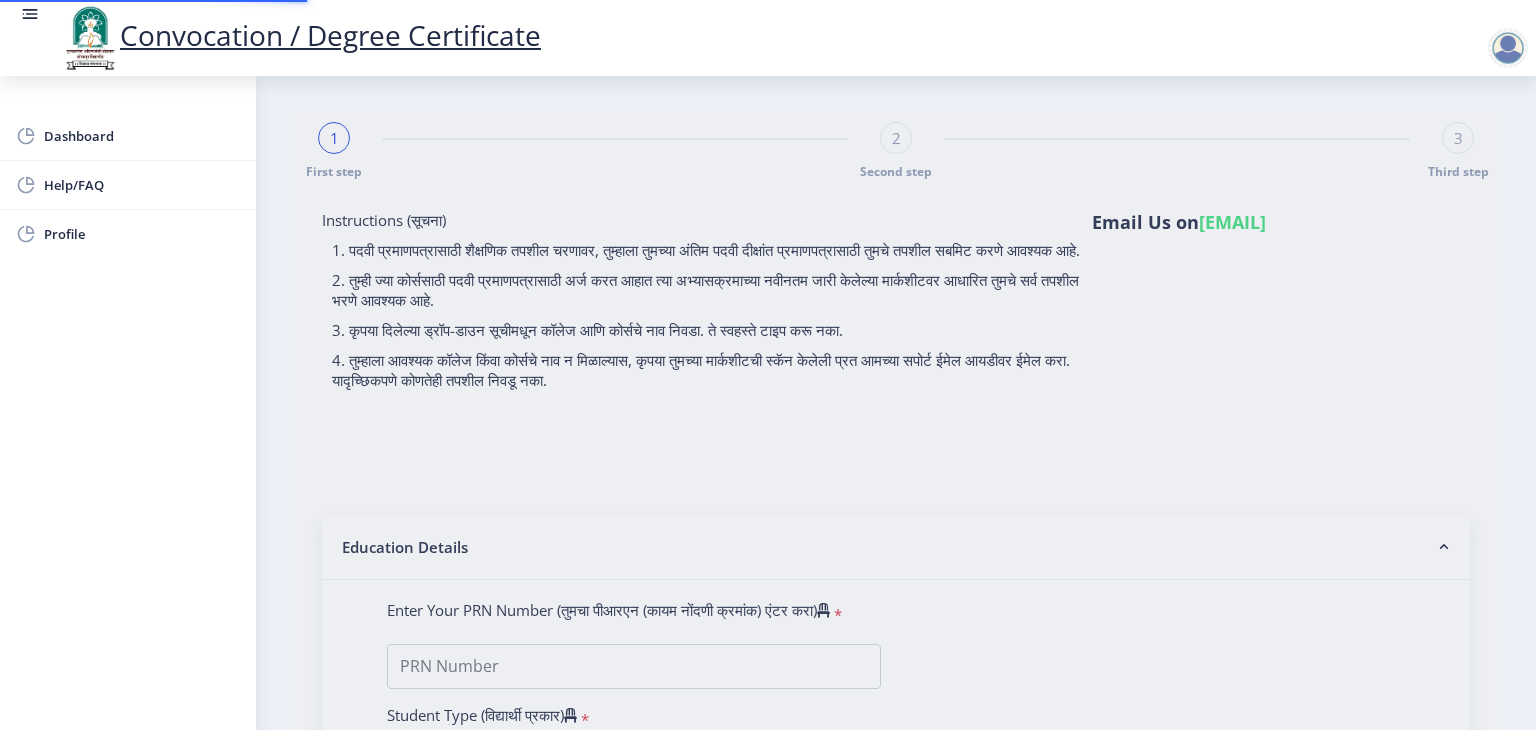 select 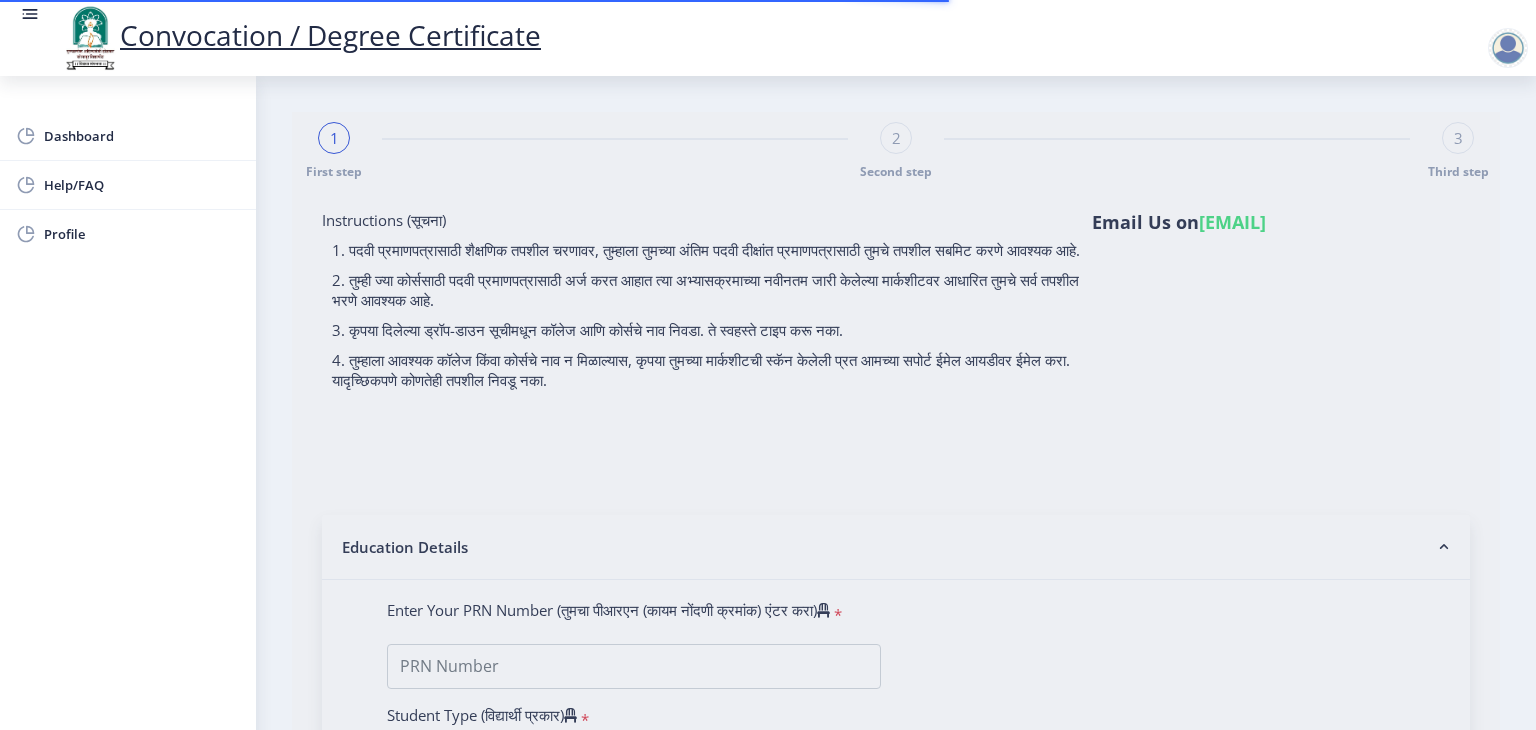 type on "[SSN]" 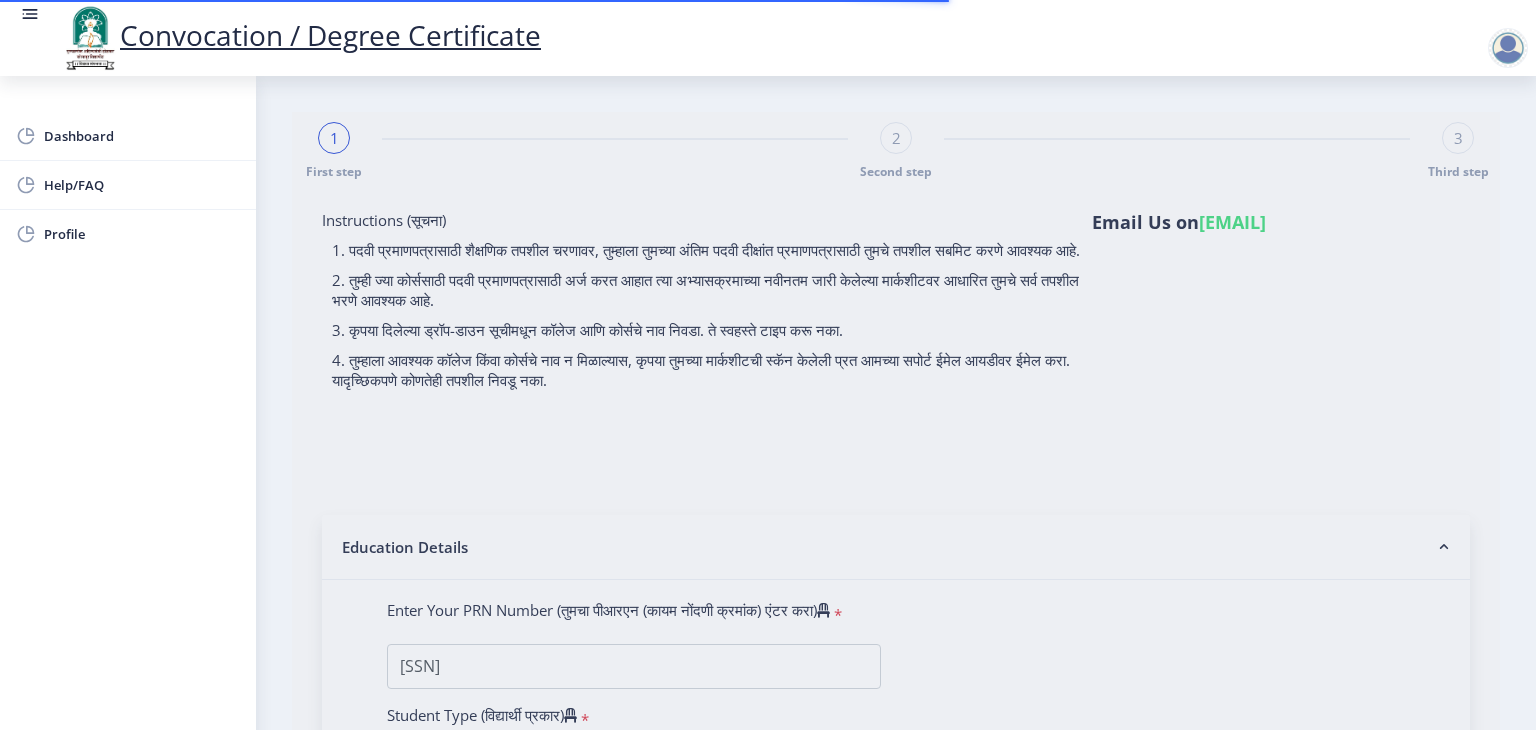 select on "April" 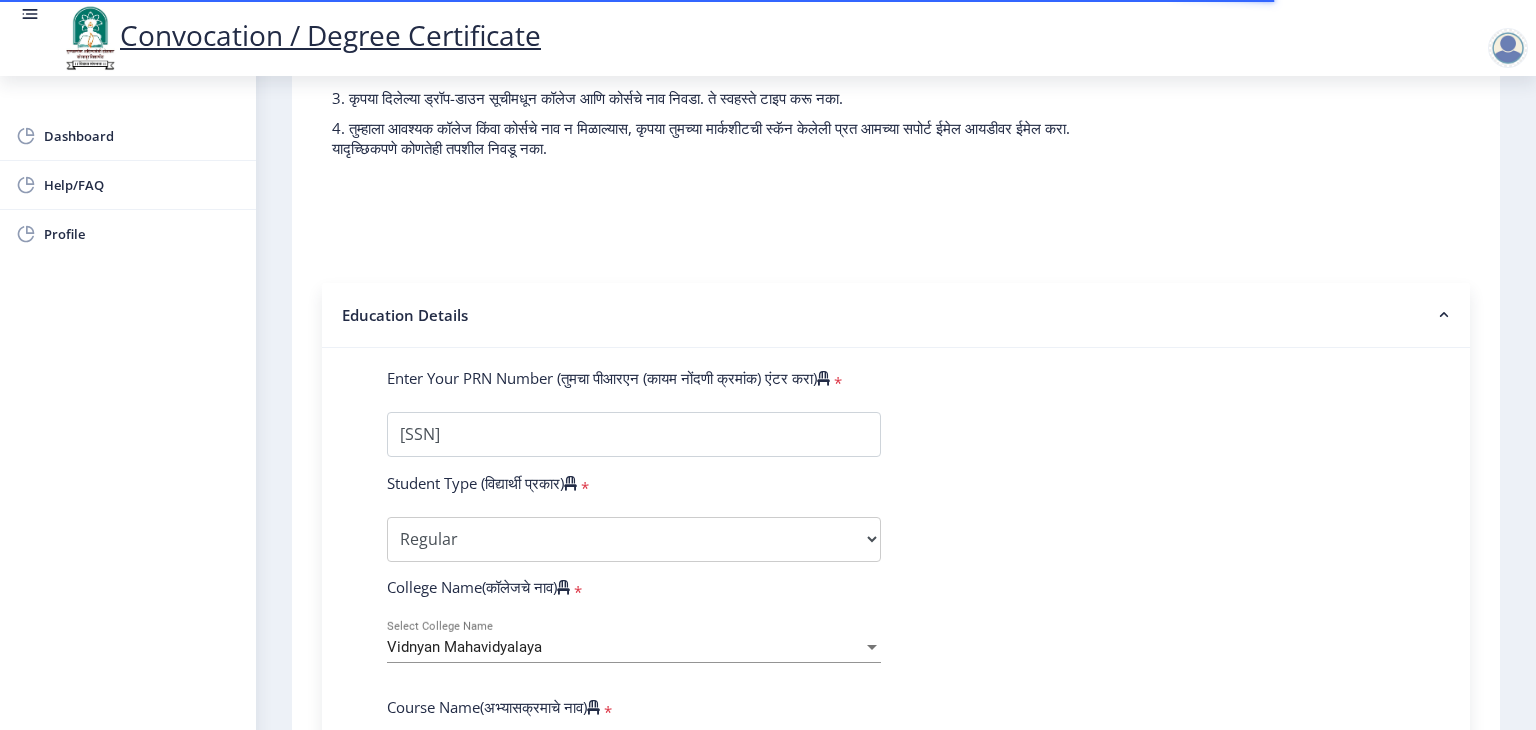 select 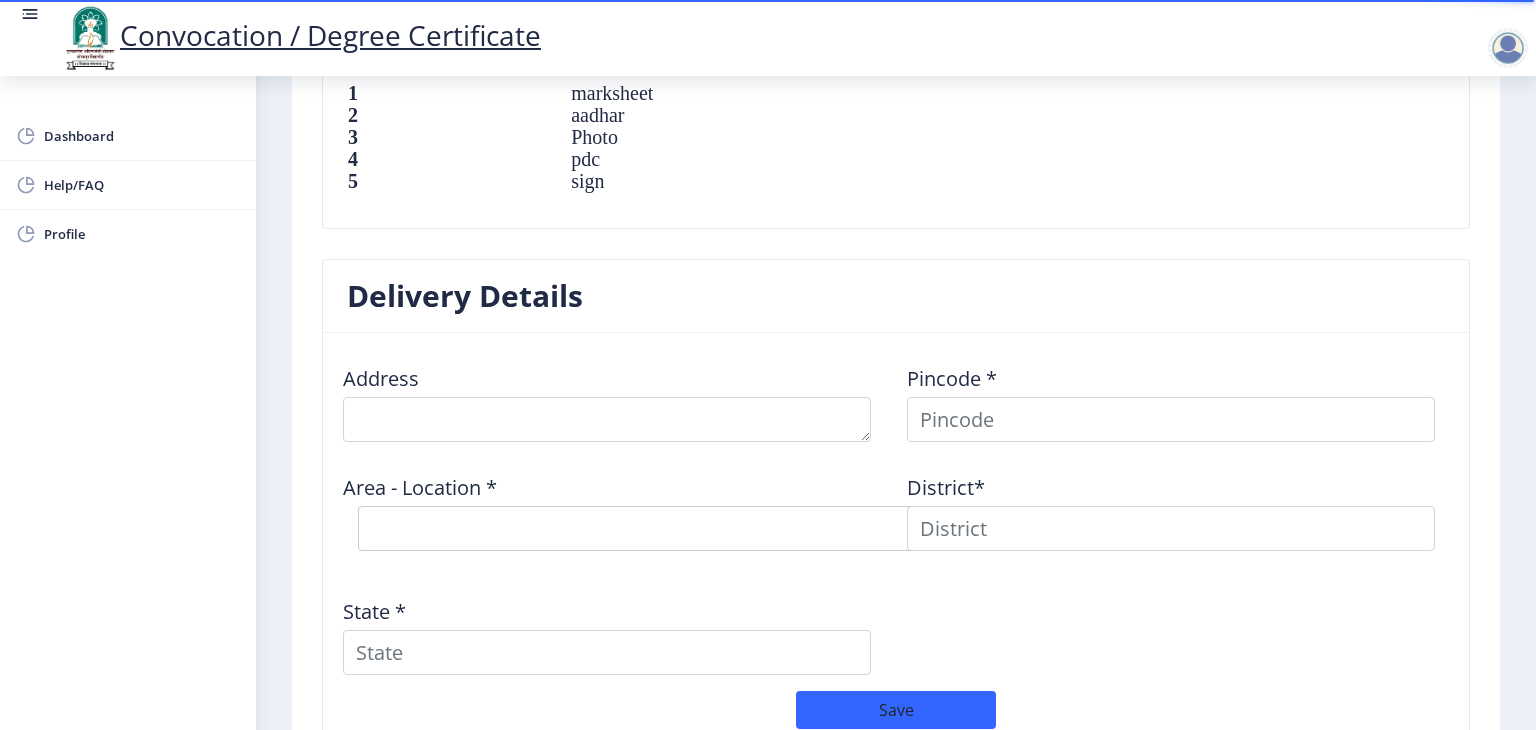 scroll, scrollTop: 1602, scrollLeft: 0, axis: vertical 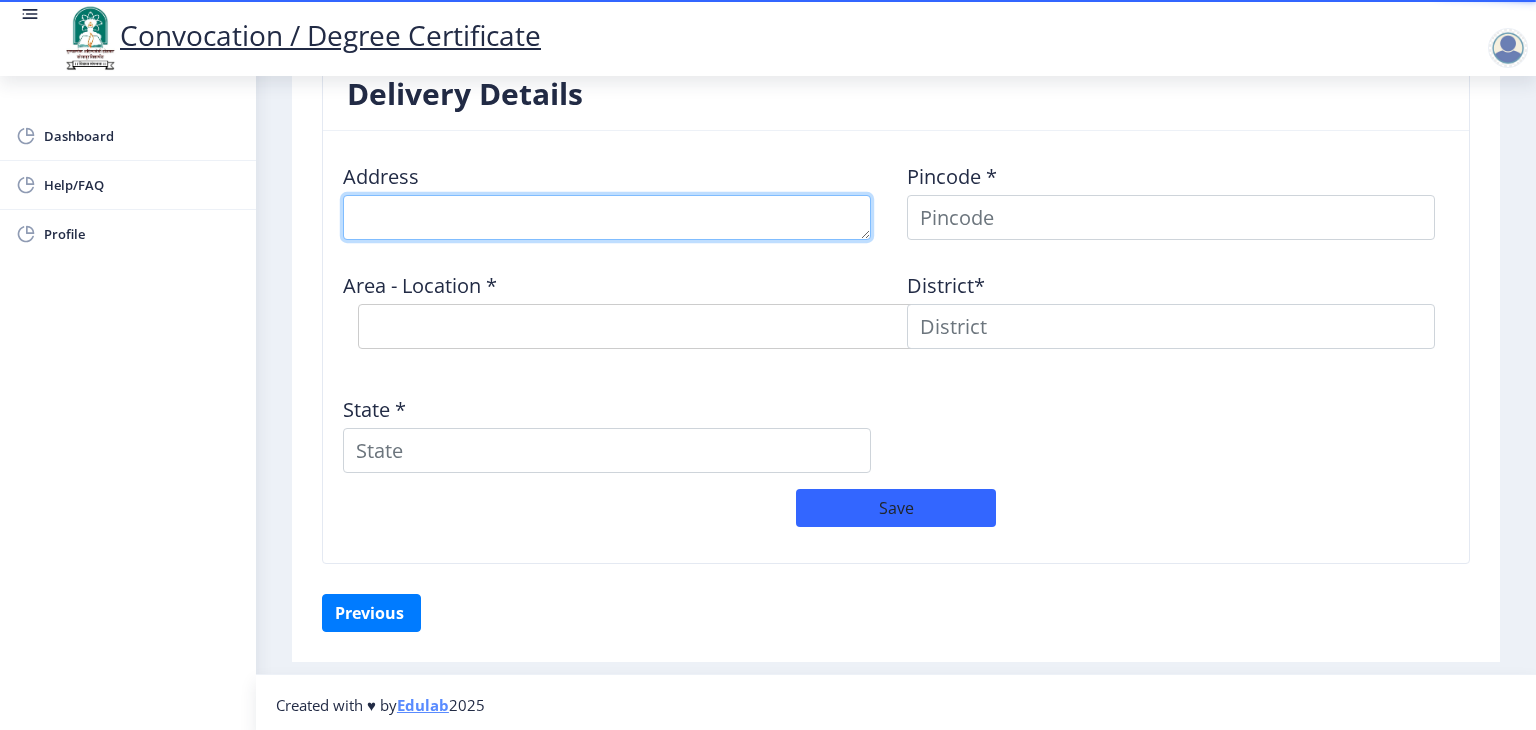click at bounding box center (607, 217) 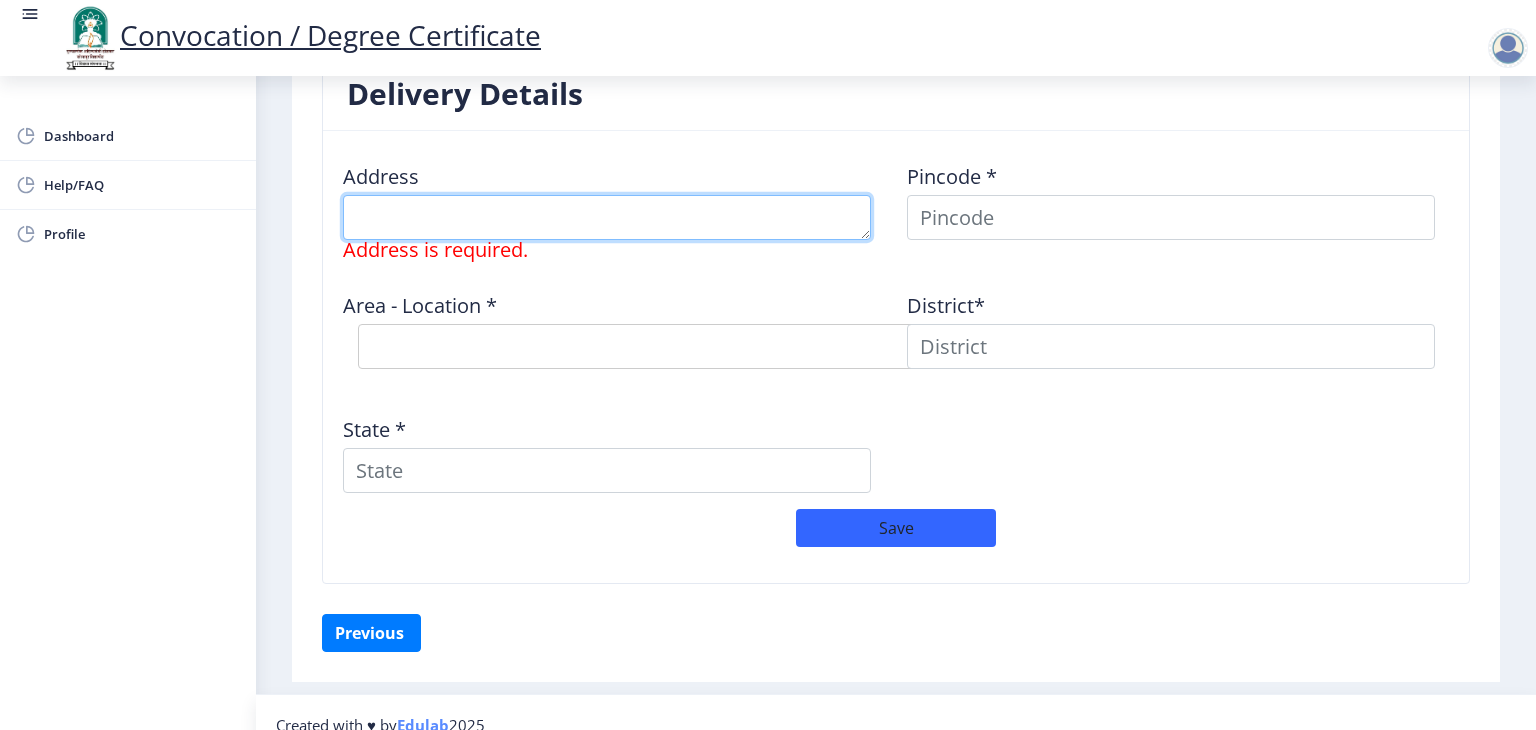 paste on "[ADDRESS]" 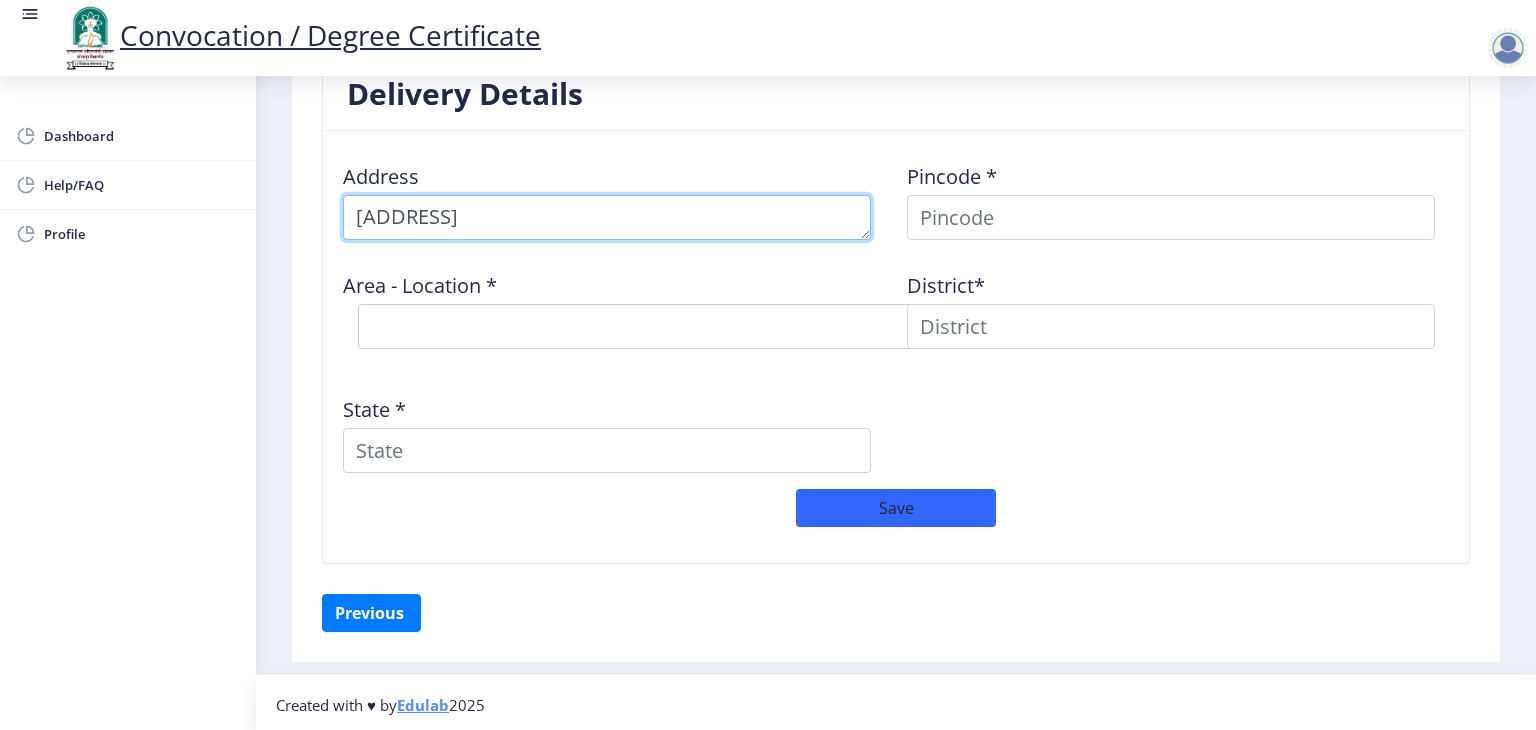 click at bounding box center [607, 217] 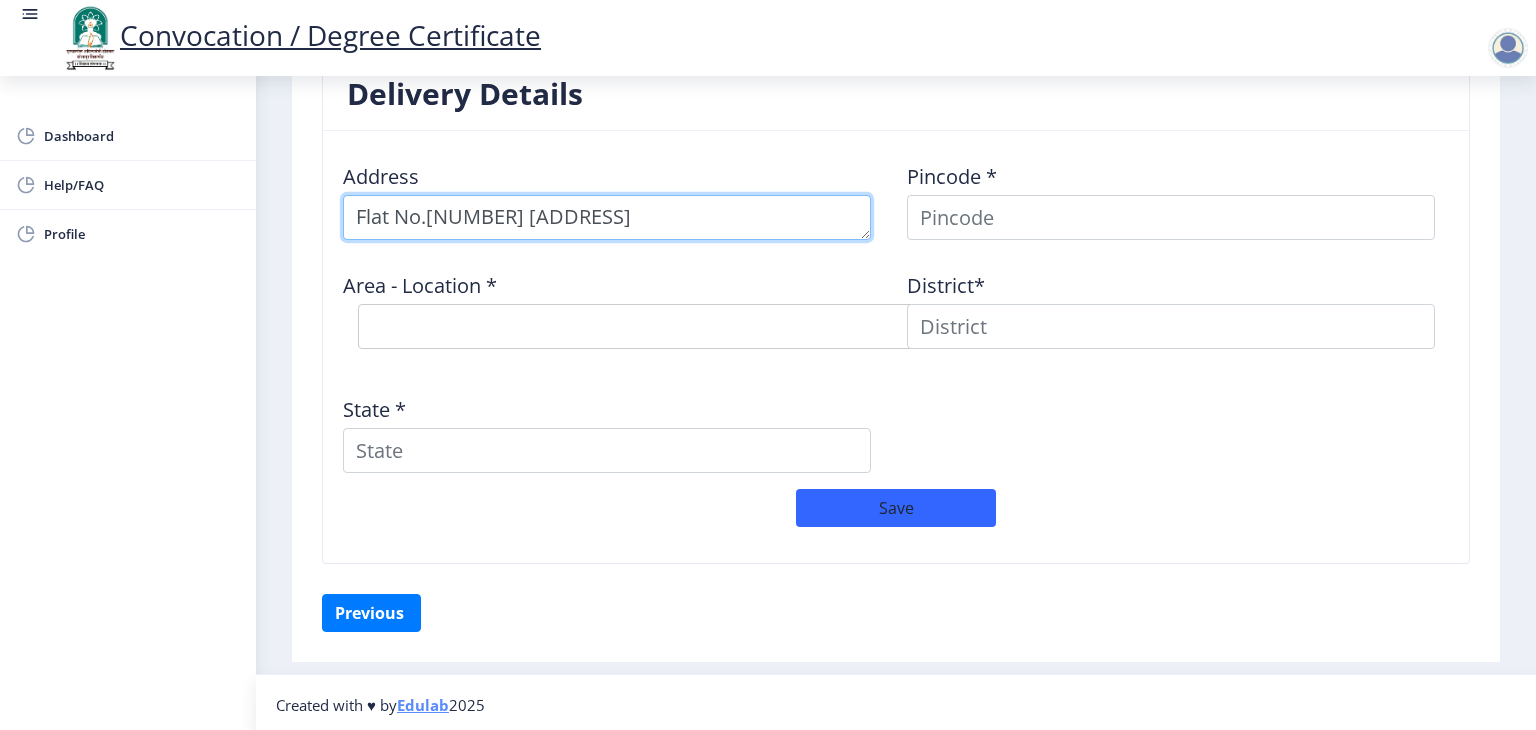 type on "Flat No.[NUMBER] [ADDRESS]" 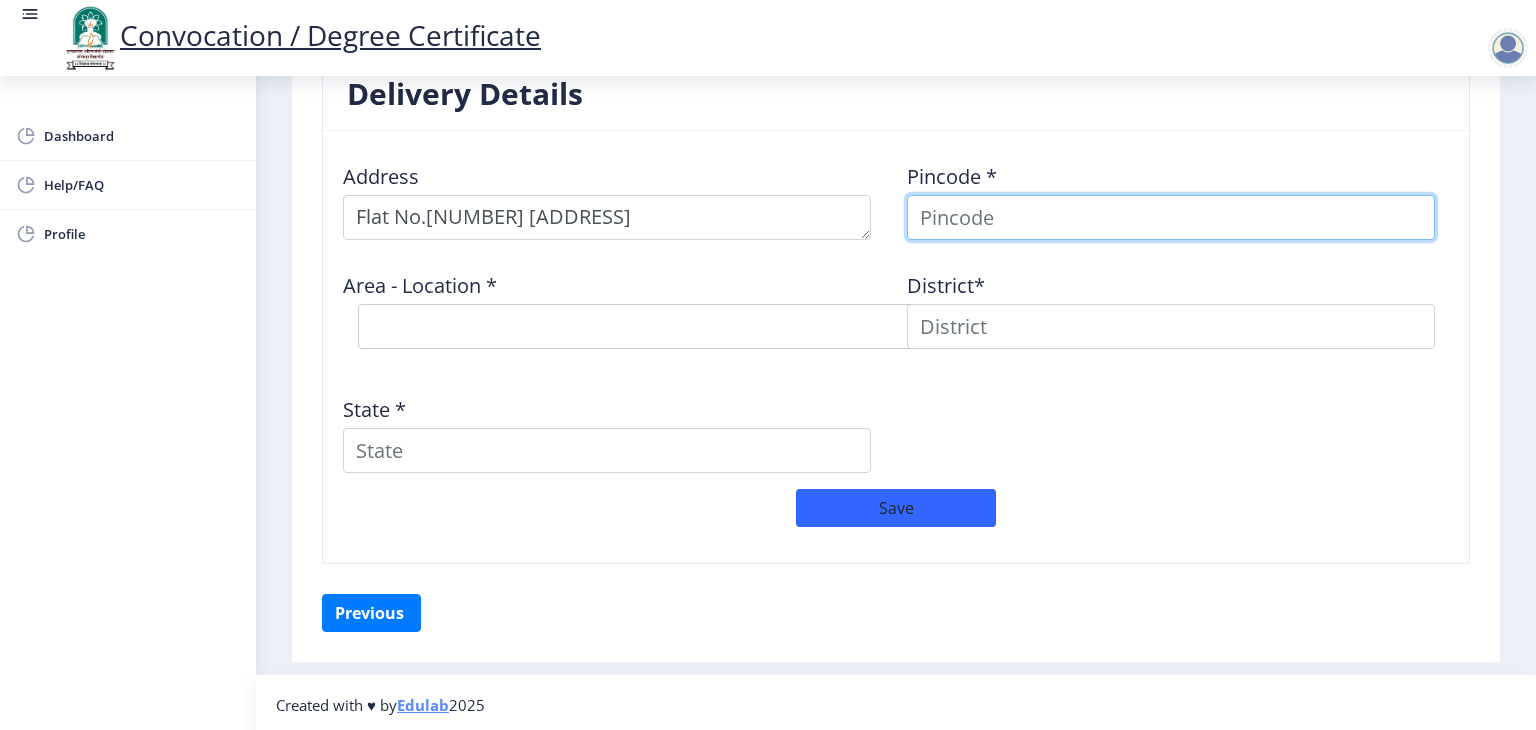 click at bounding box center [1171, 217] 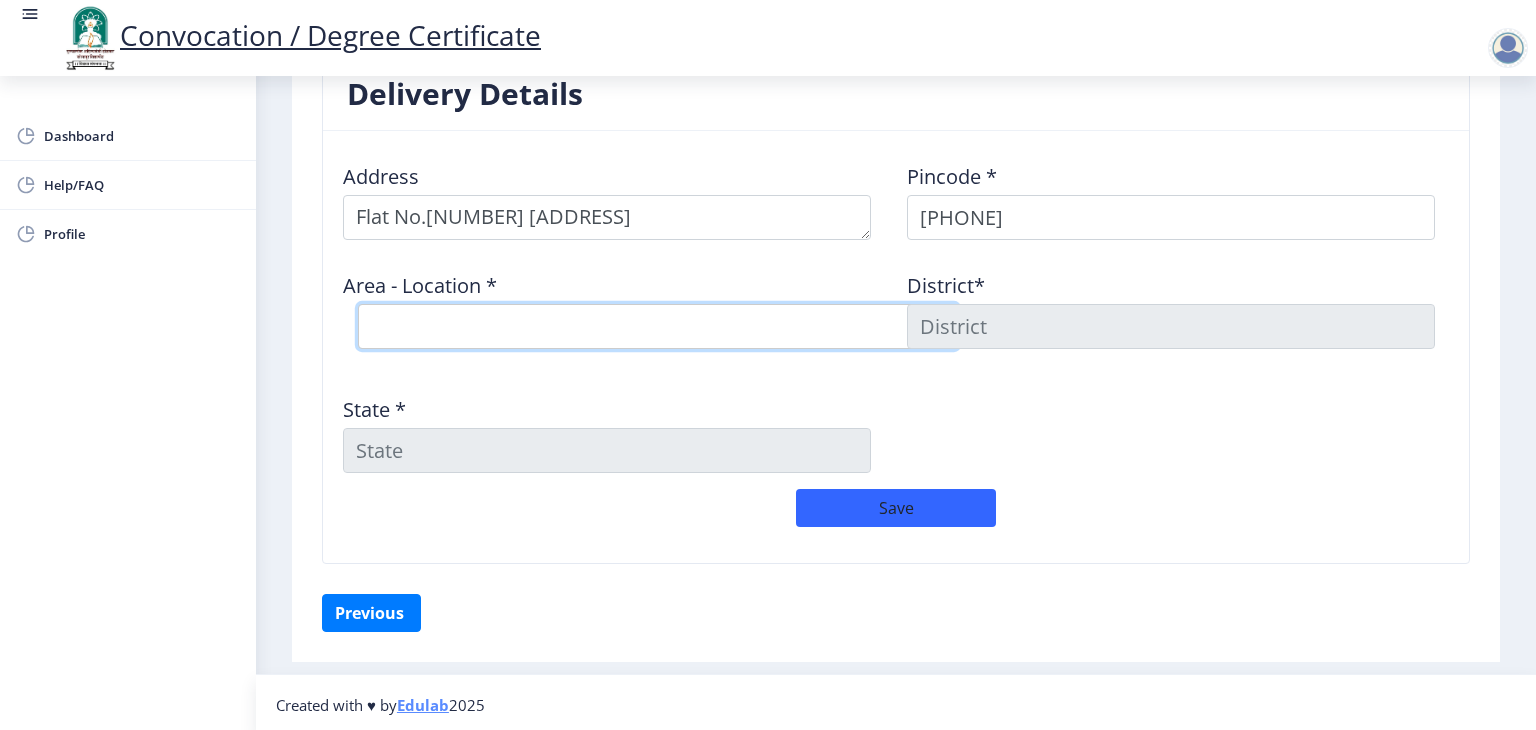 click on "Select Area Location Dhanori B.O Dighi Camp S.O Vishrantwadi S.O" at bounding box center [658, 326] 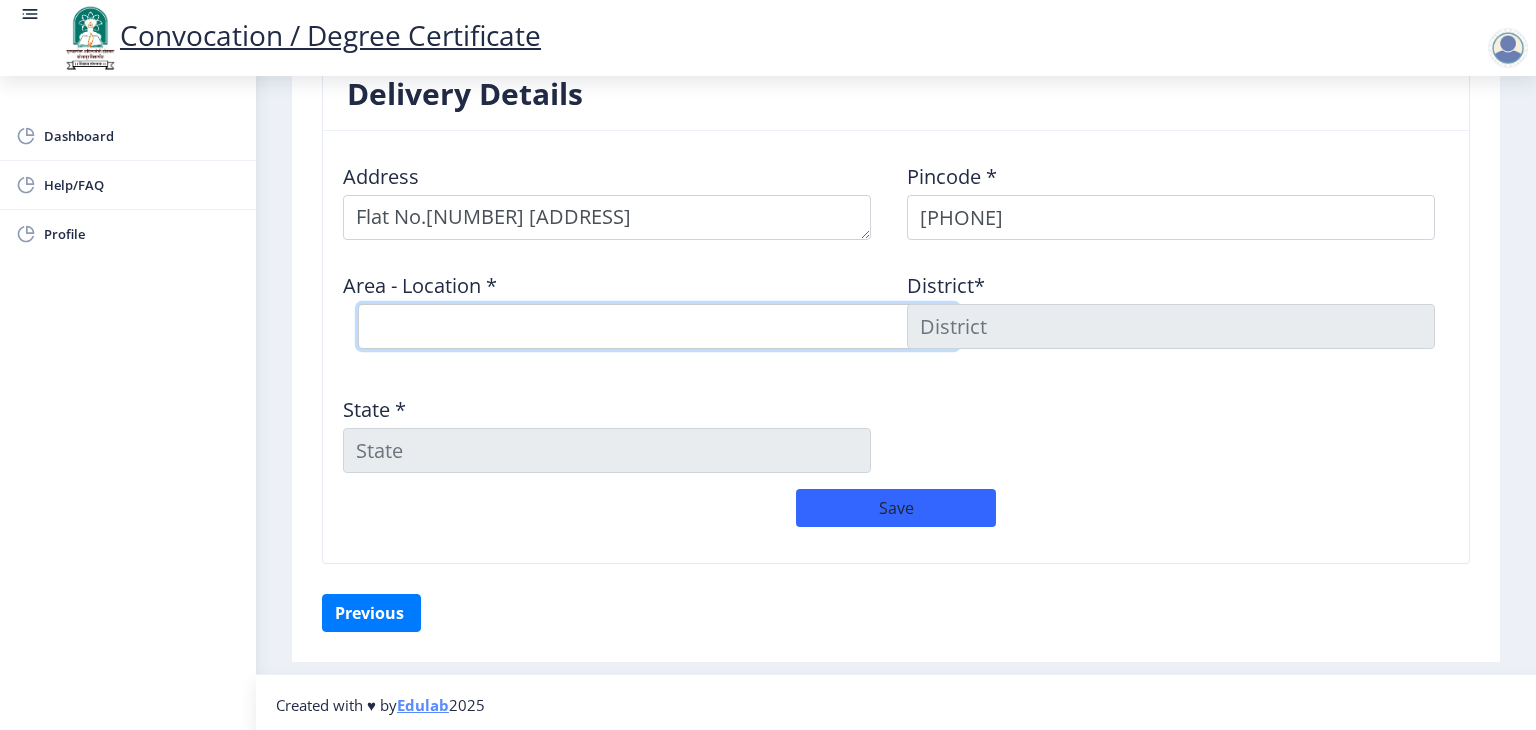 select on "2: Object" 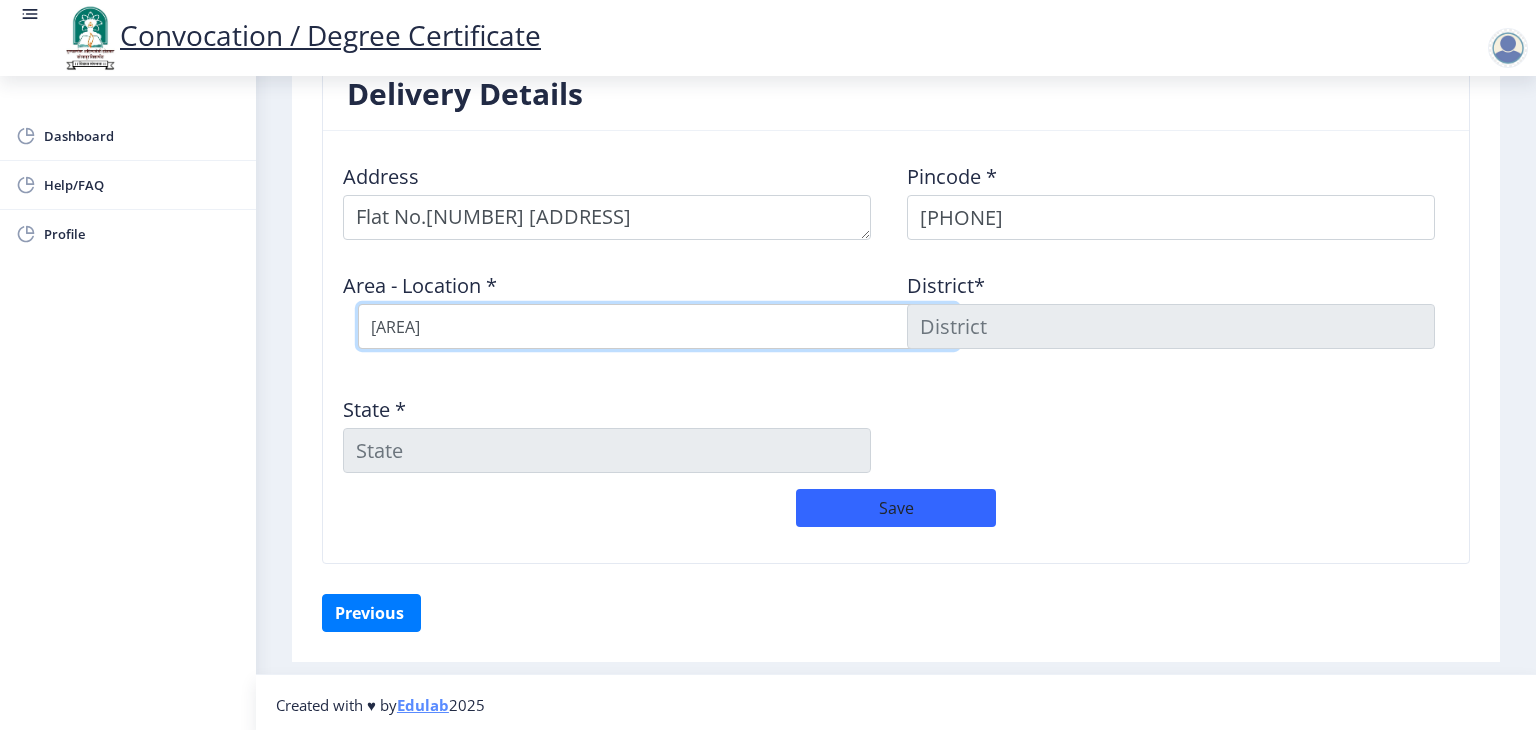 click on "Select Area Location Dhanori B.O Dighi Camp S.O Vishrantwadi S.O" at bounding box center (658, 326) 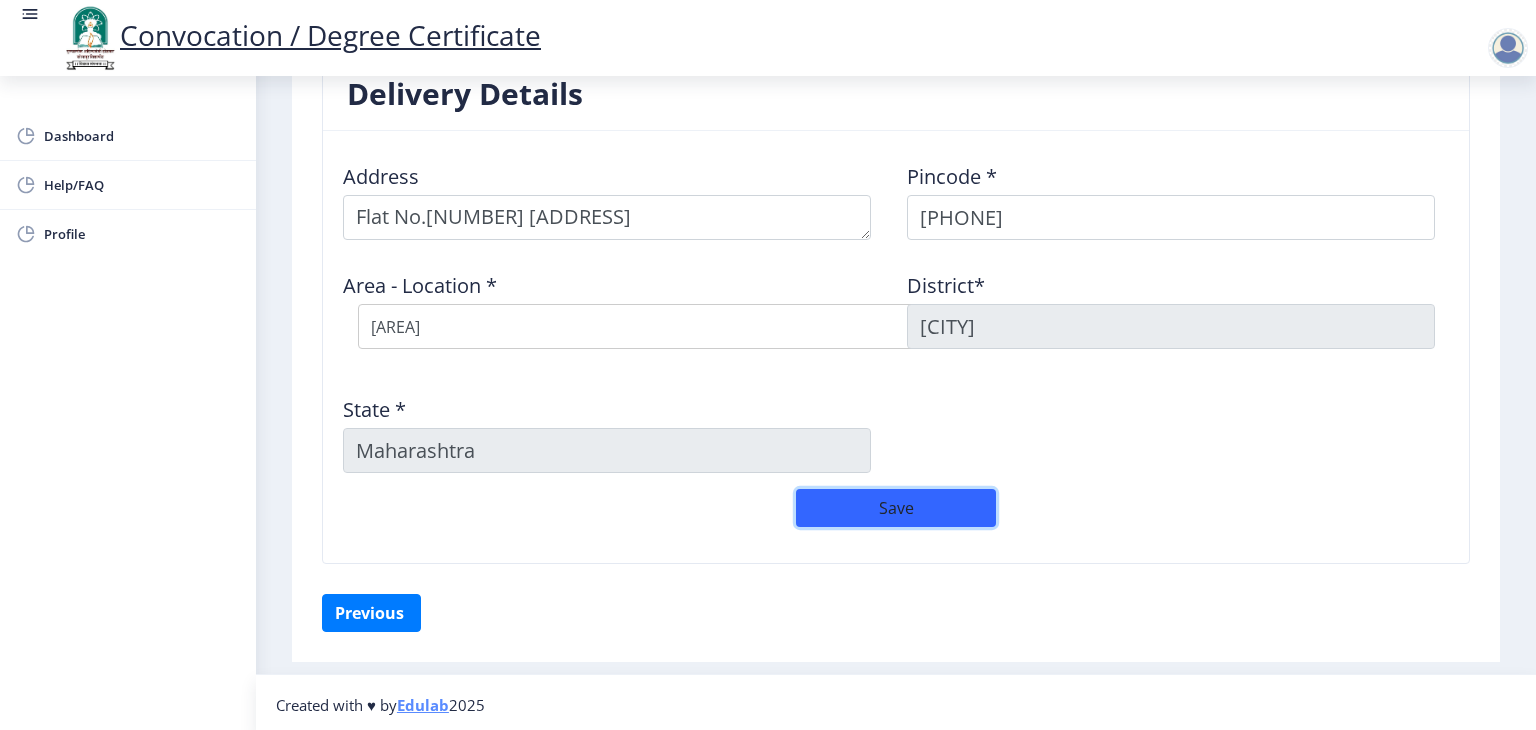 click on "Save" 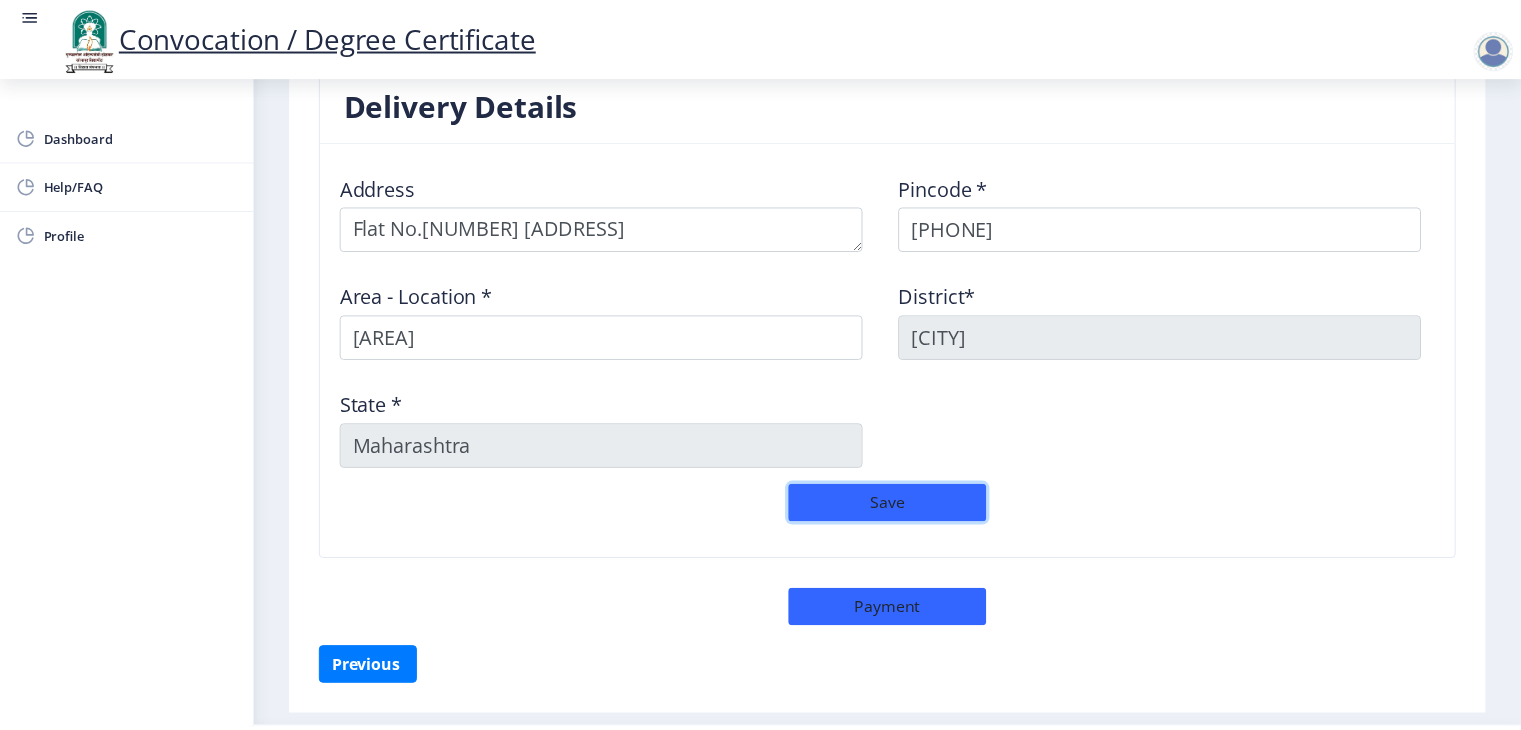 scroll, scrollTop: 1644, scrollLeft: 0, axis: vertical 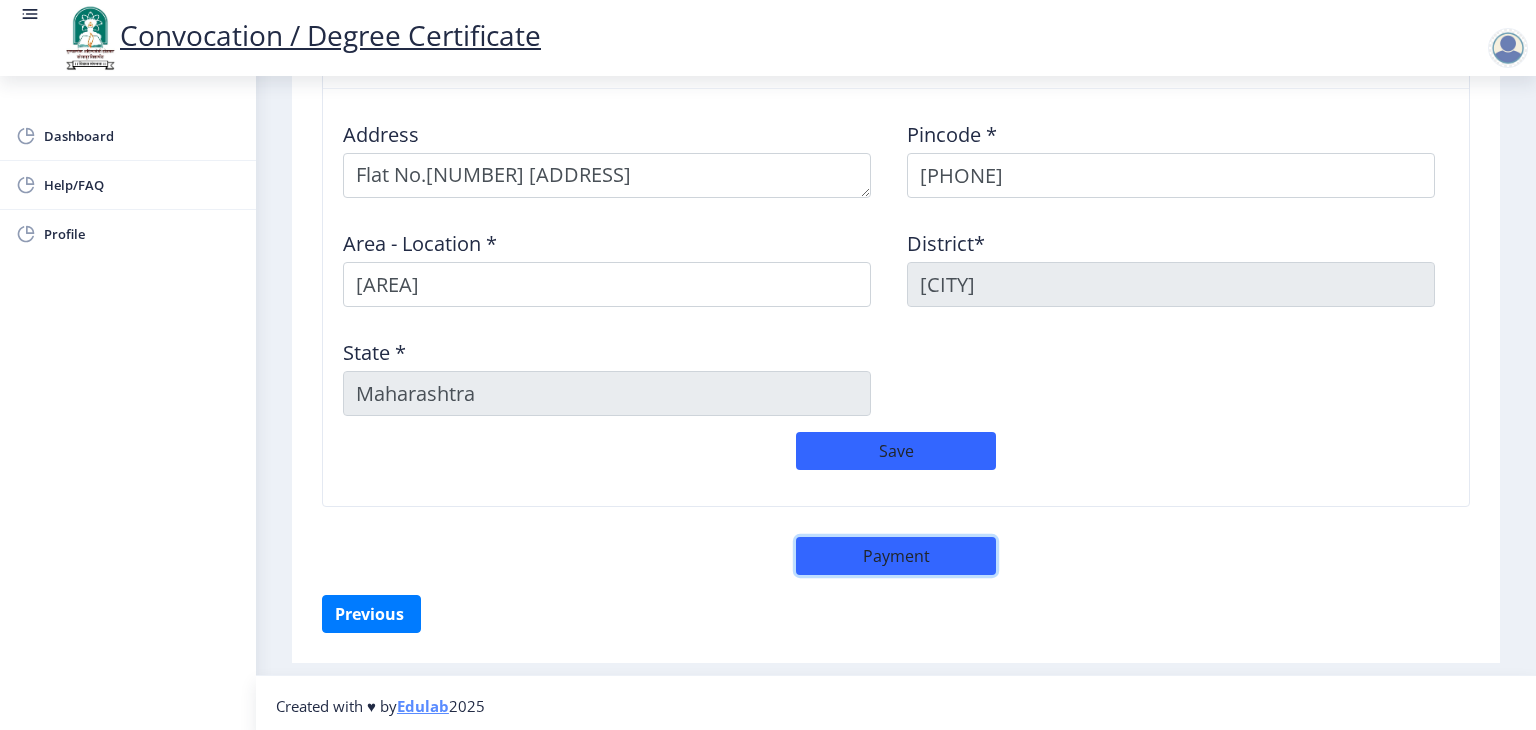 click on "Payment" 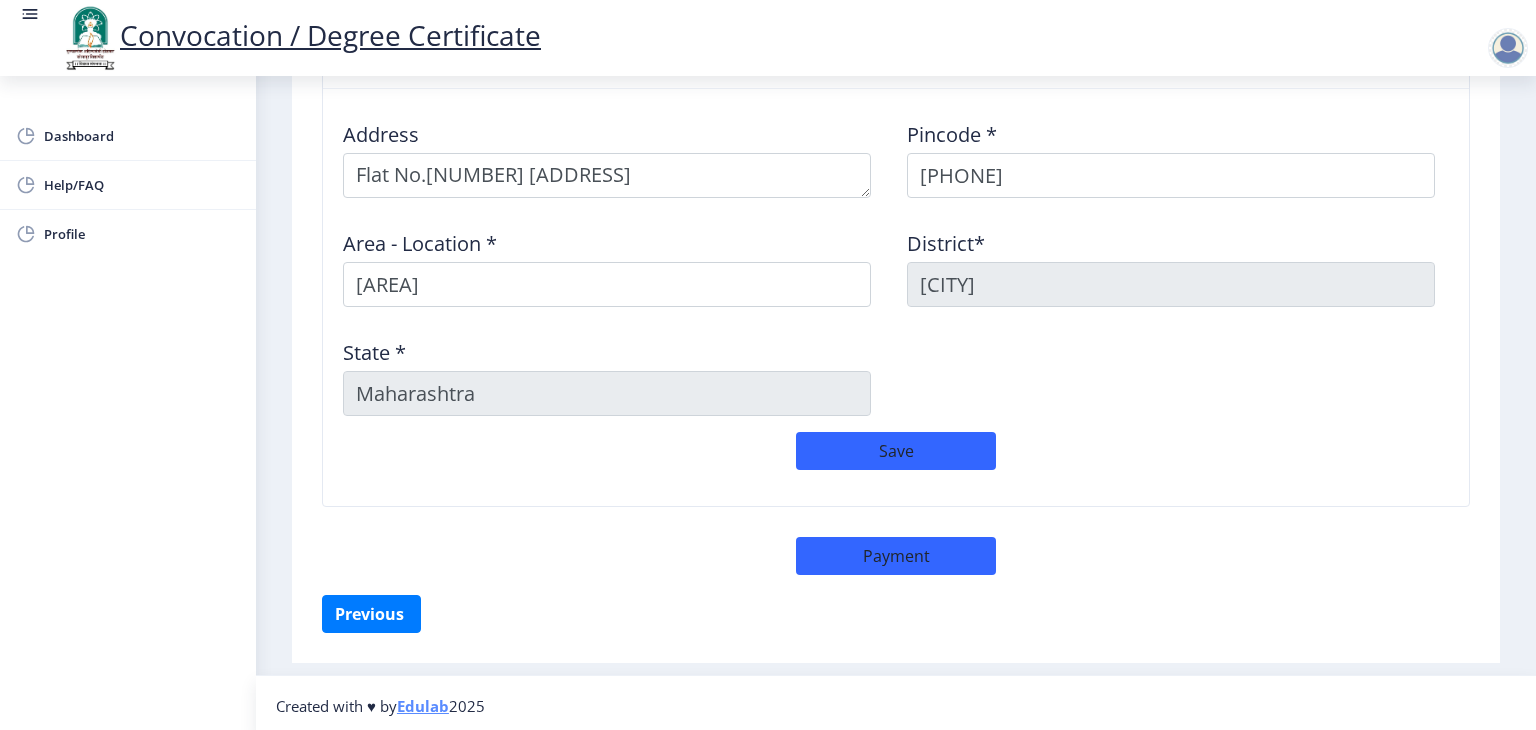 select on "sealed" 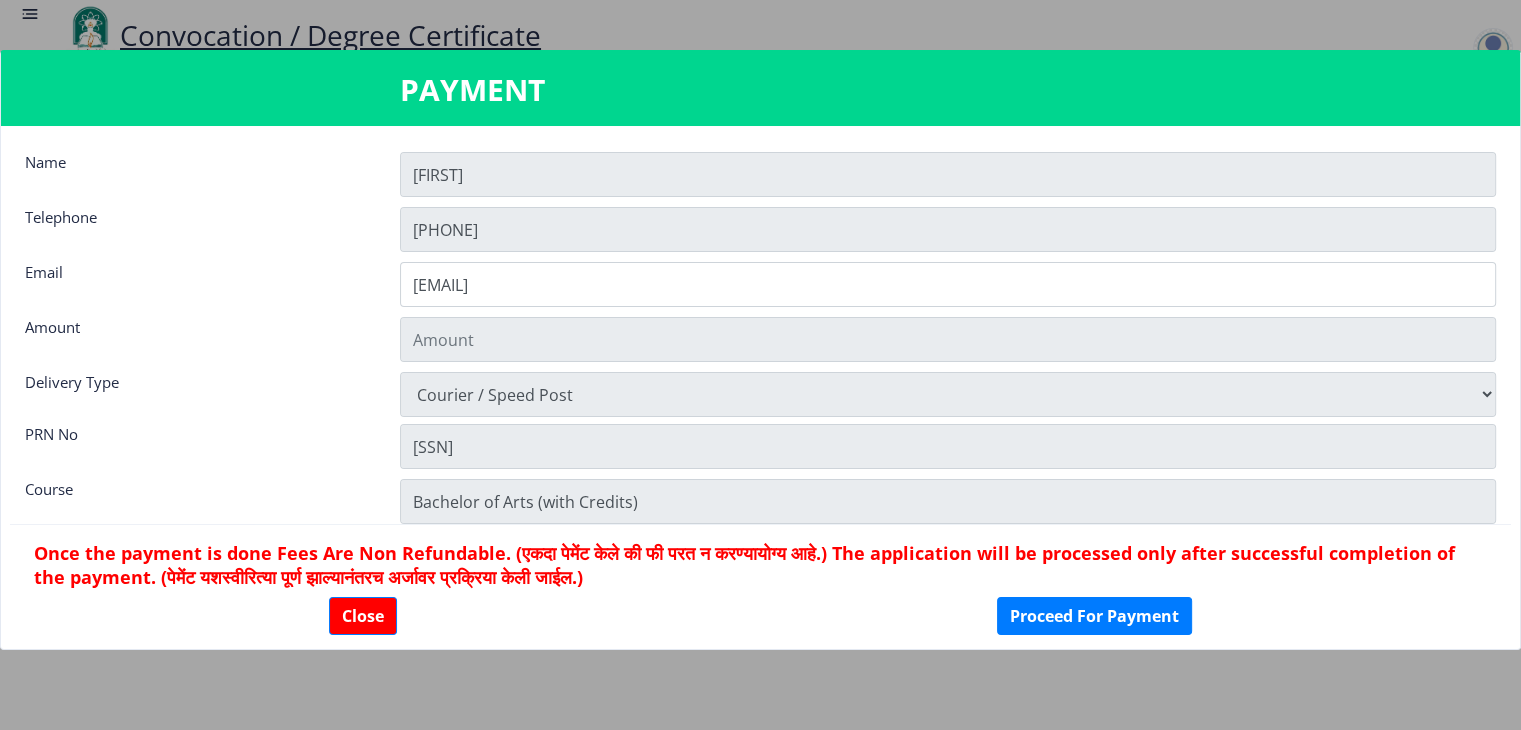 scroll, scrollTop: 1644, scrollLeft: 0, axis: vertical 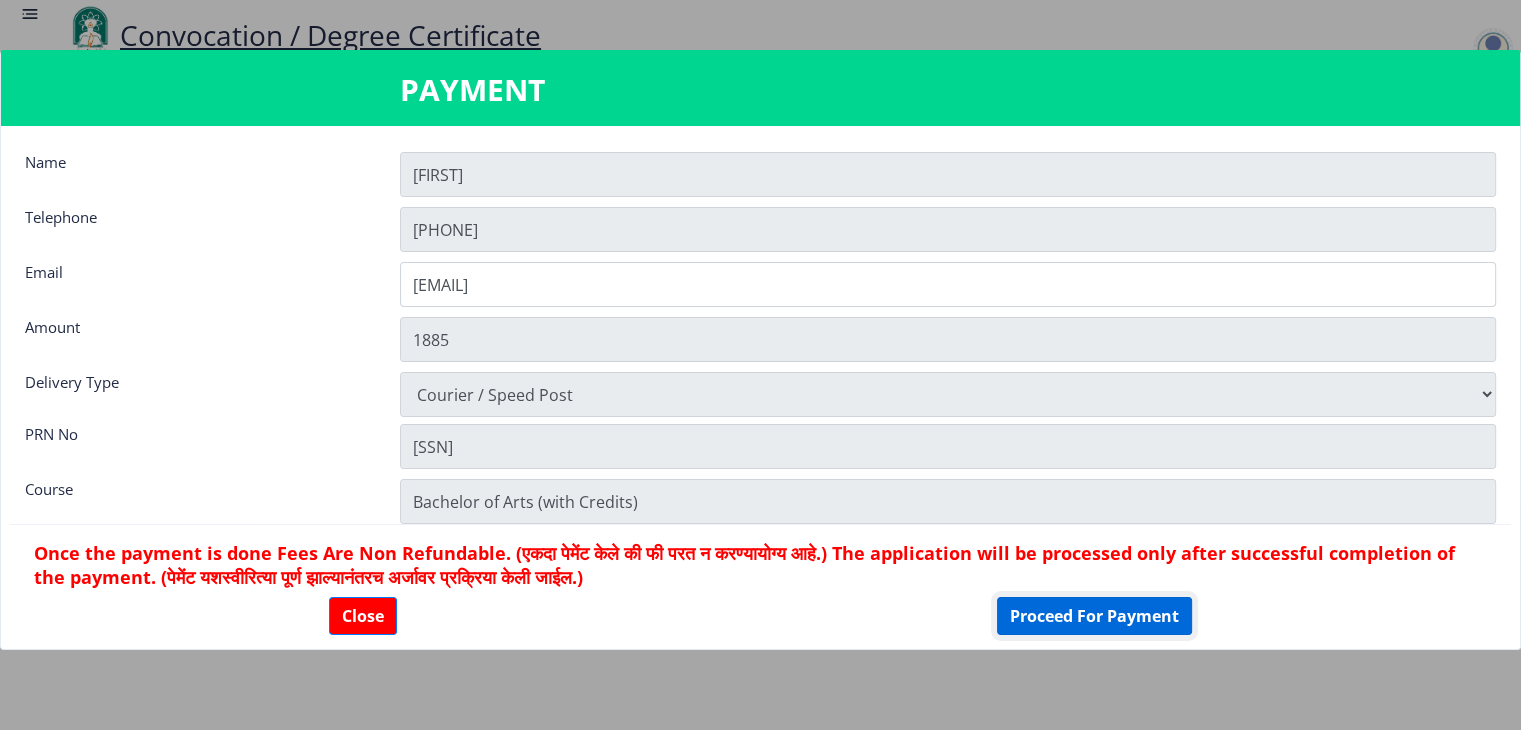 click on "Proceed For Payment" 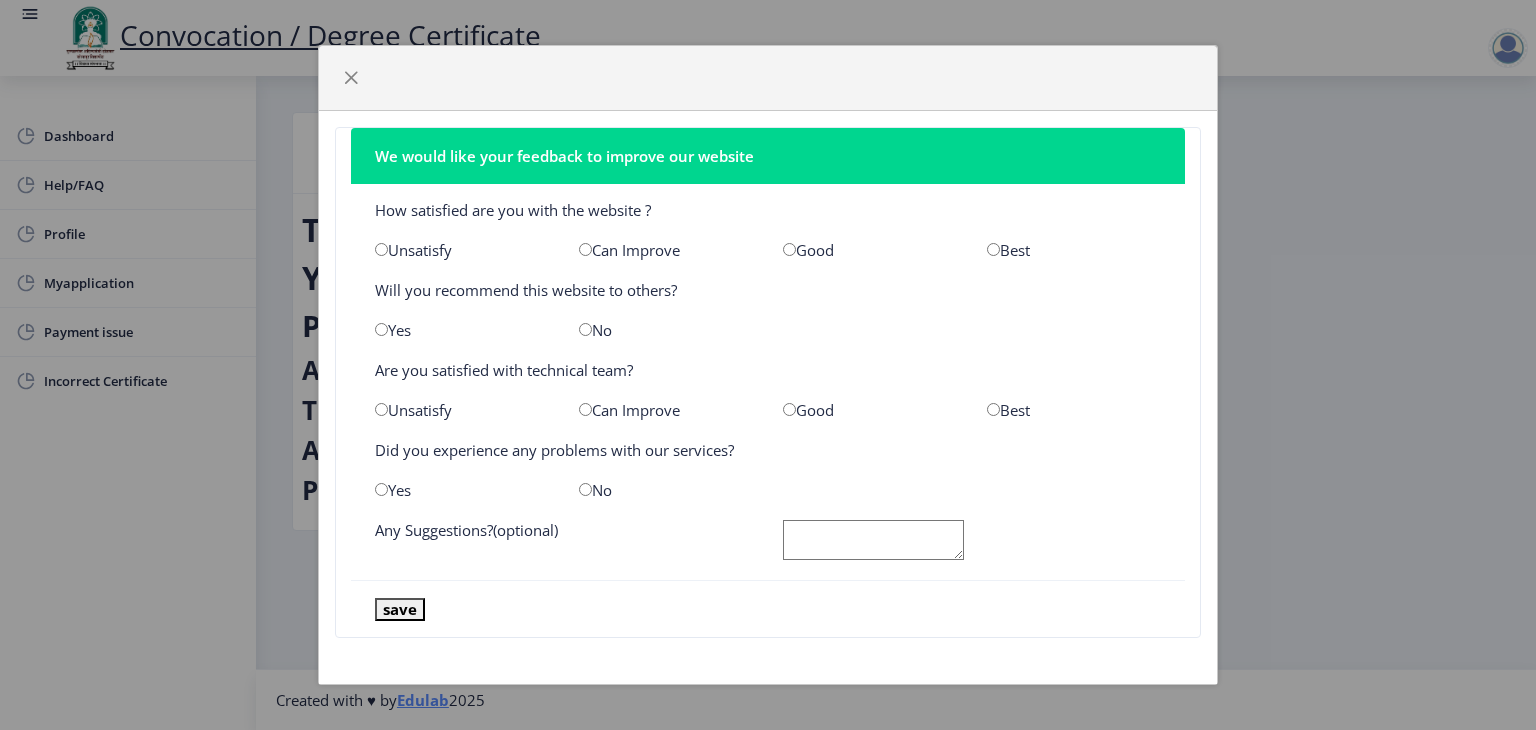 scroll, scrollTop: 0, scrollLeft: 0, axis: both 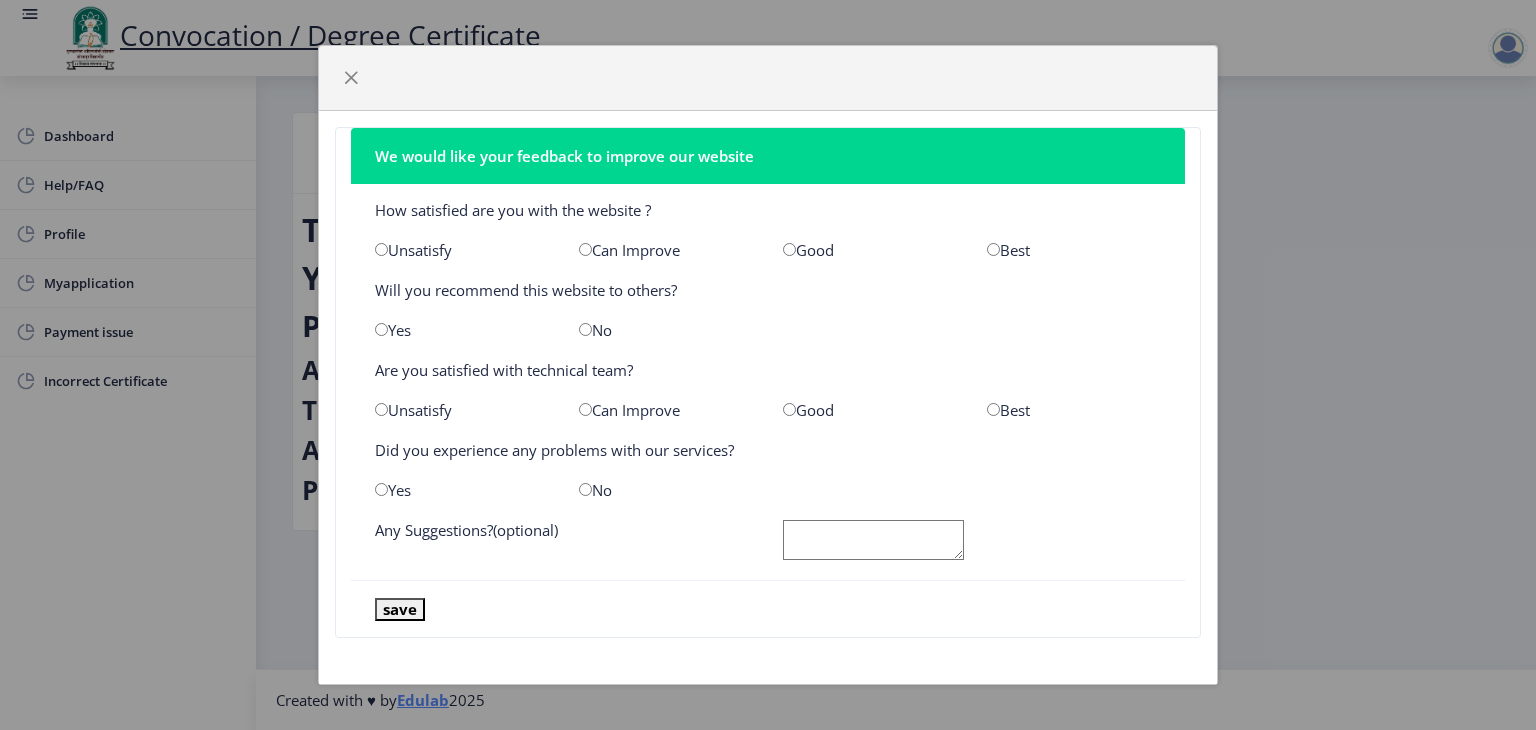 click at bounding box center (789, 249) 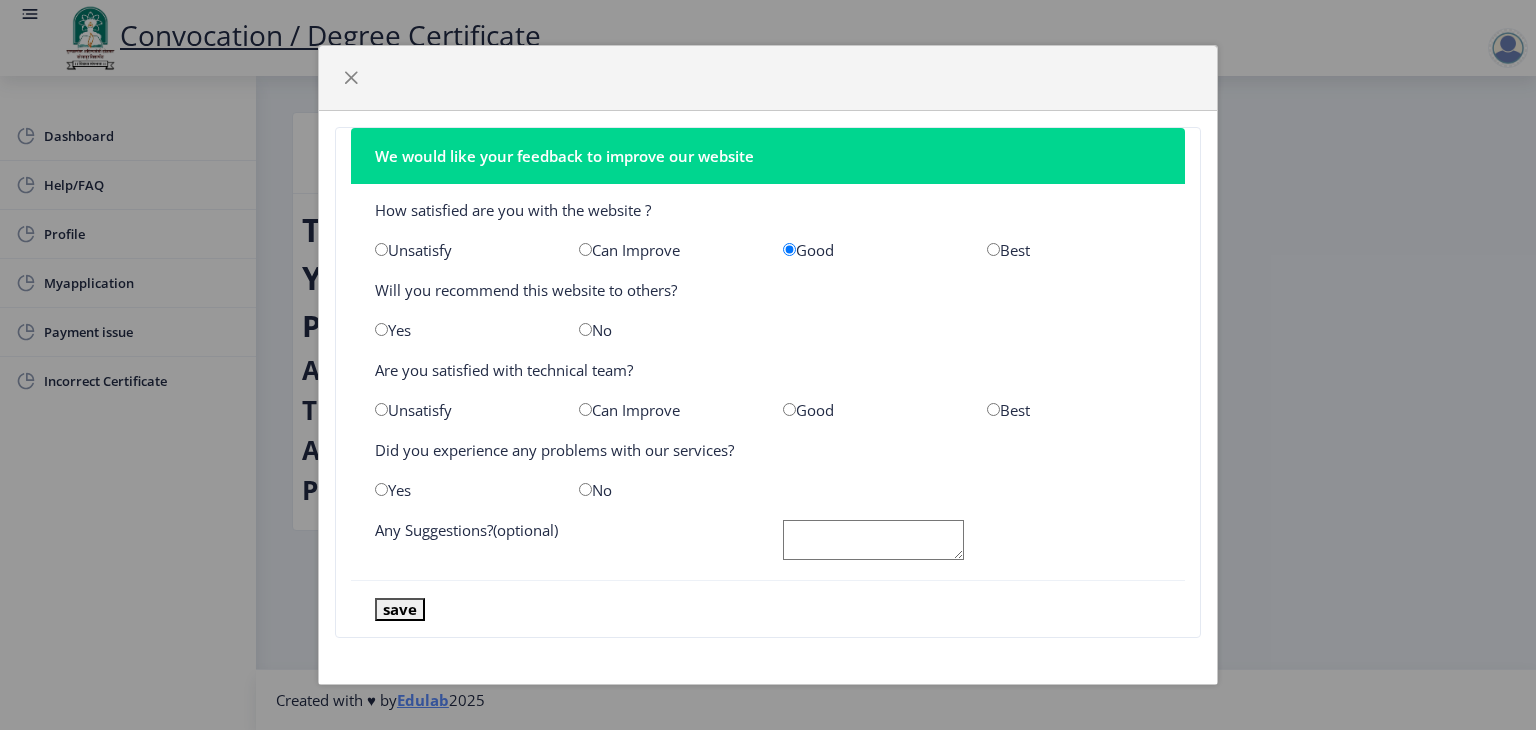 click at bounding box center [585, 329] 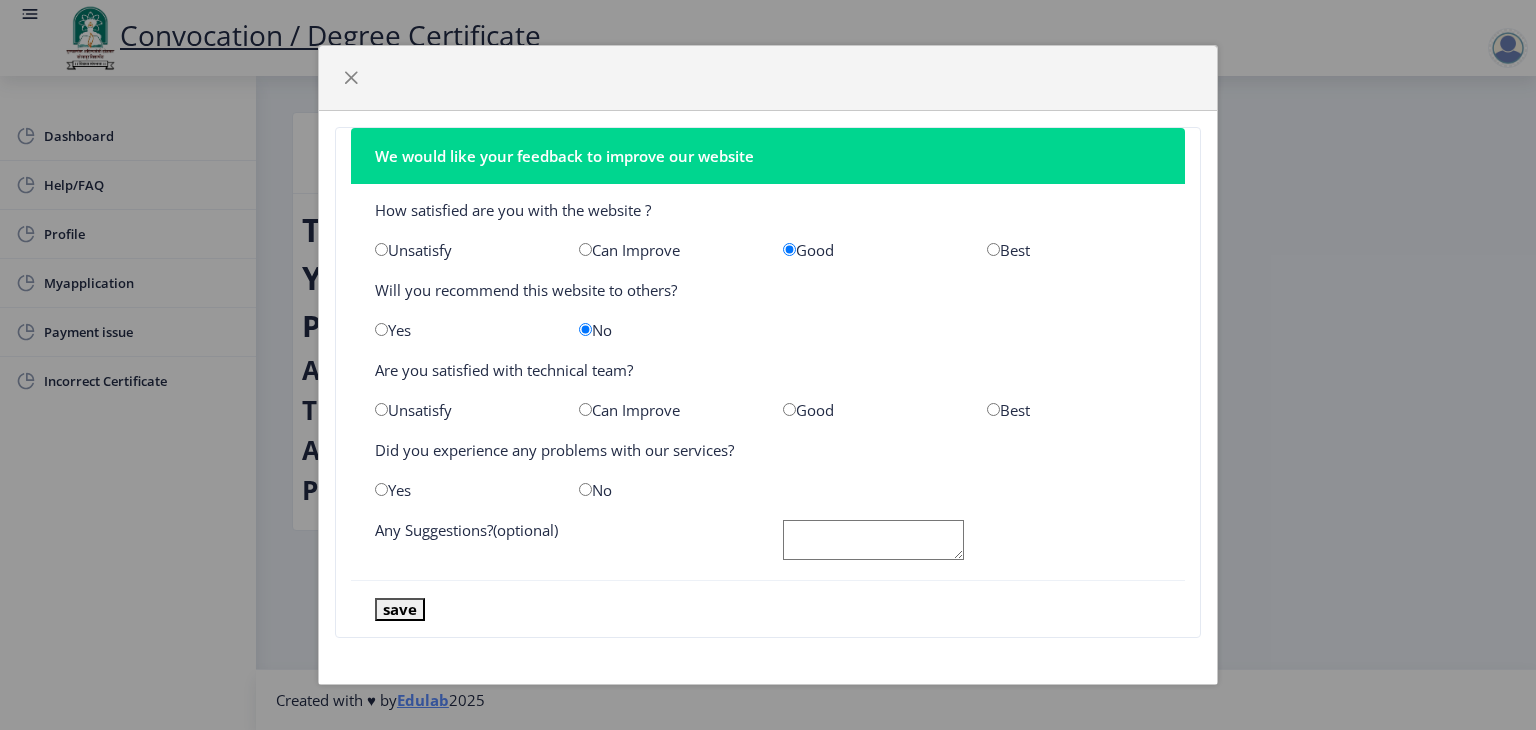 click at bounding box center (789, 409) 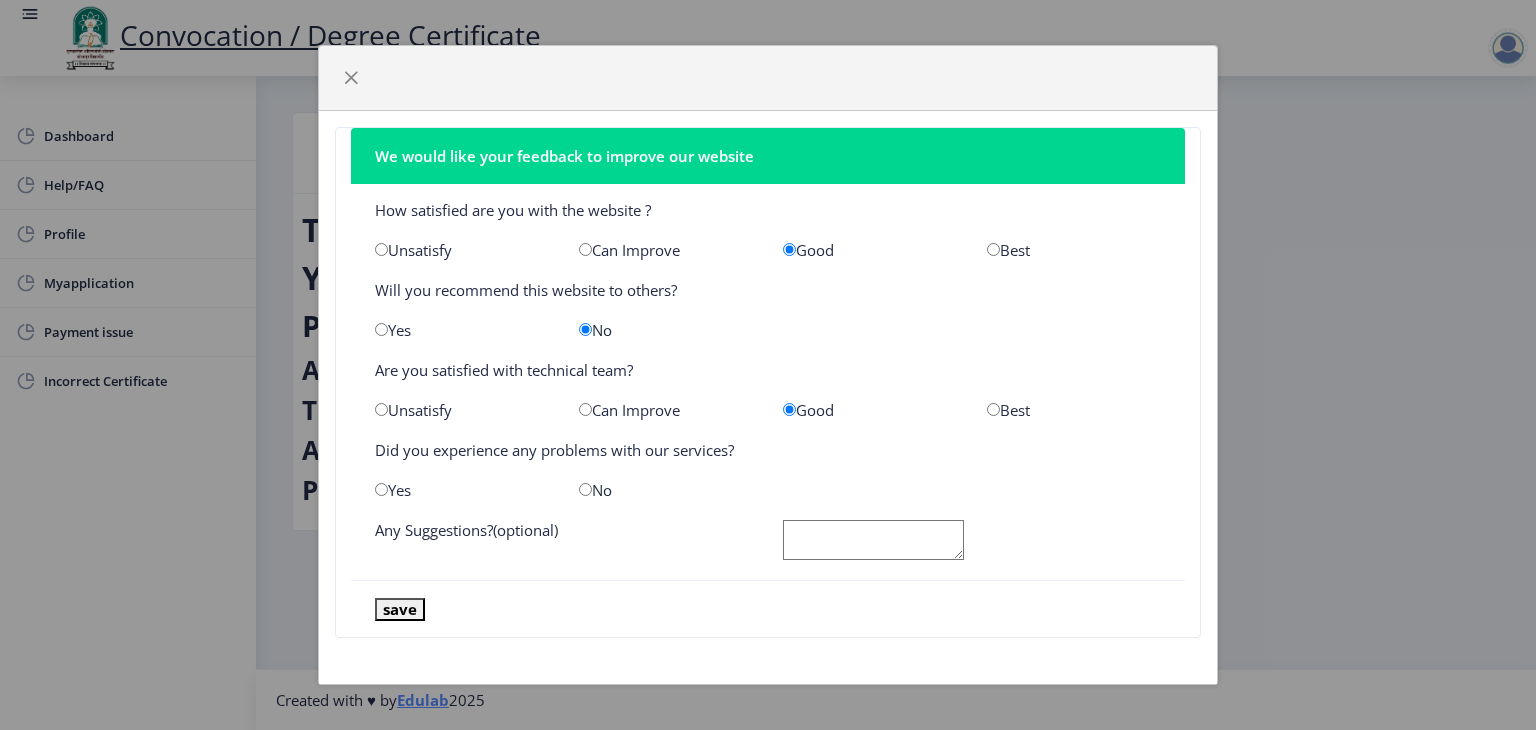 click at bounding box center (585, 489) 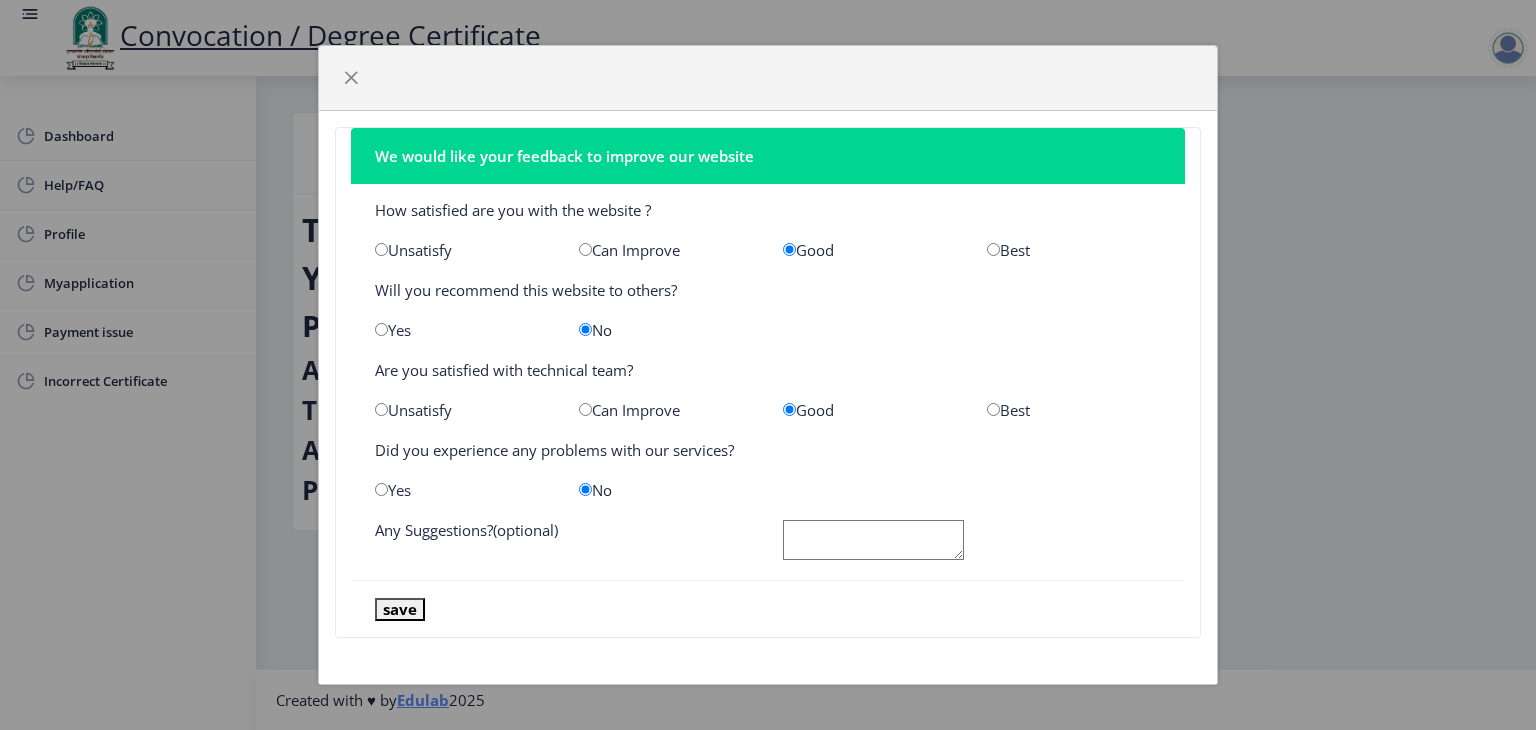 click 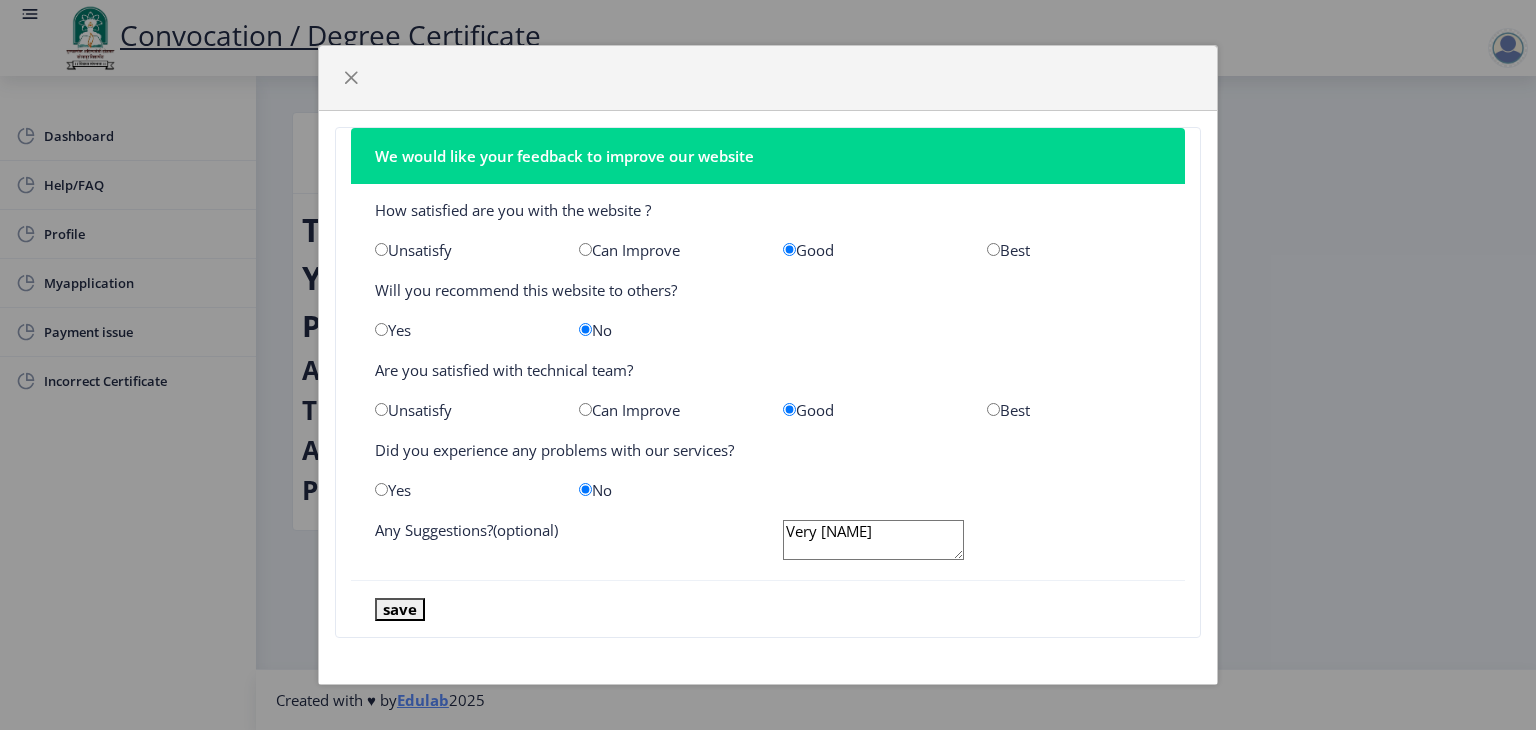 type on "Very Nice" 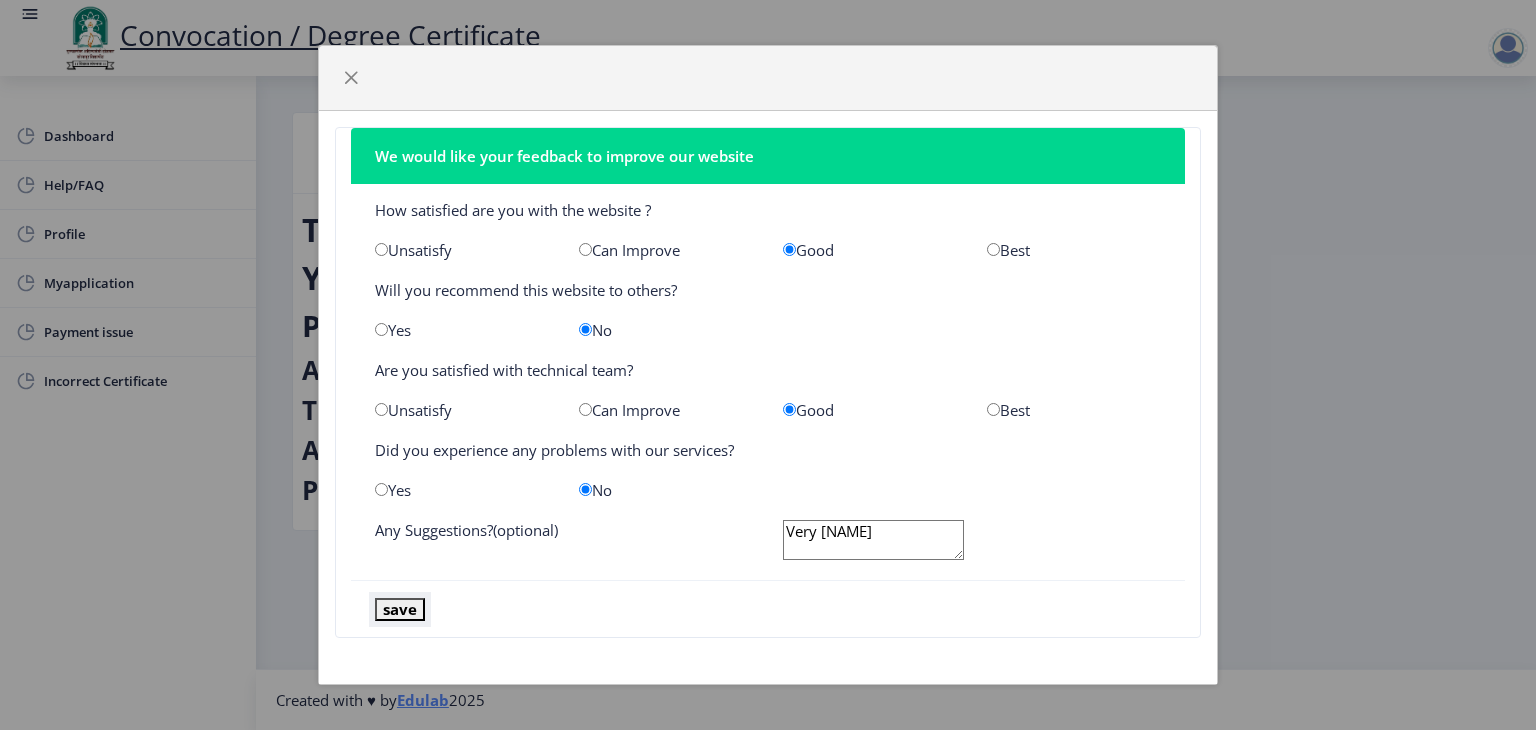 click on "save" 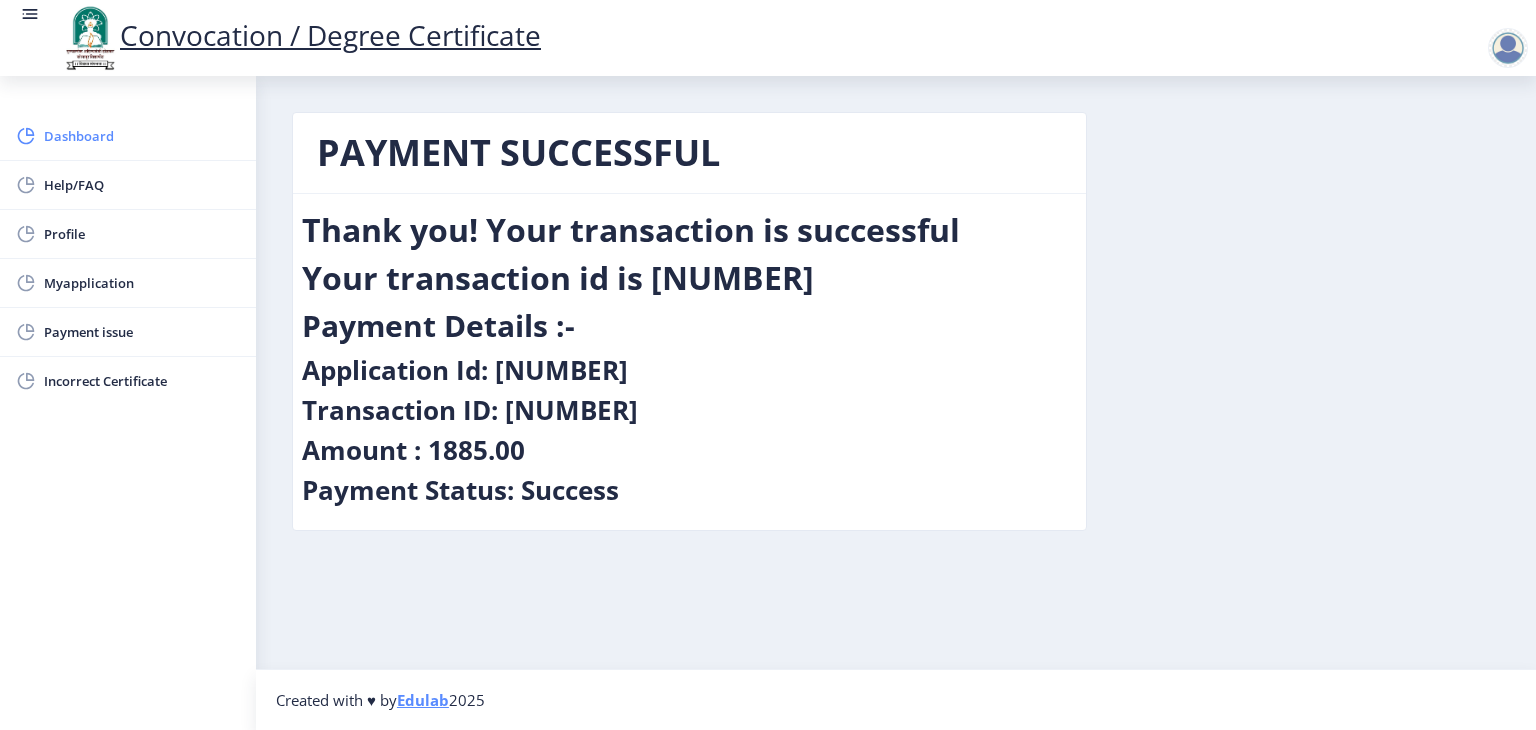 click on "Dashboard" 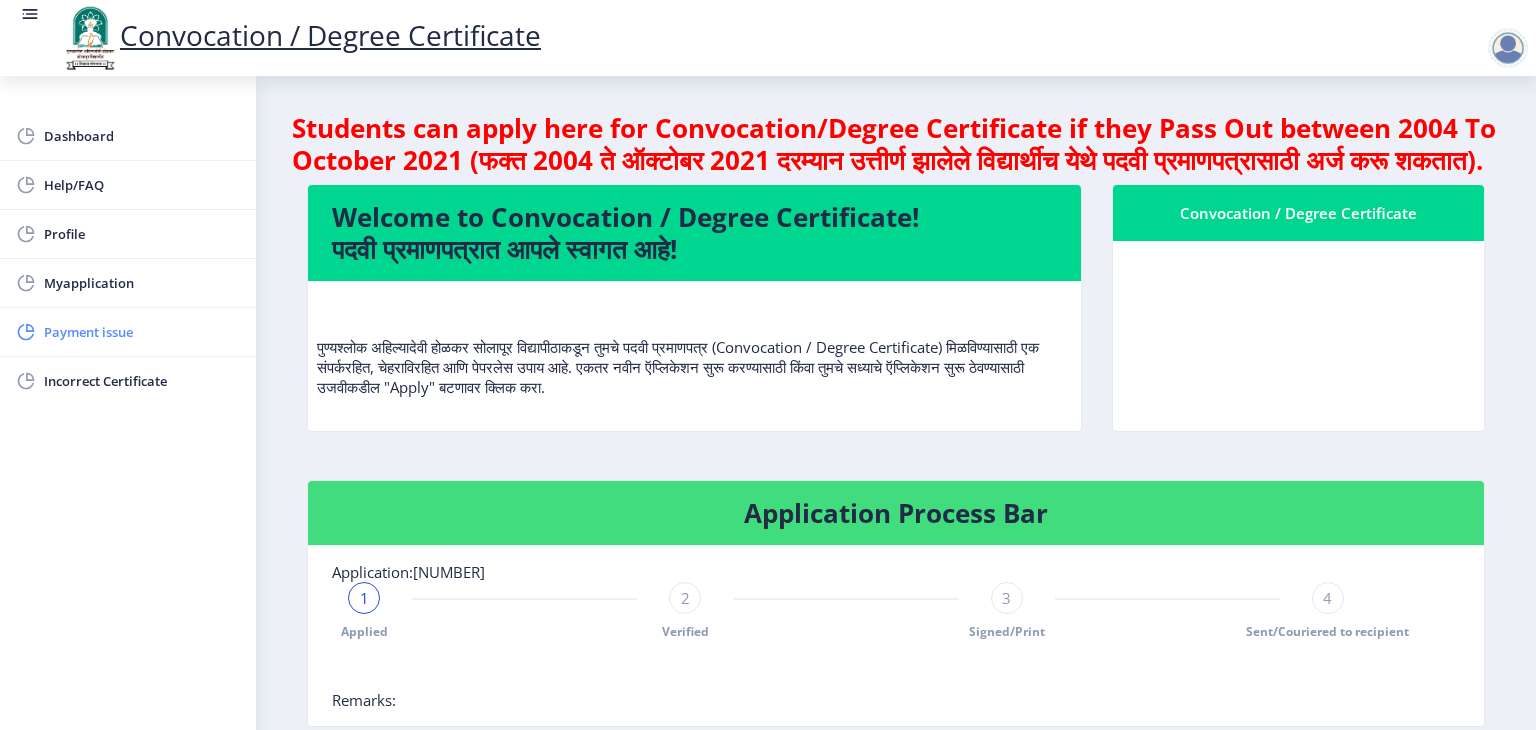 click on "Payment issue" 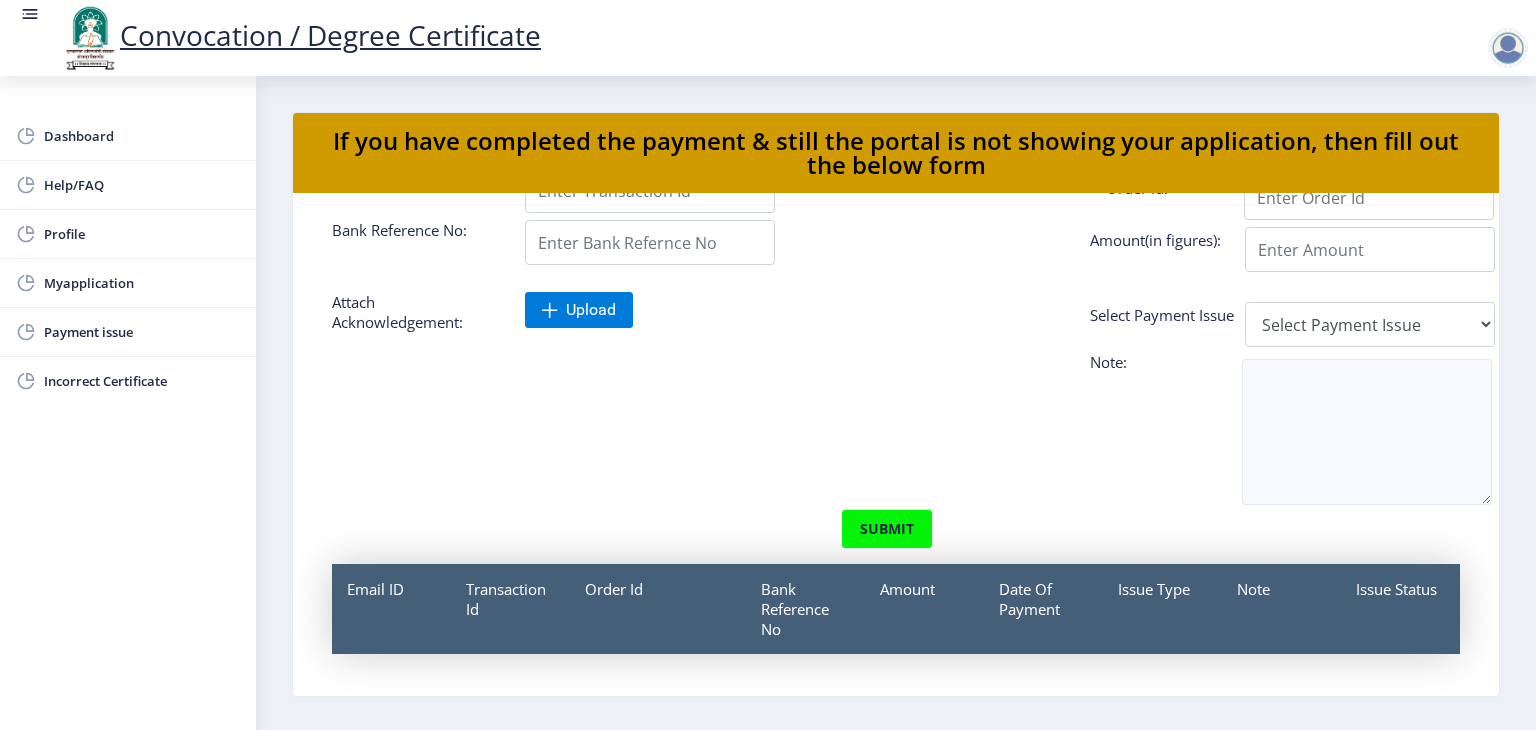 scroll, scrollTop: 146, scrollLeft: 0, axis: vertical 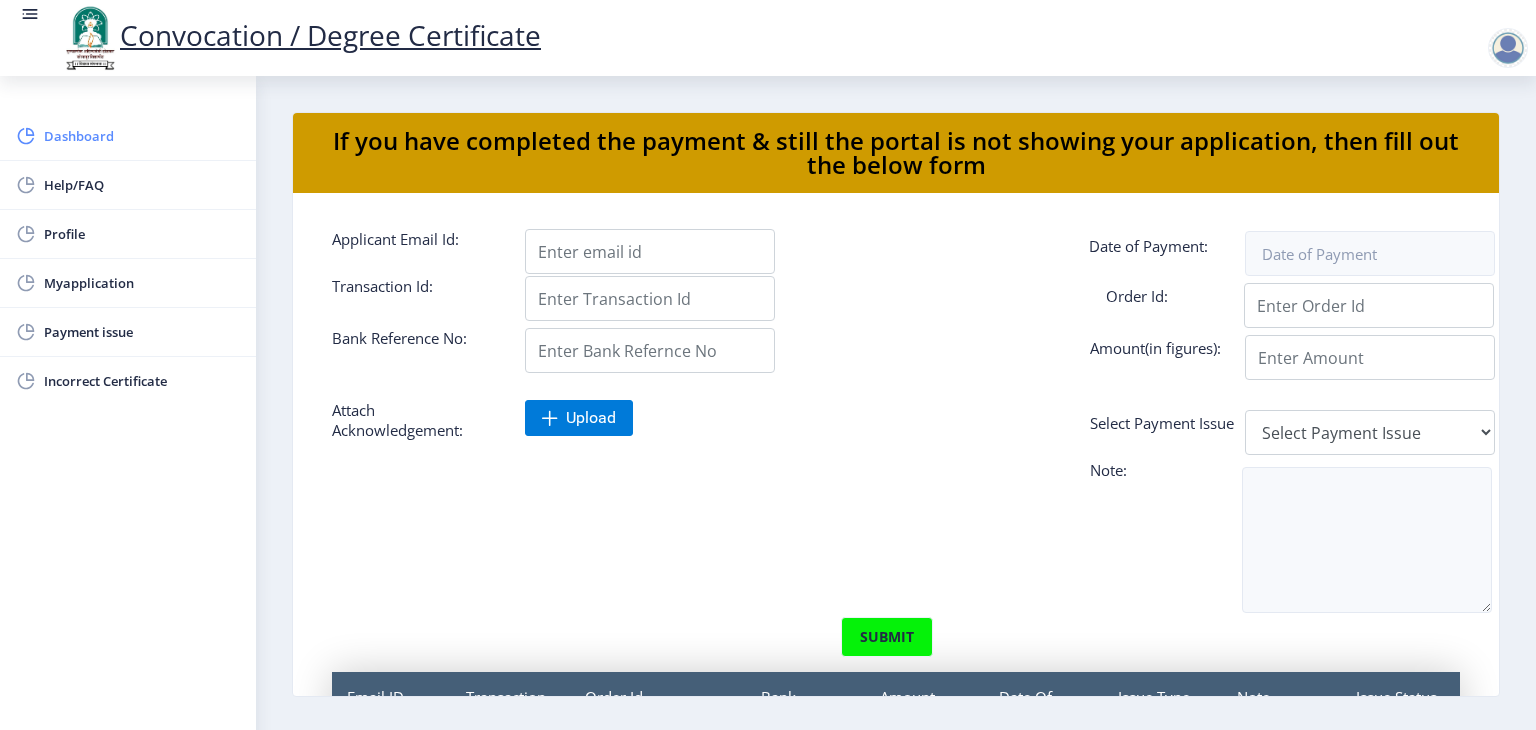 click on "Dashboard" 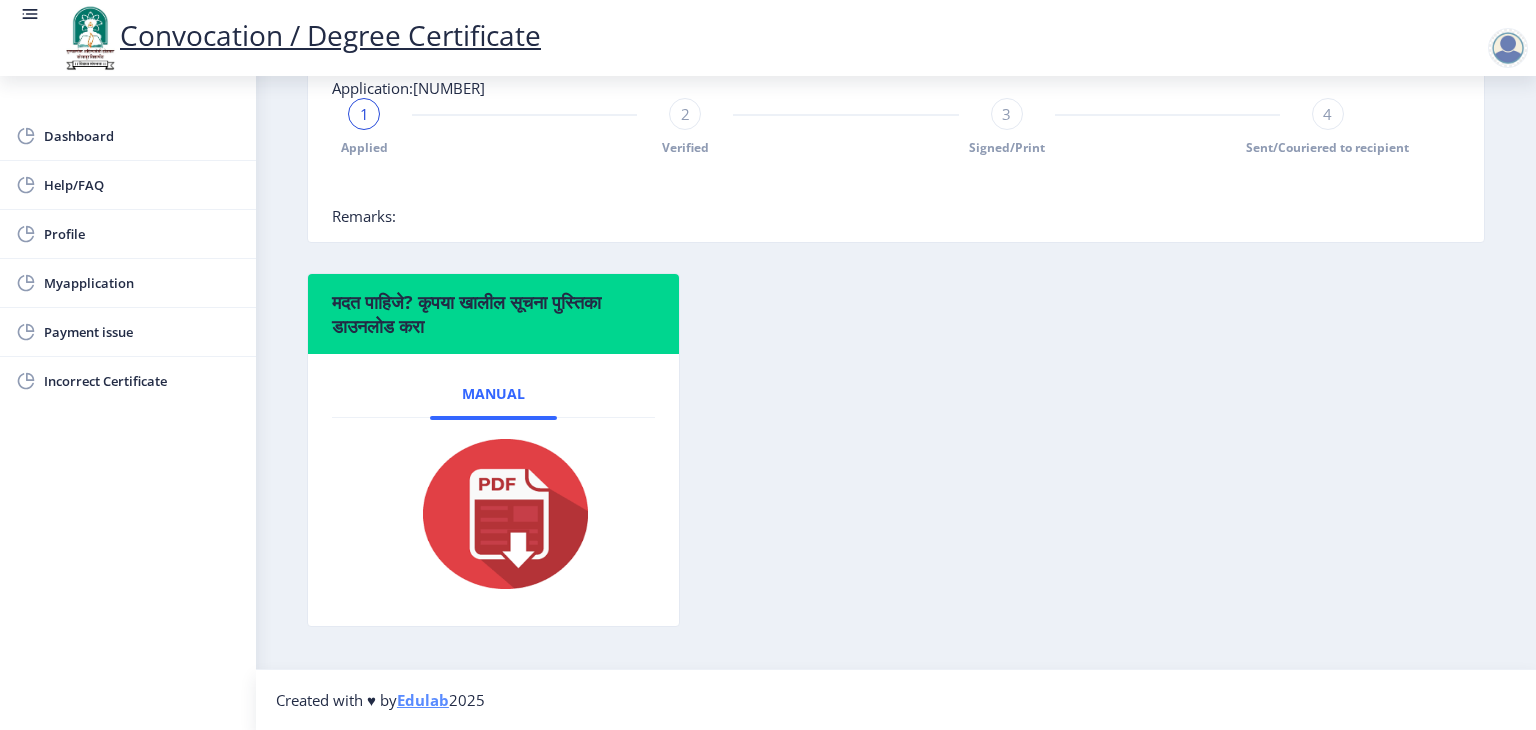 scroll, scrollTop: 514, scrollLeft: 0, axis: vertical 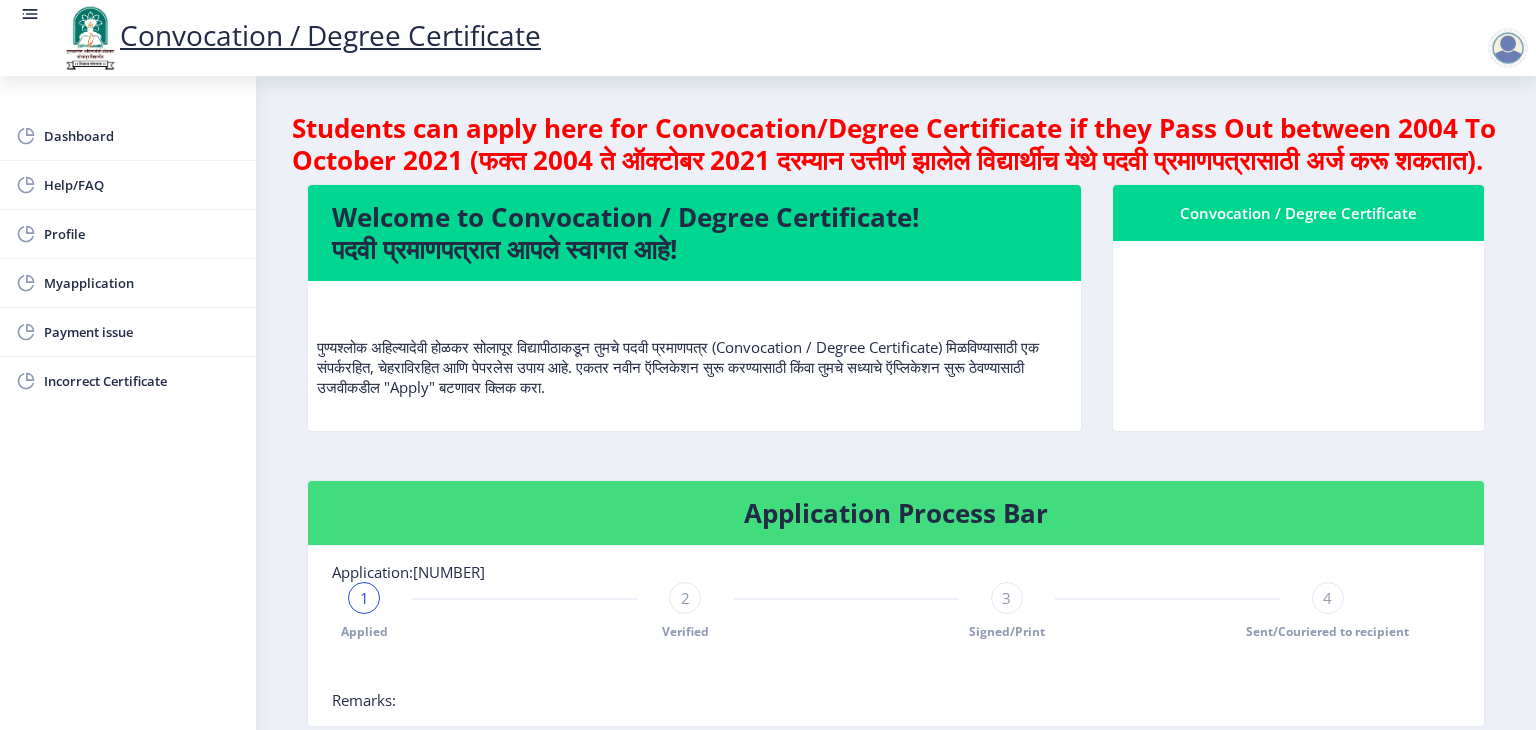 click 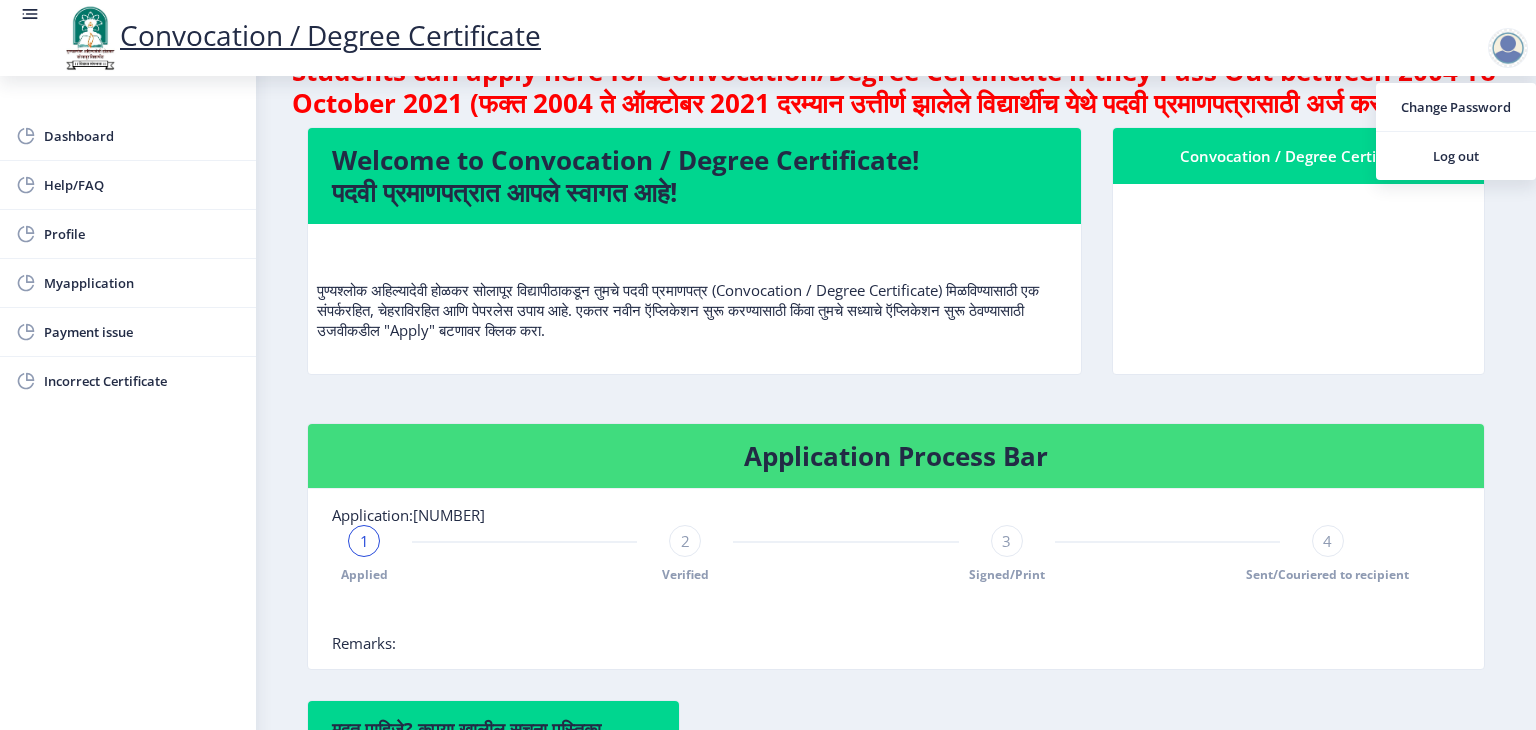 scroll, scrollTop: 0, scrollLeft: 0, axis: both 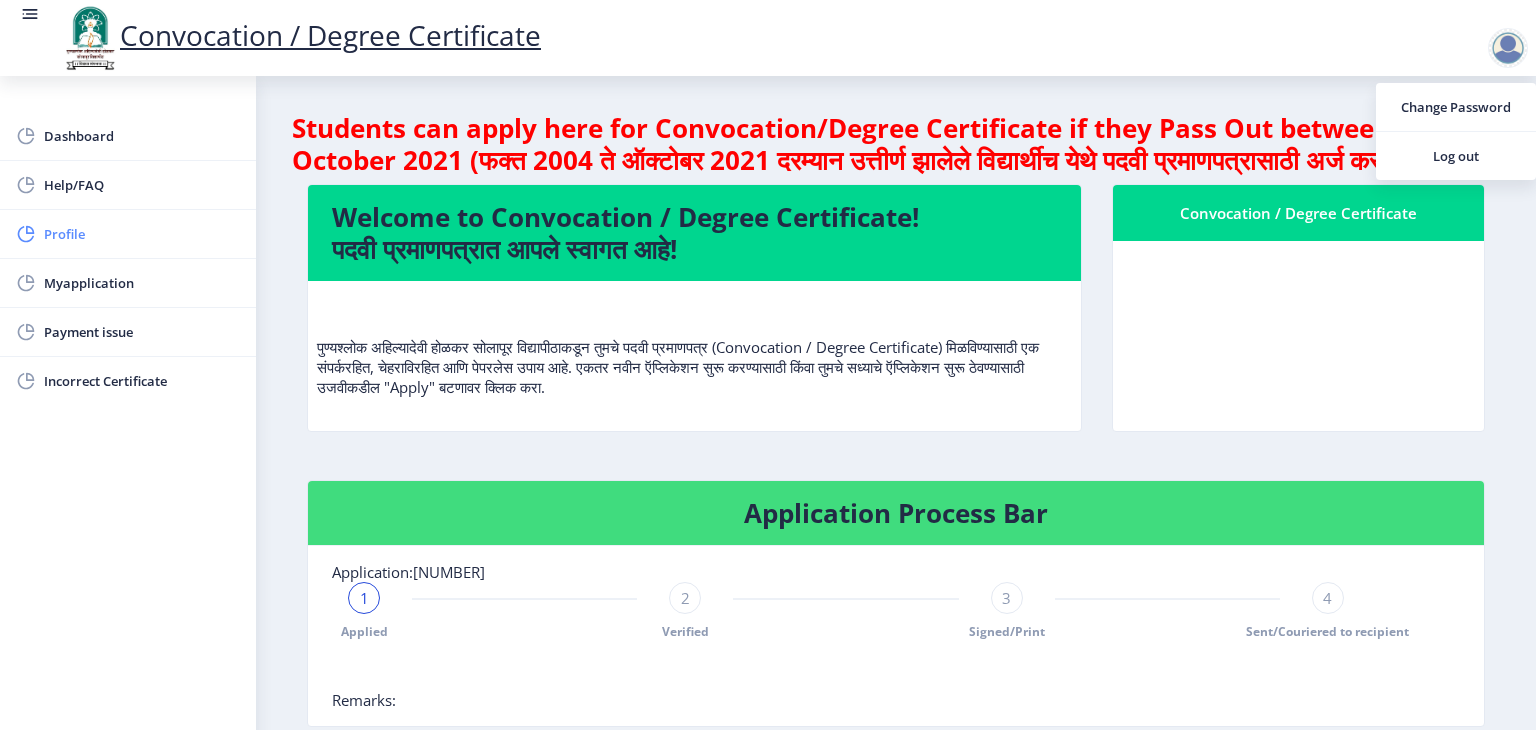 click on "Profile" 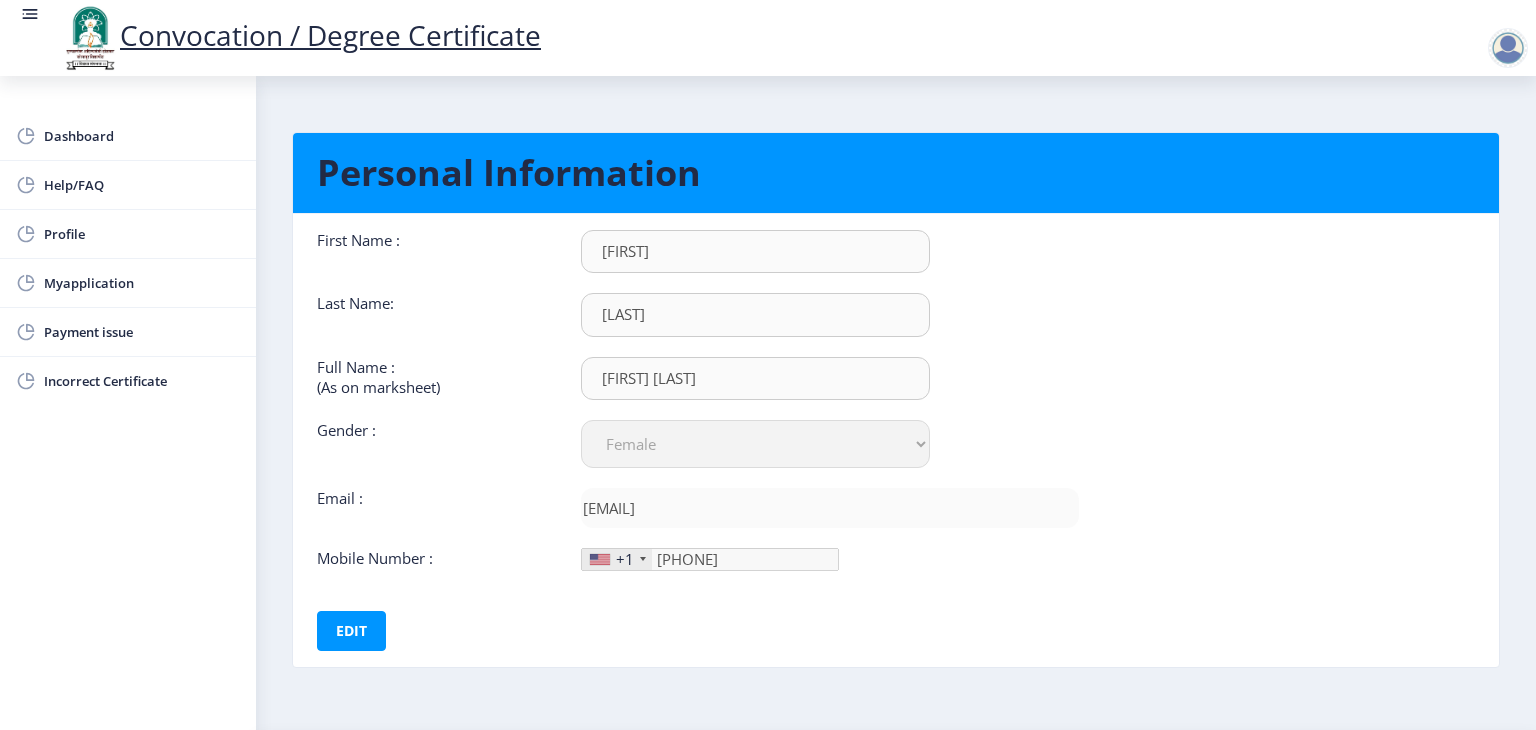 click on "+1" 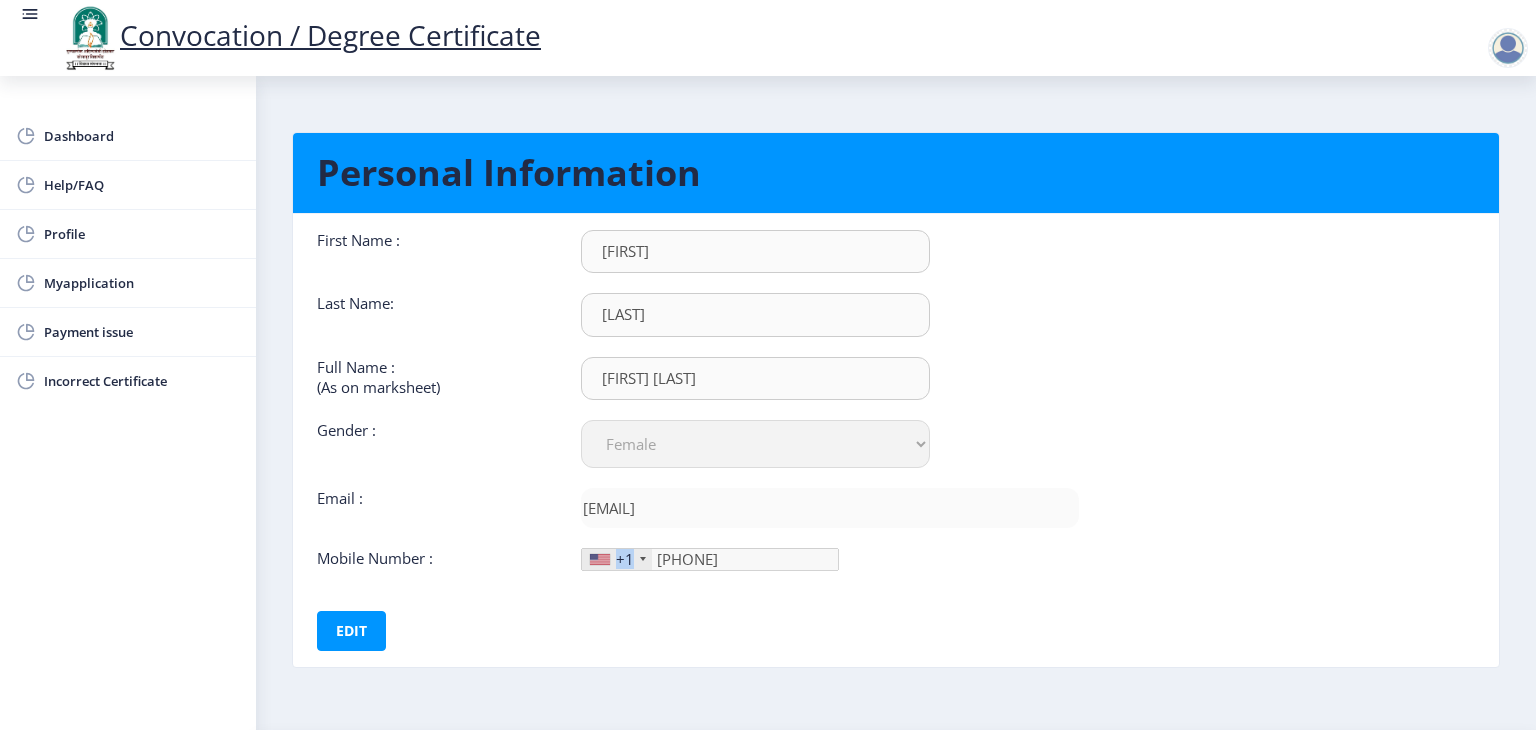 click 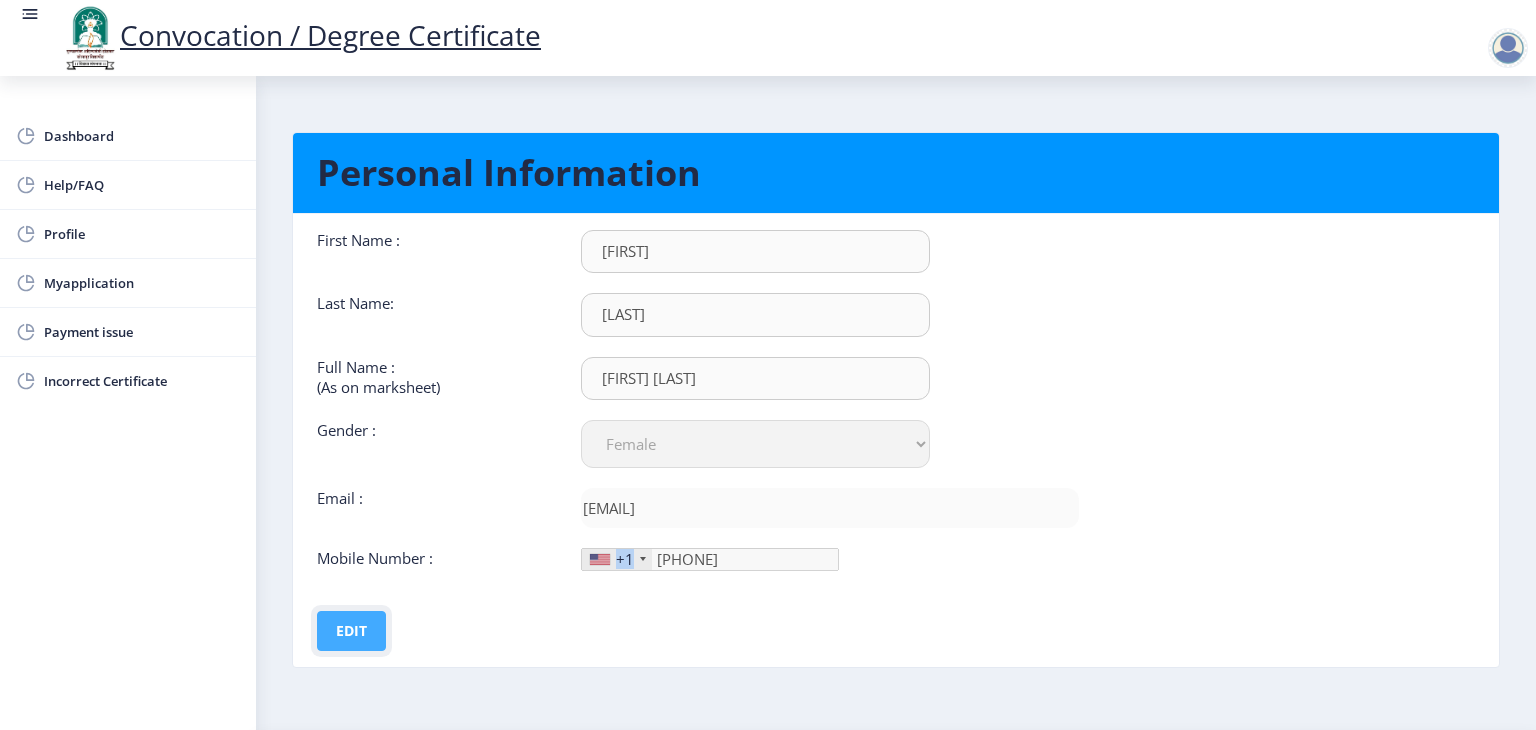click on "Edit" 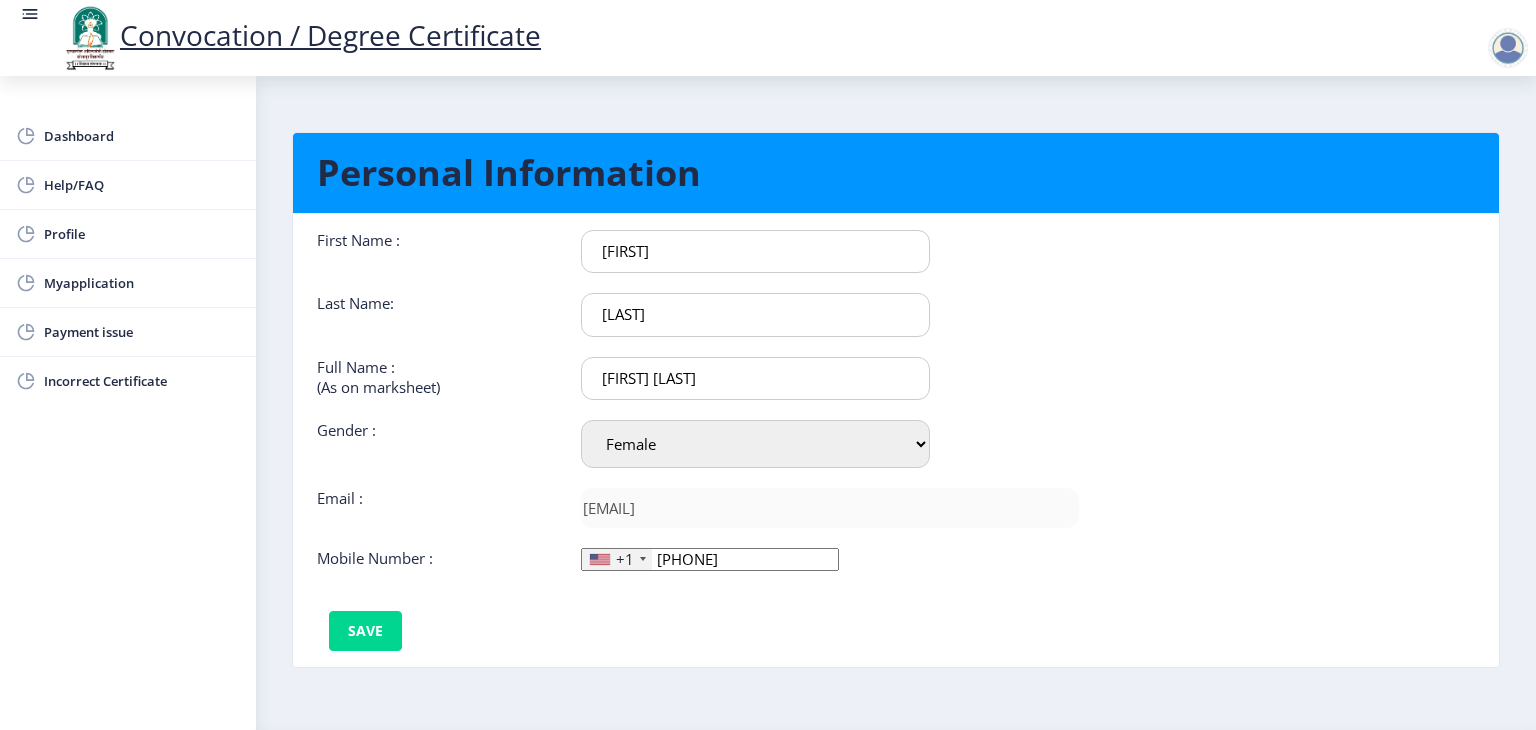 click on "+1" 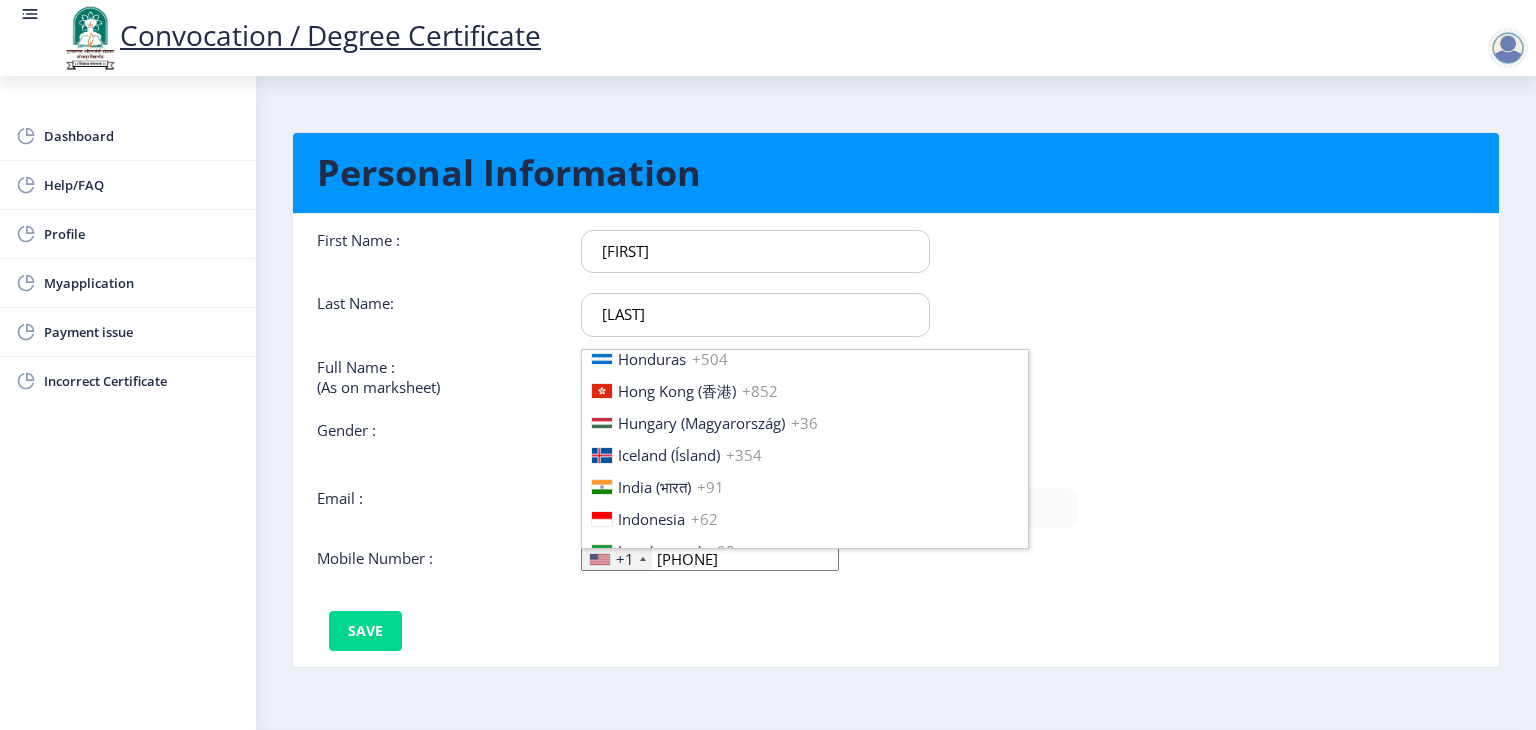 scroll, scrollTop: 3033, scrollLeft: 0, axis: vertical 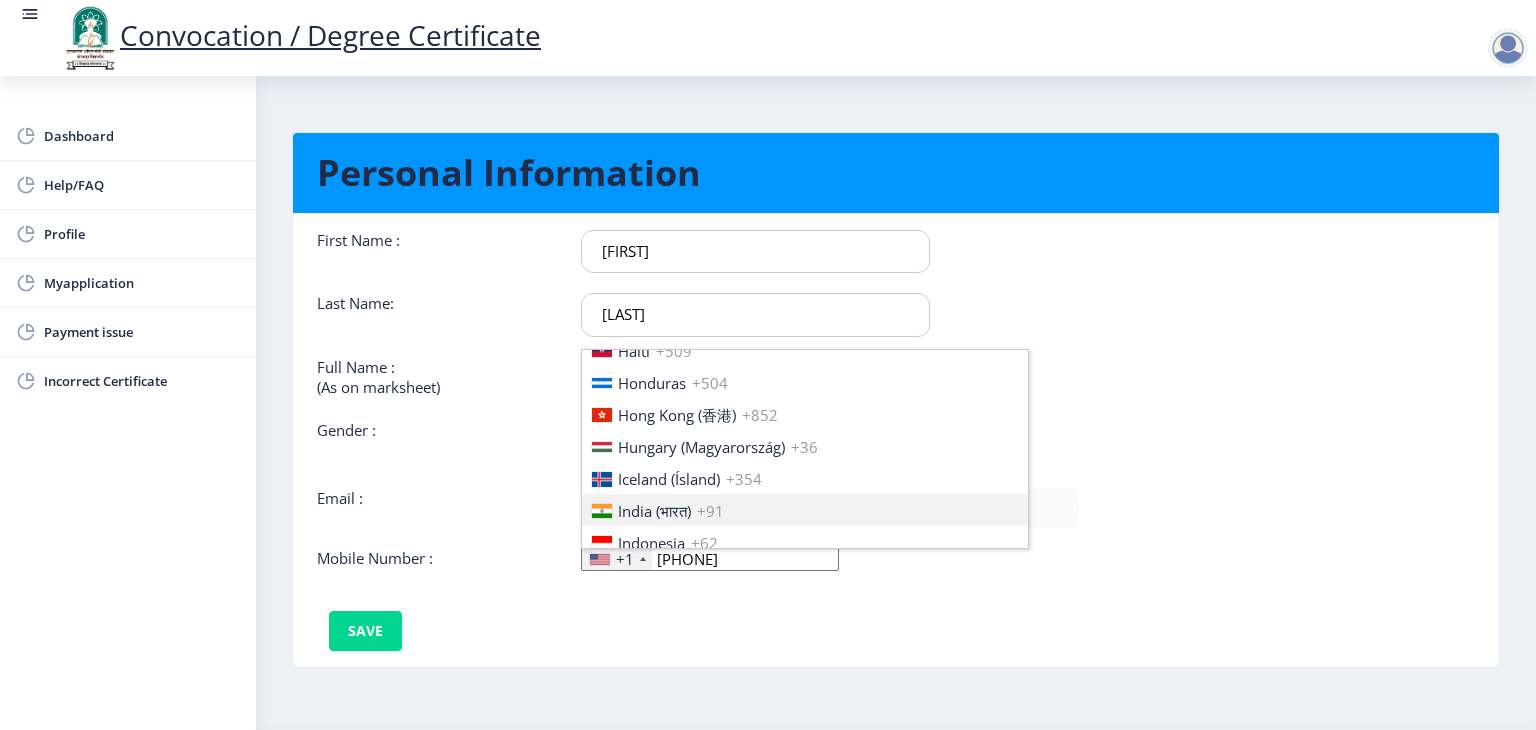 click on "India (भारत)" at bounding box center (654, 511) 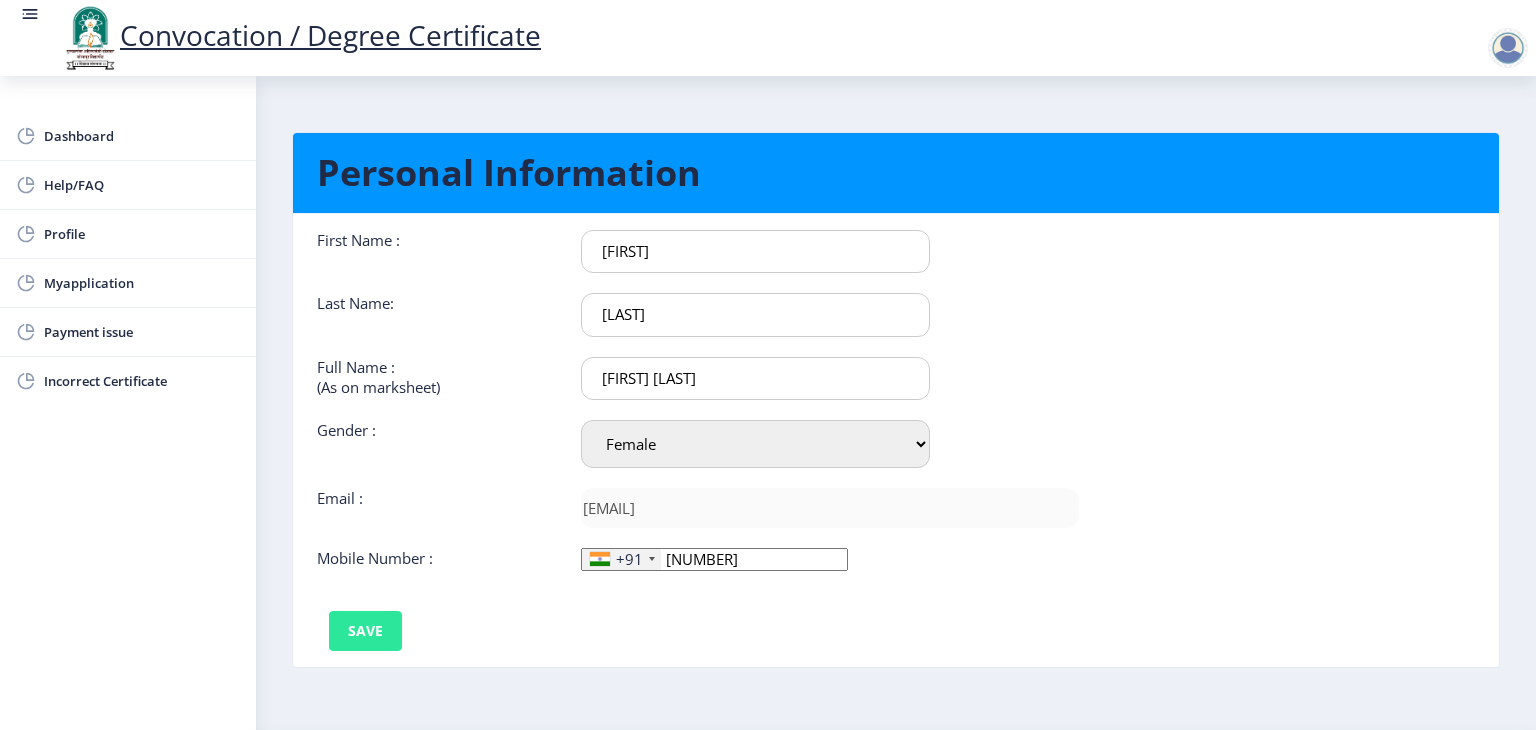 type on "[PHONE]" 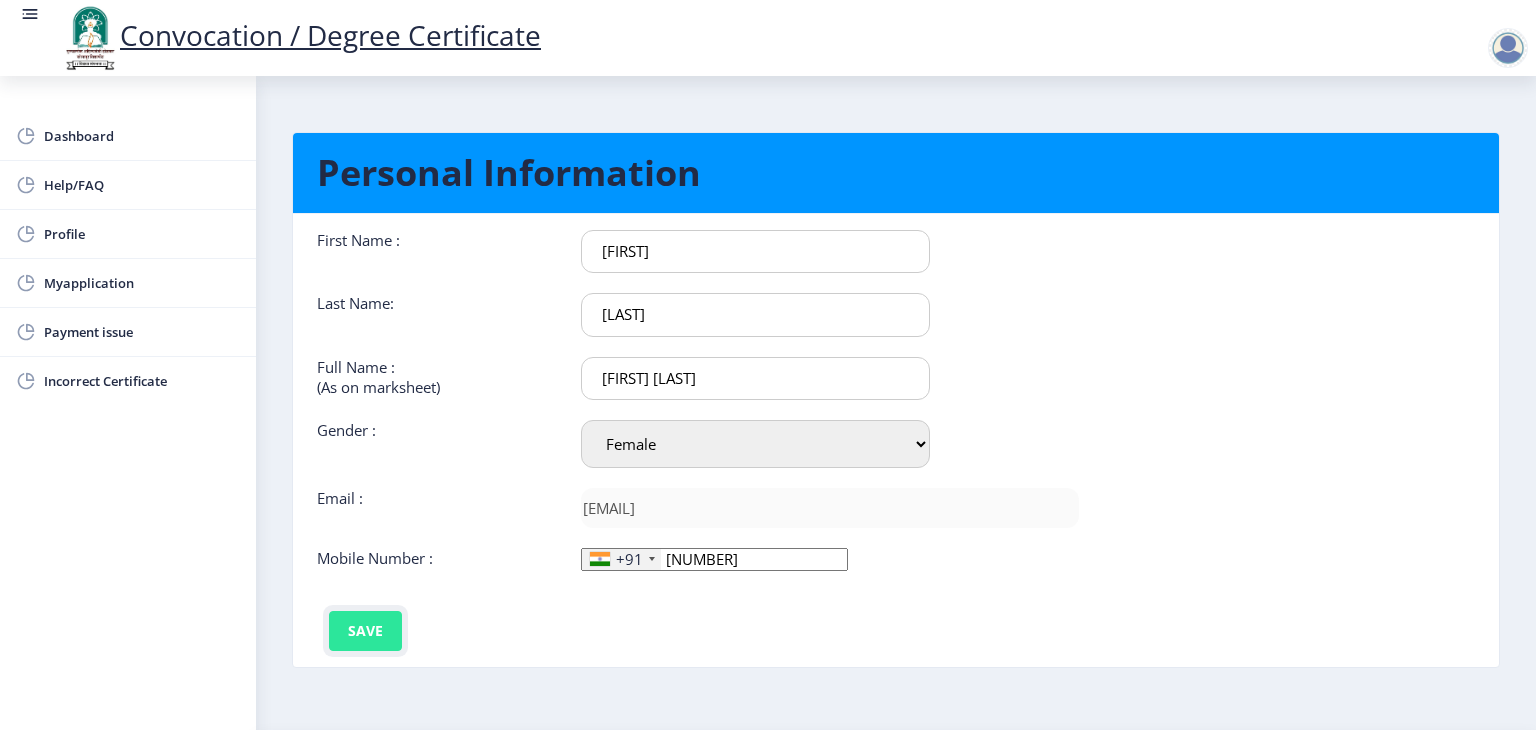 click on "Save" 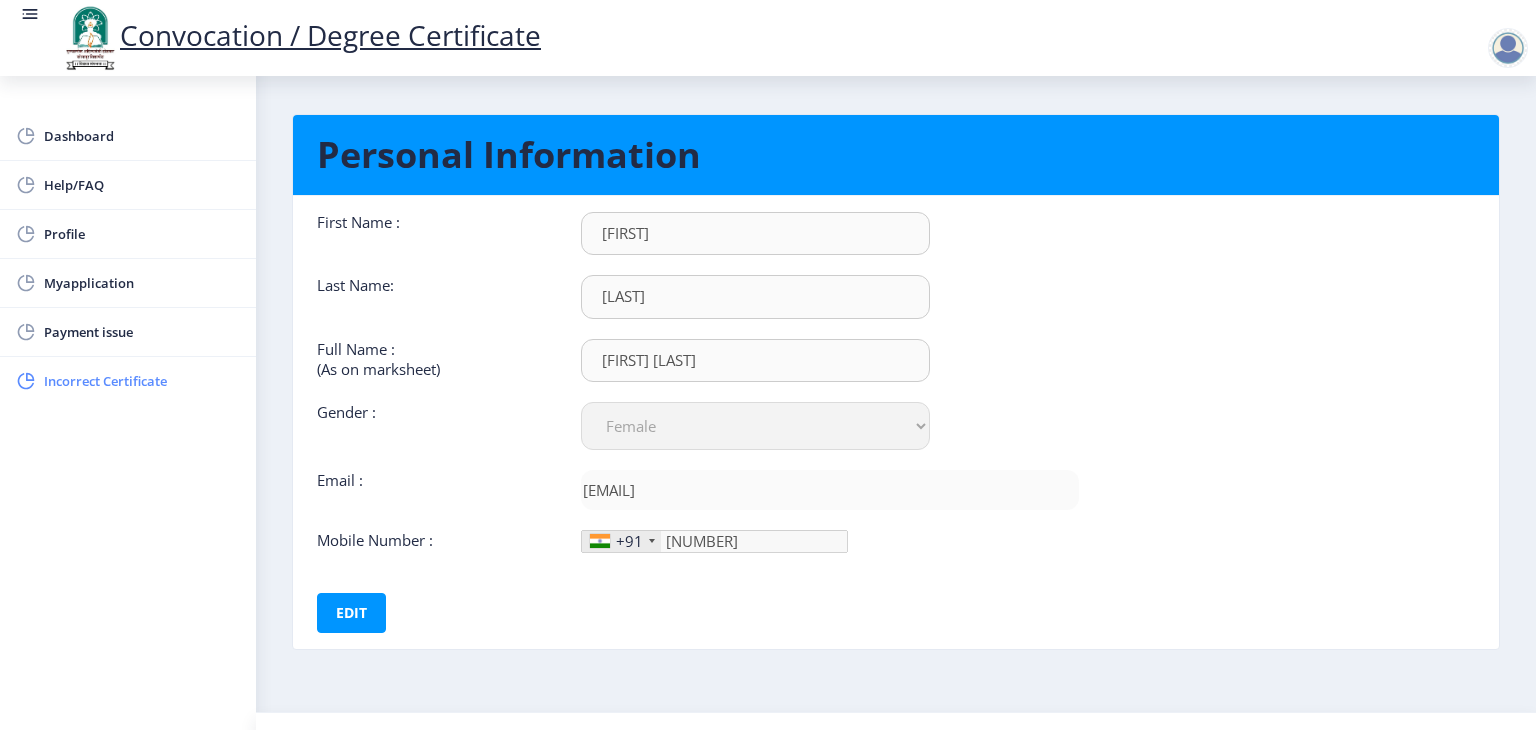 scroll, scrollTop: 0, scrollLeft: 0, axis: both 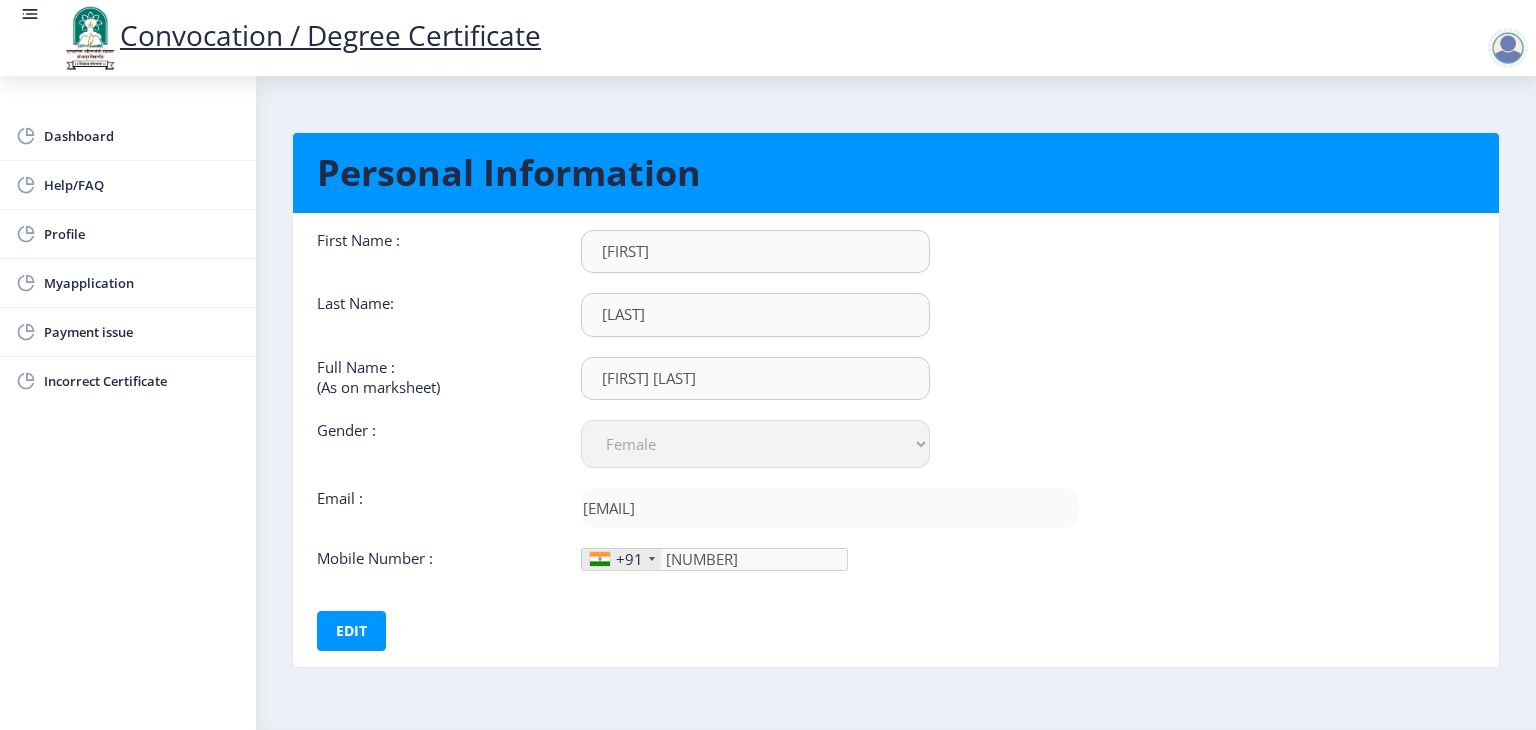 click 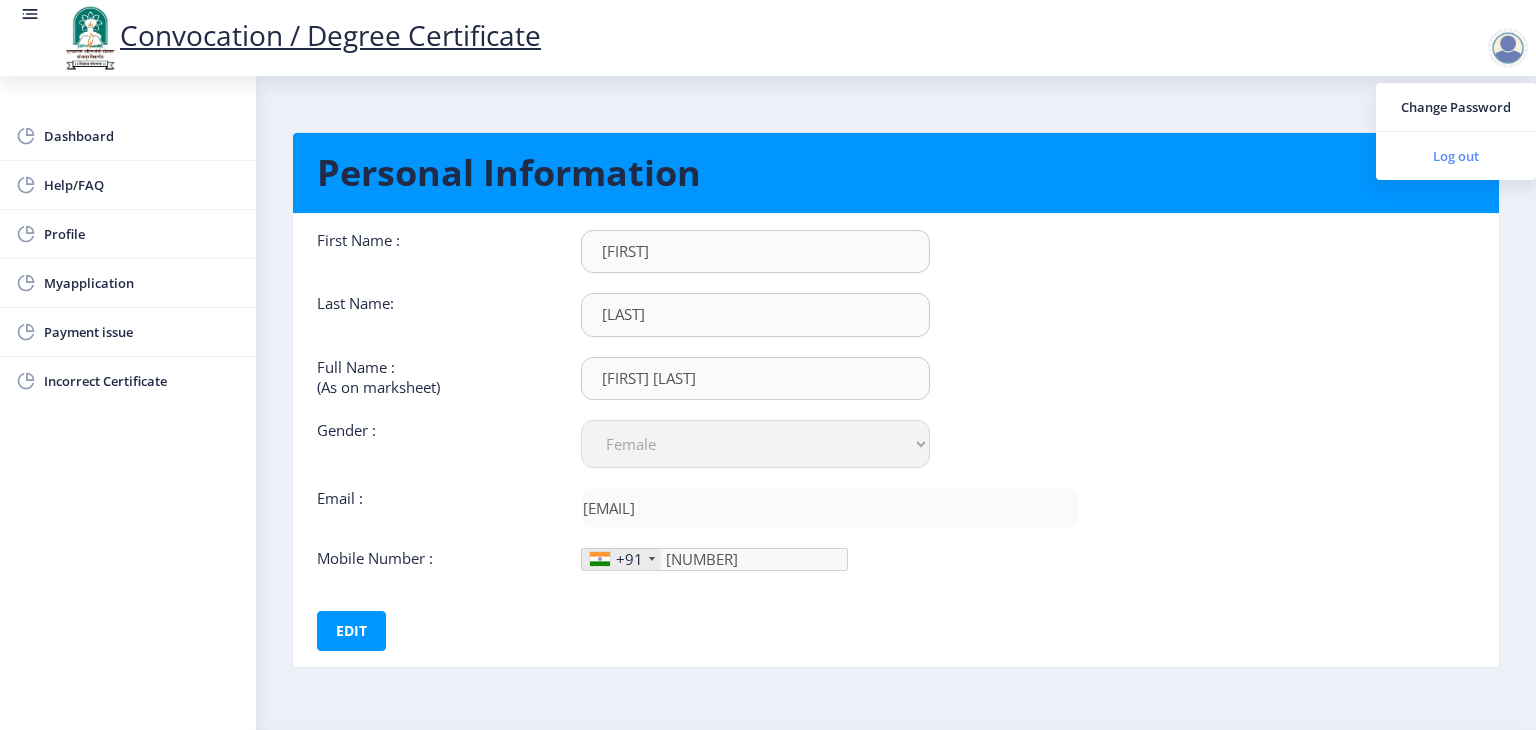 click on "Log out" at bounding box center [1456, 156] 